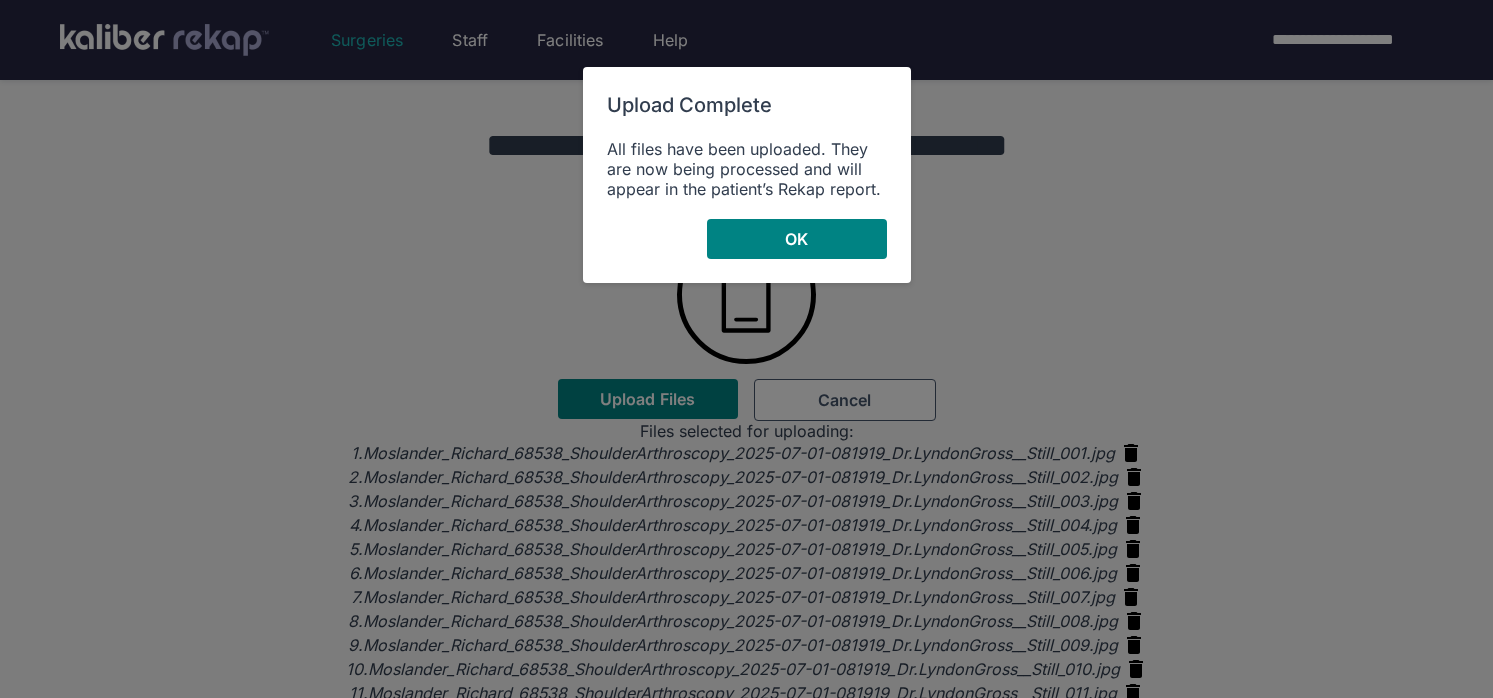 scroll, scrollTop: 0, scrollLeft: 0, axis: both 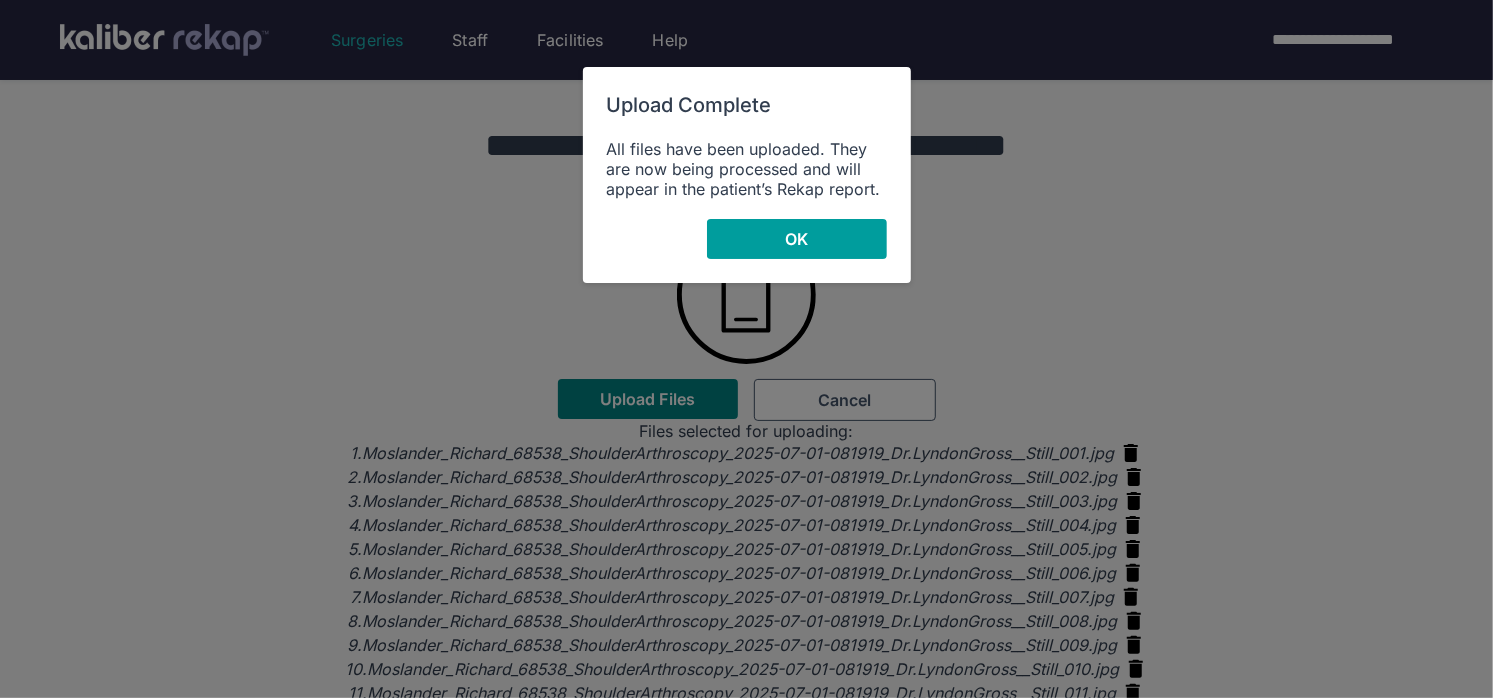 click on "OK" at bounding box center (796, 239) 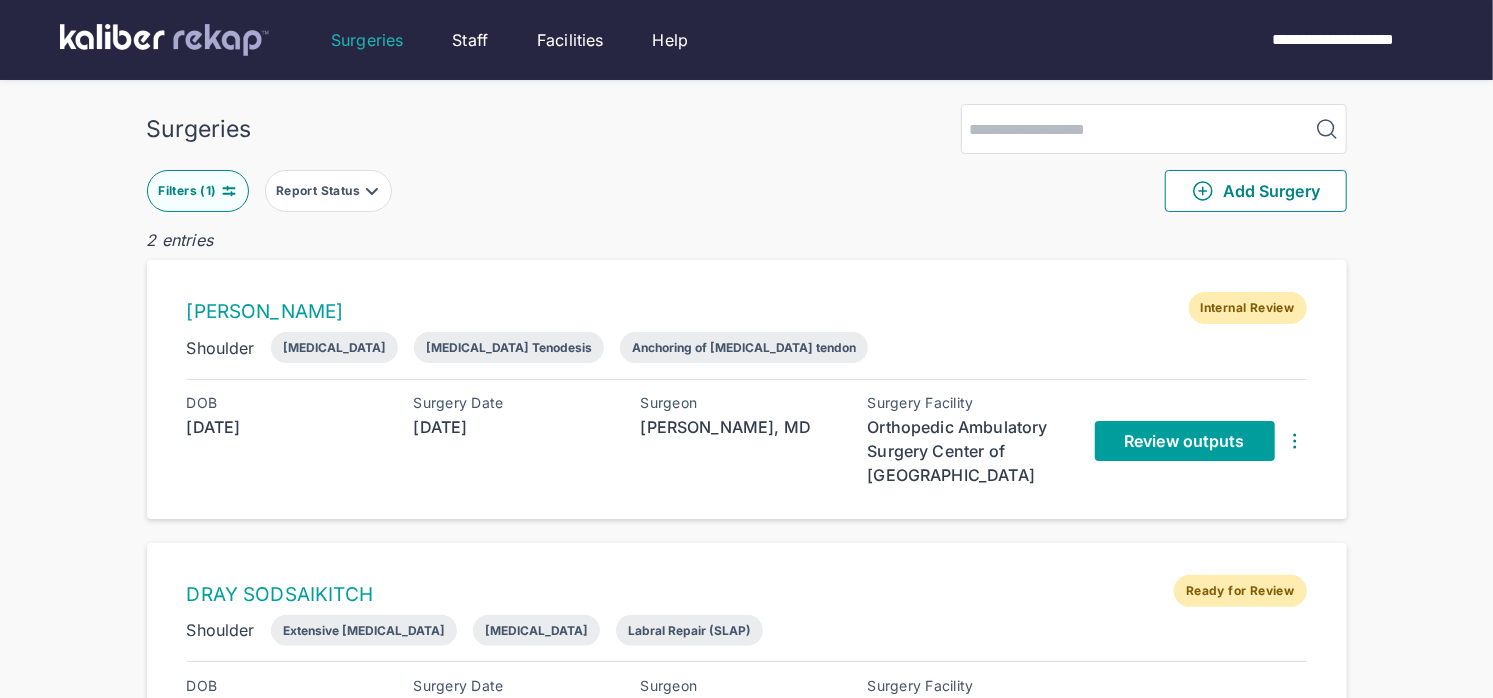 click on "Review outputs" at bounding box center (1184, 441) 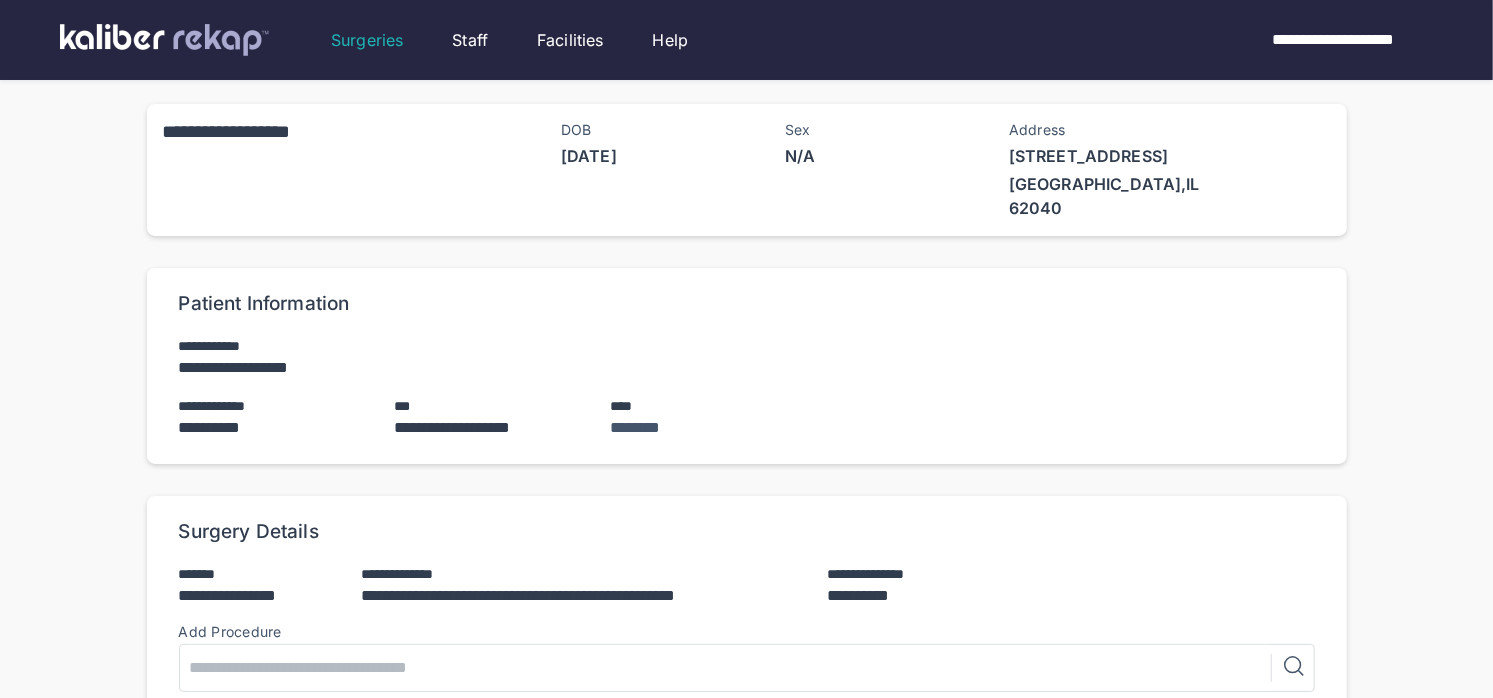 scroll, scrollTop: 1092, scrollLeft: 0, axis: vertical 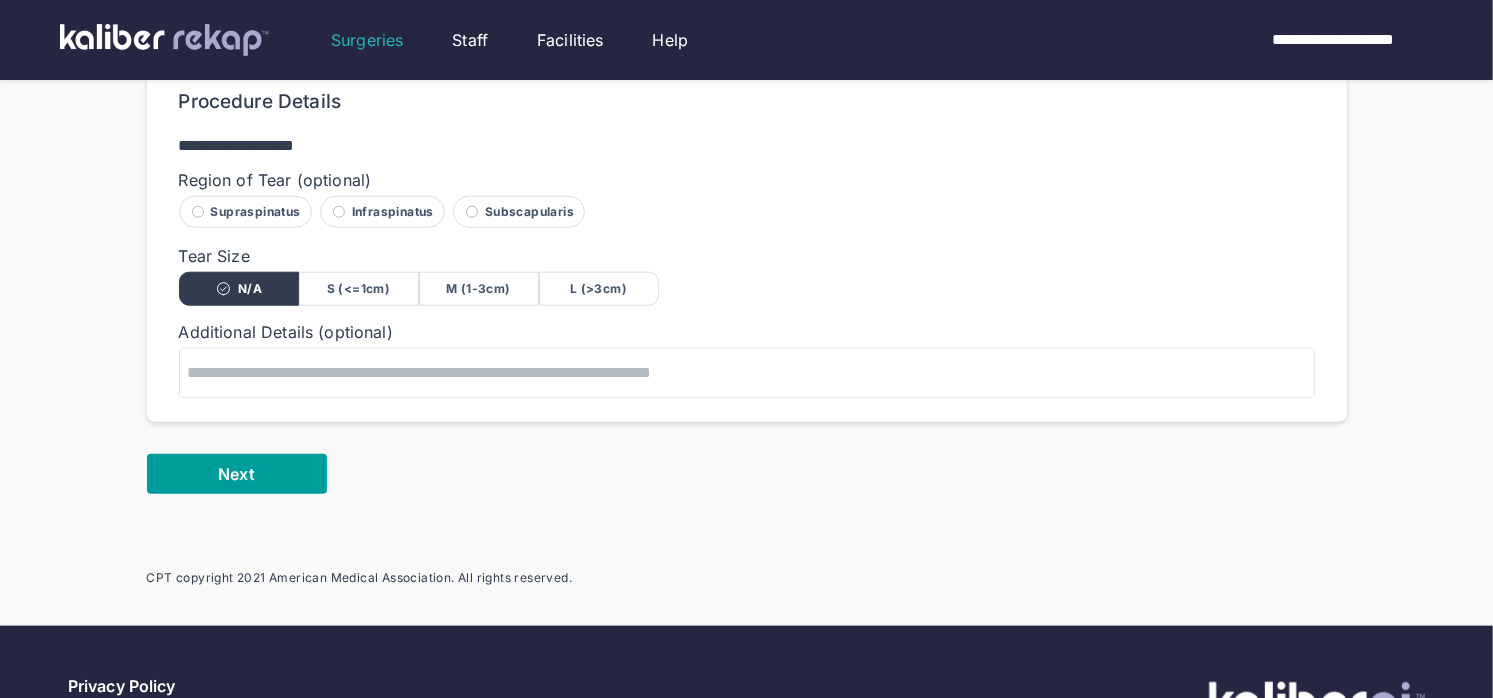 click on "Next" at bounding box center [237, 474] 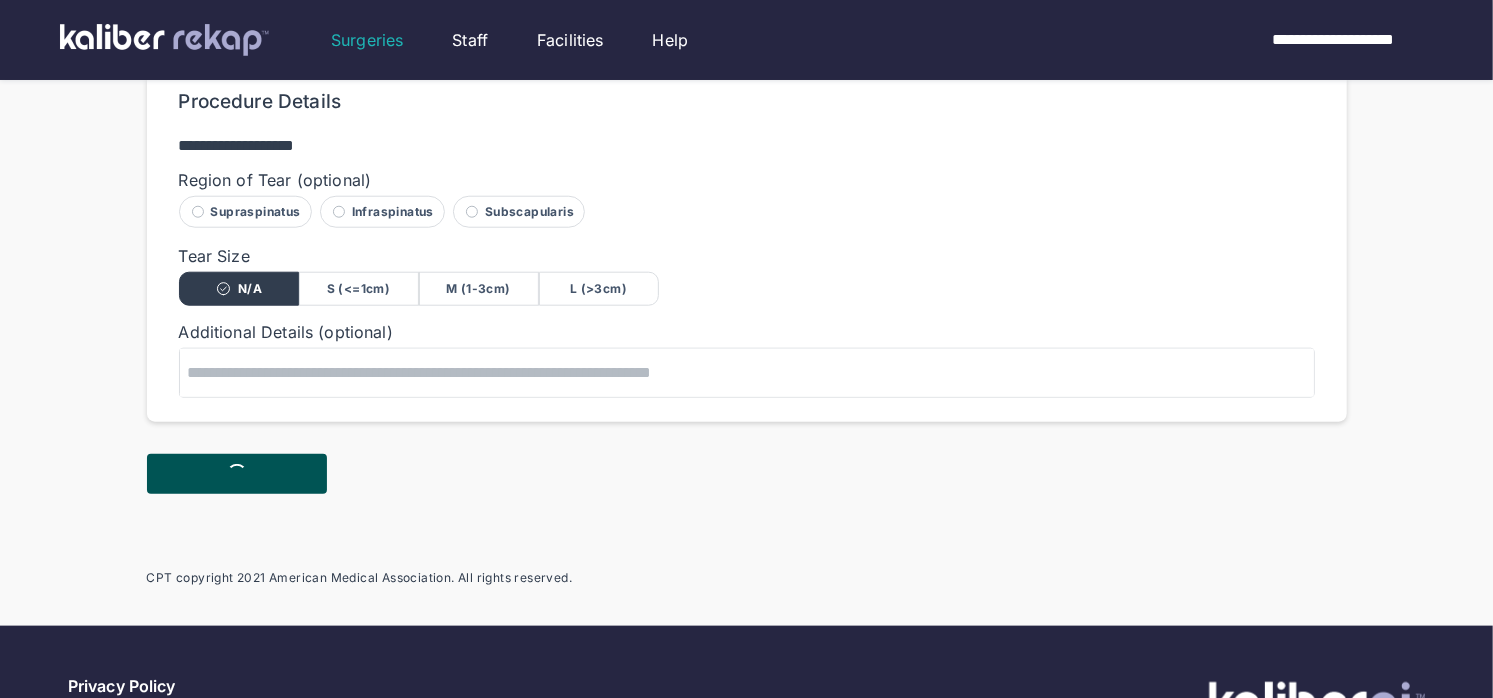 scroll, scrollTop: 0, scrollLeft: 0, axis: both 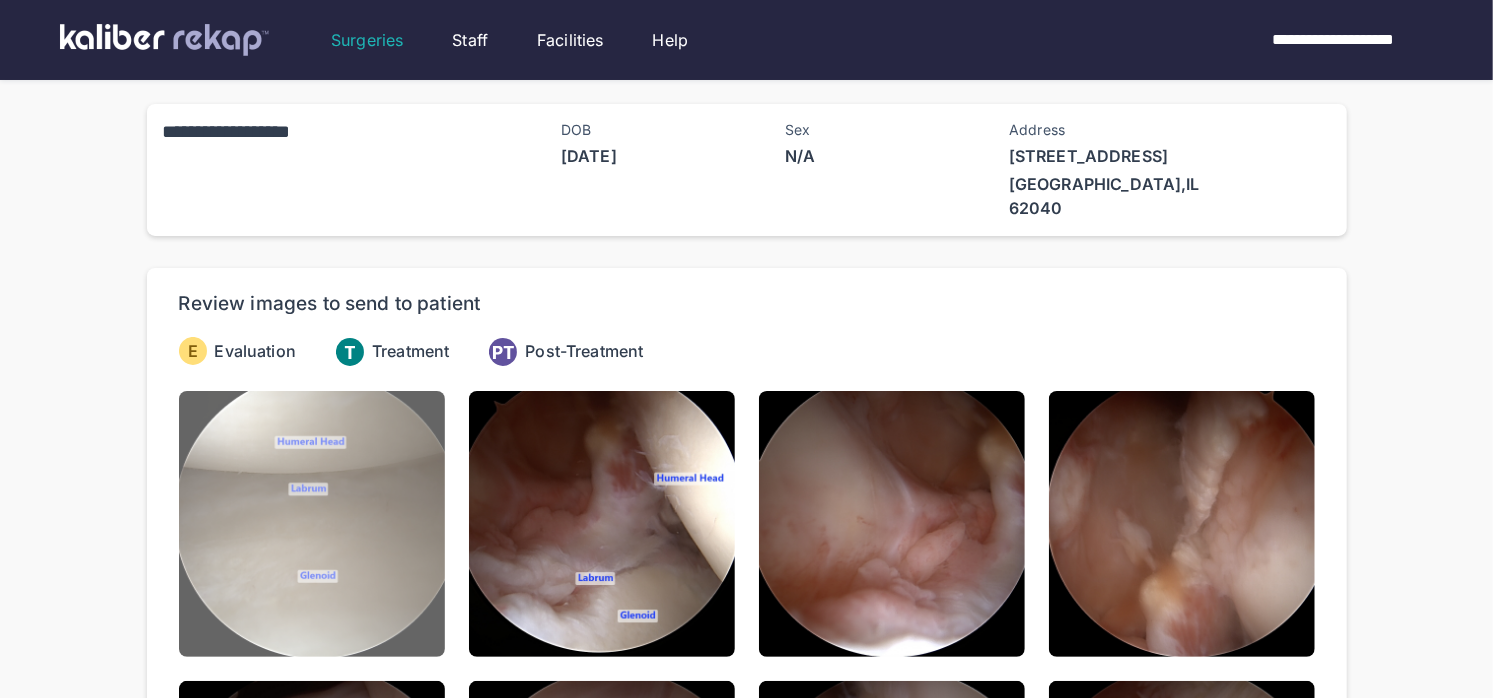 click at bounding box center (312, 524) 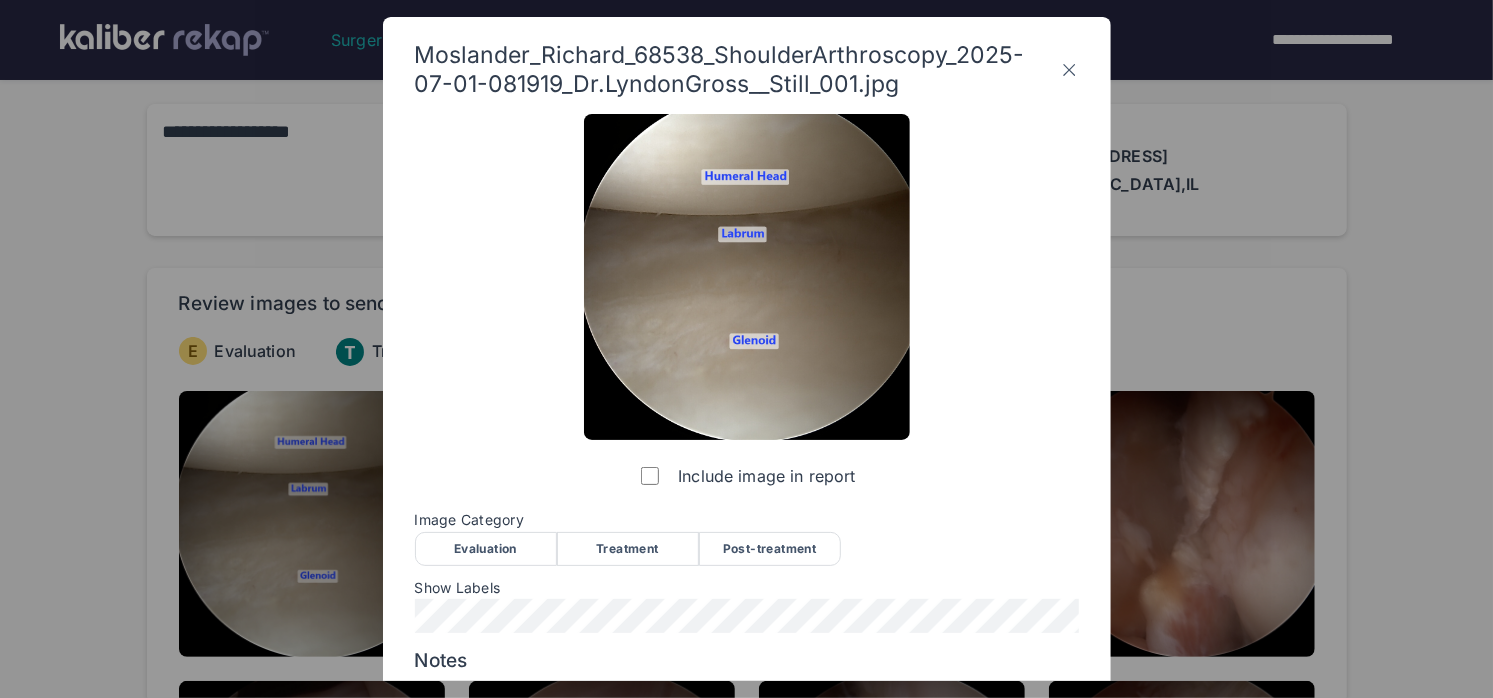 click on "Evaluation" at bounding box center (486, 549) 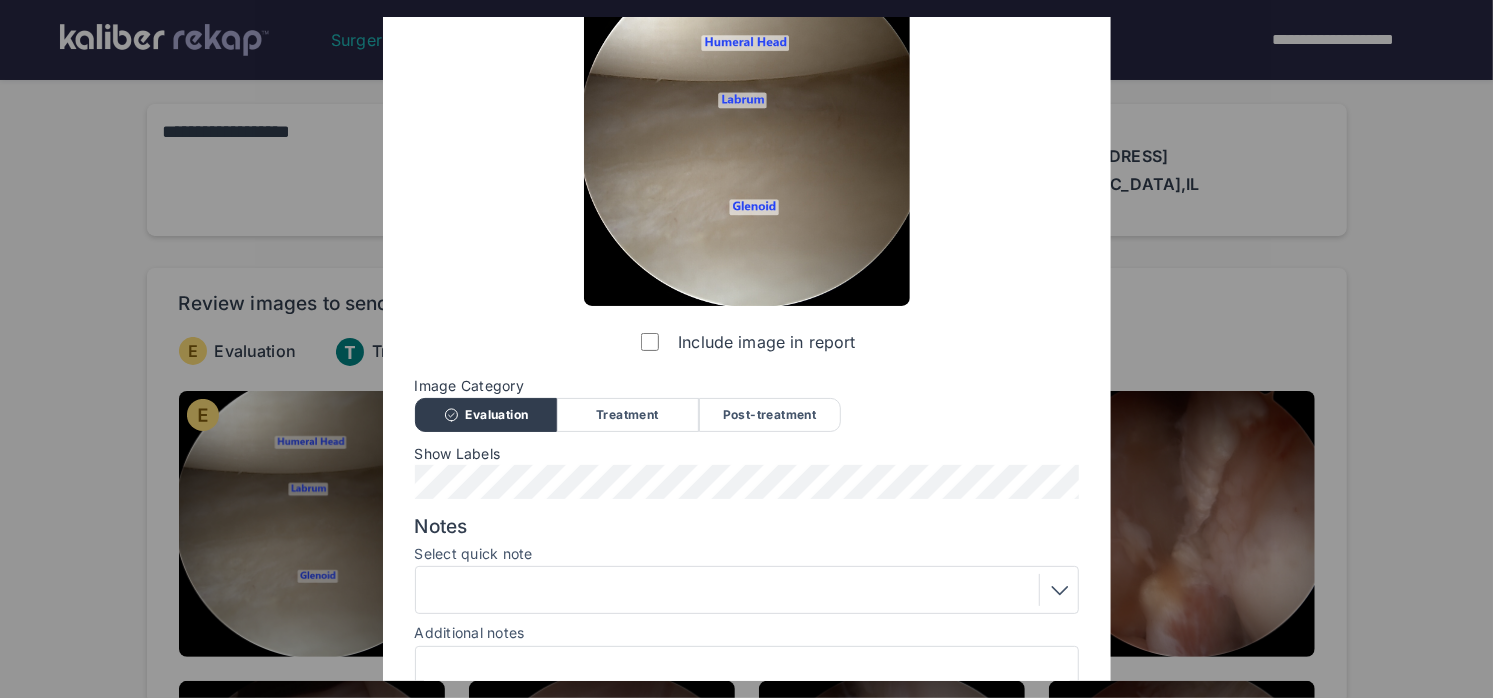 scroll, scrollTop: 173, scrollLeft: 0, axis: vertical 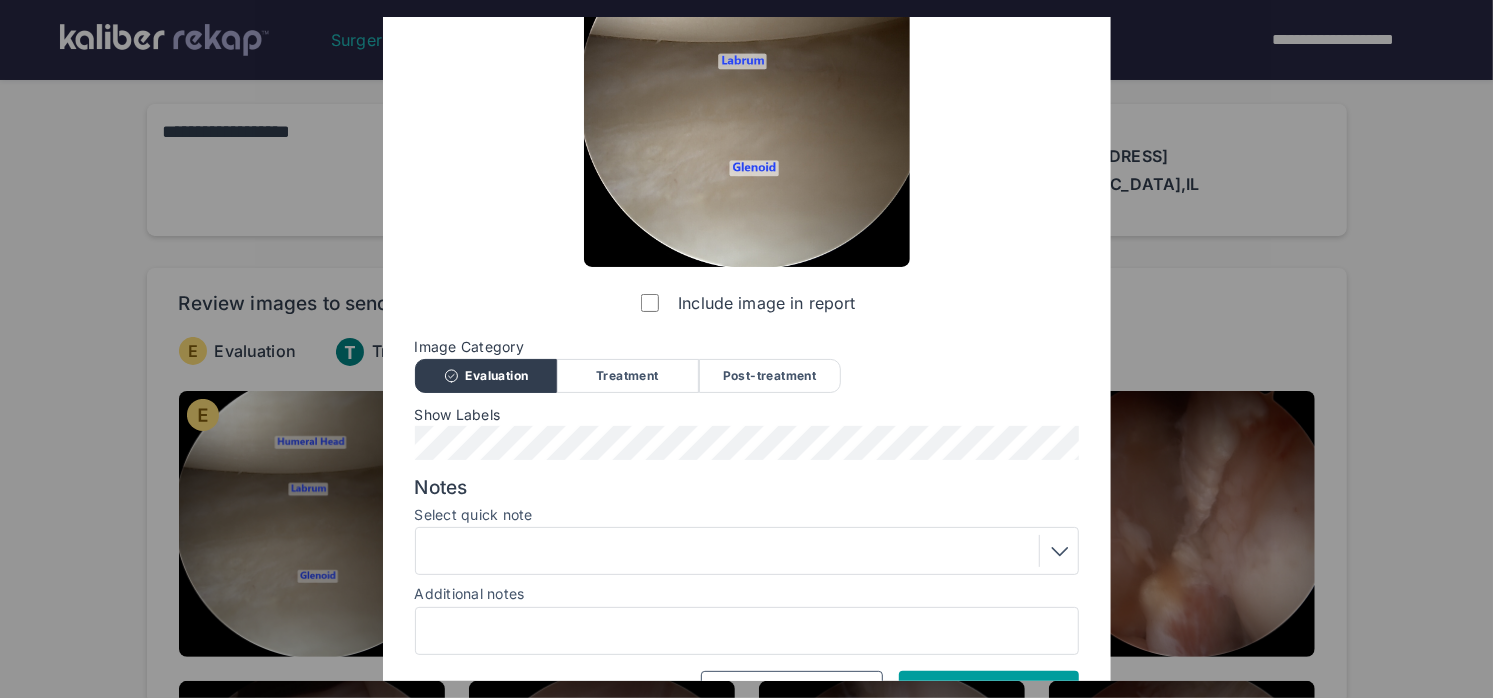 click on "Save Changes" at bounding box center [989, 691] 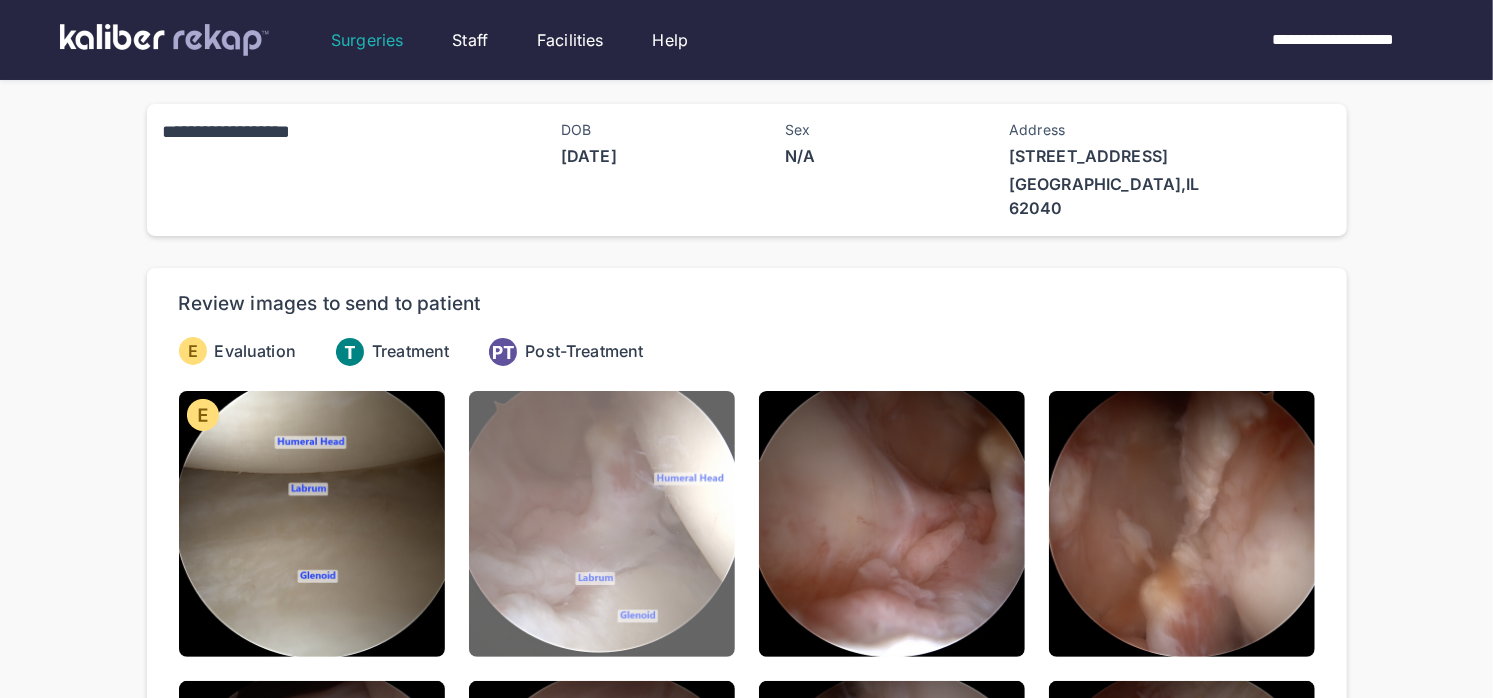 click at bounding box center (602, 524) 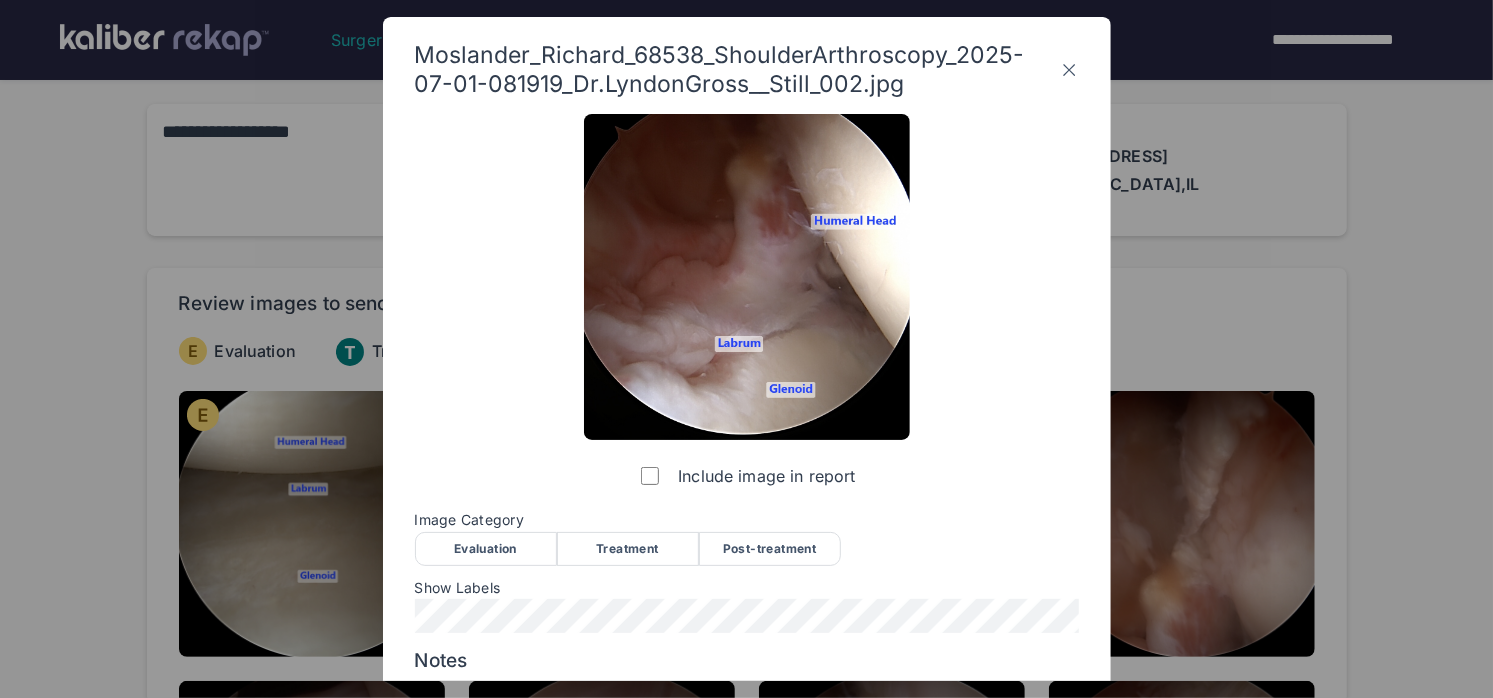 click on "Evaluation" at bounding box center (486, 549) 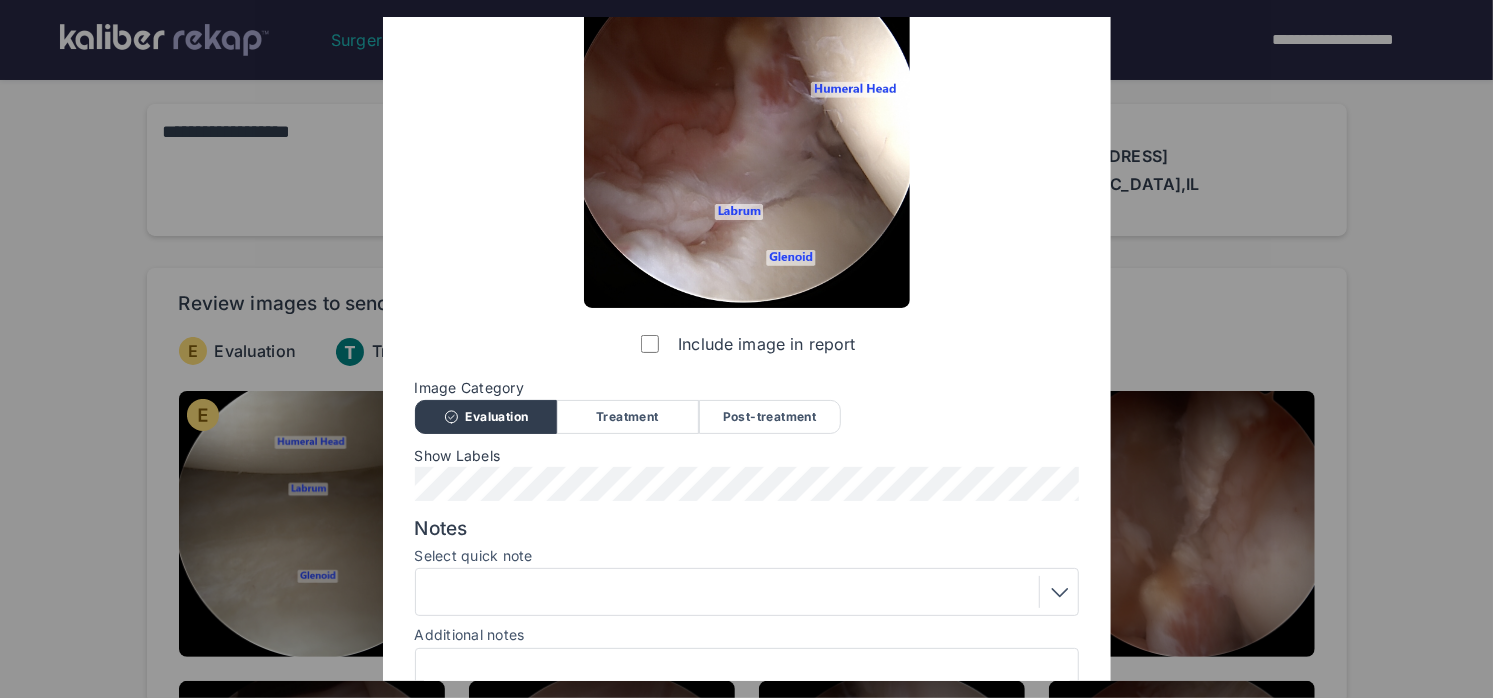 scroll, scrollTop: 228, scrollLeft: 0, axis: vertical 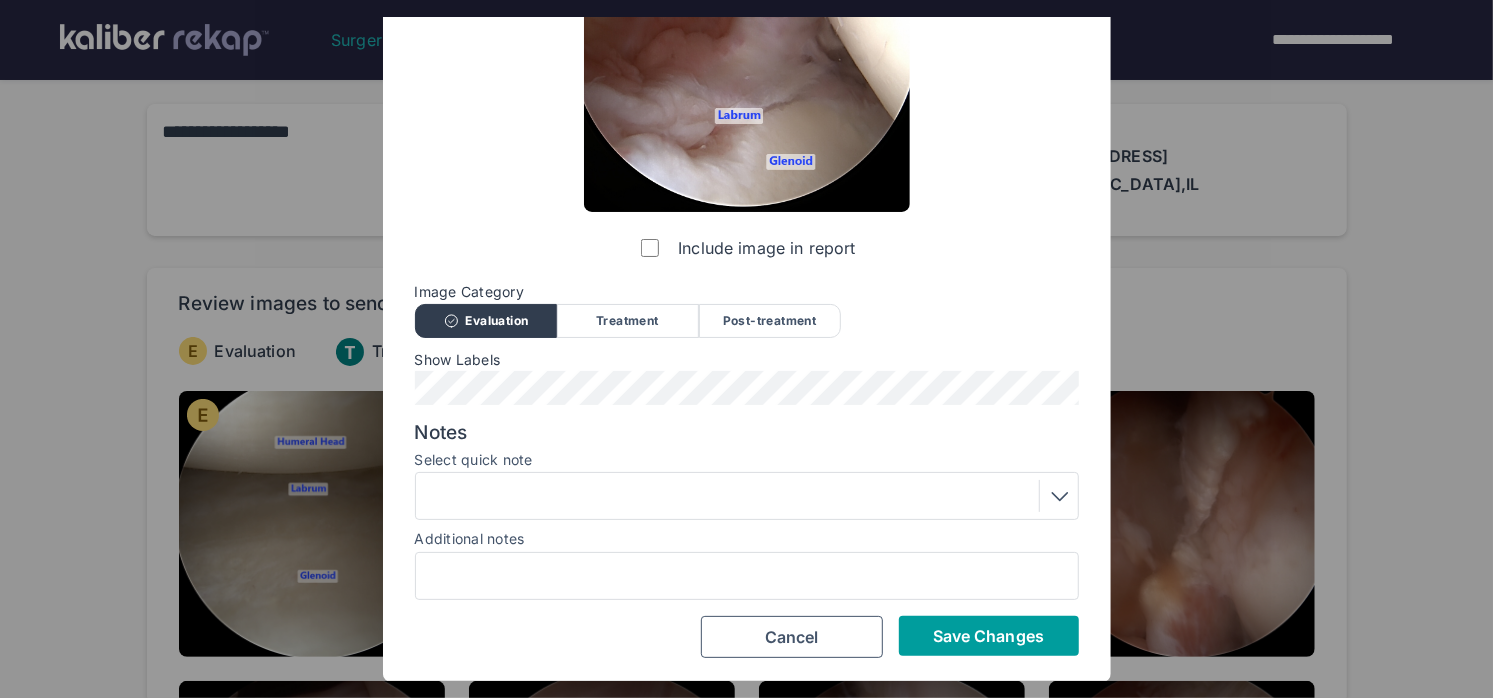 click on "Save Changes" at bounding box center [989, 636] 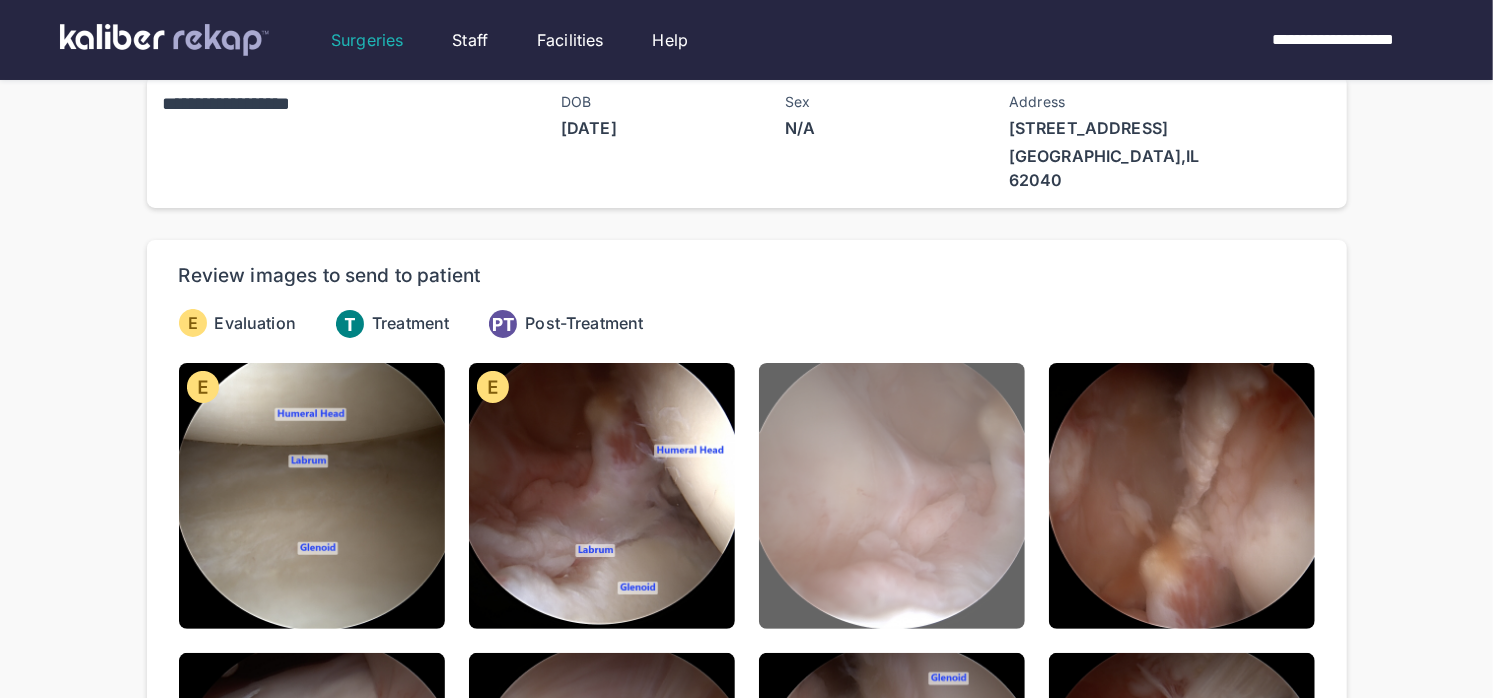 scroll, scrollTop: 38, scrollLeft: 0, axis: vertical 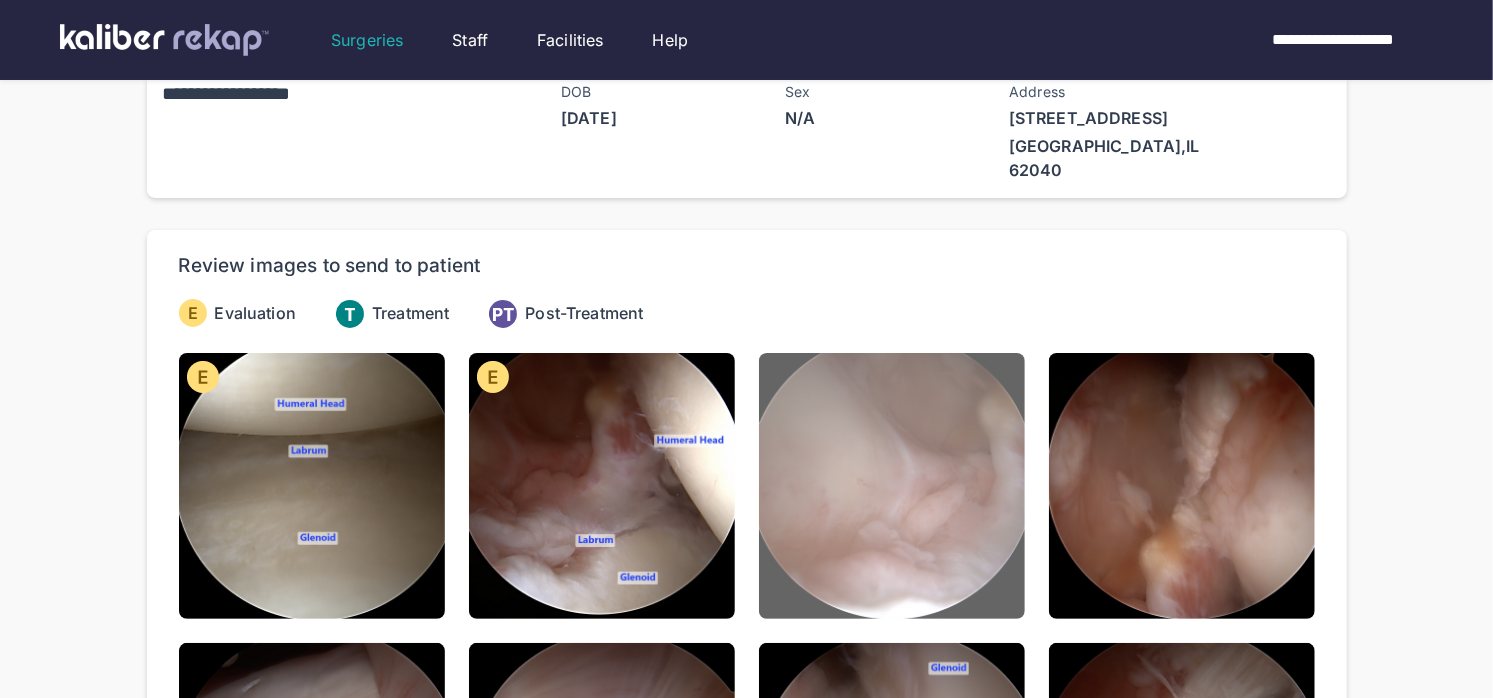 click at bounding box center [892, 486] 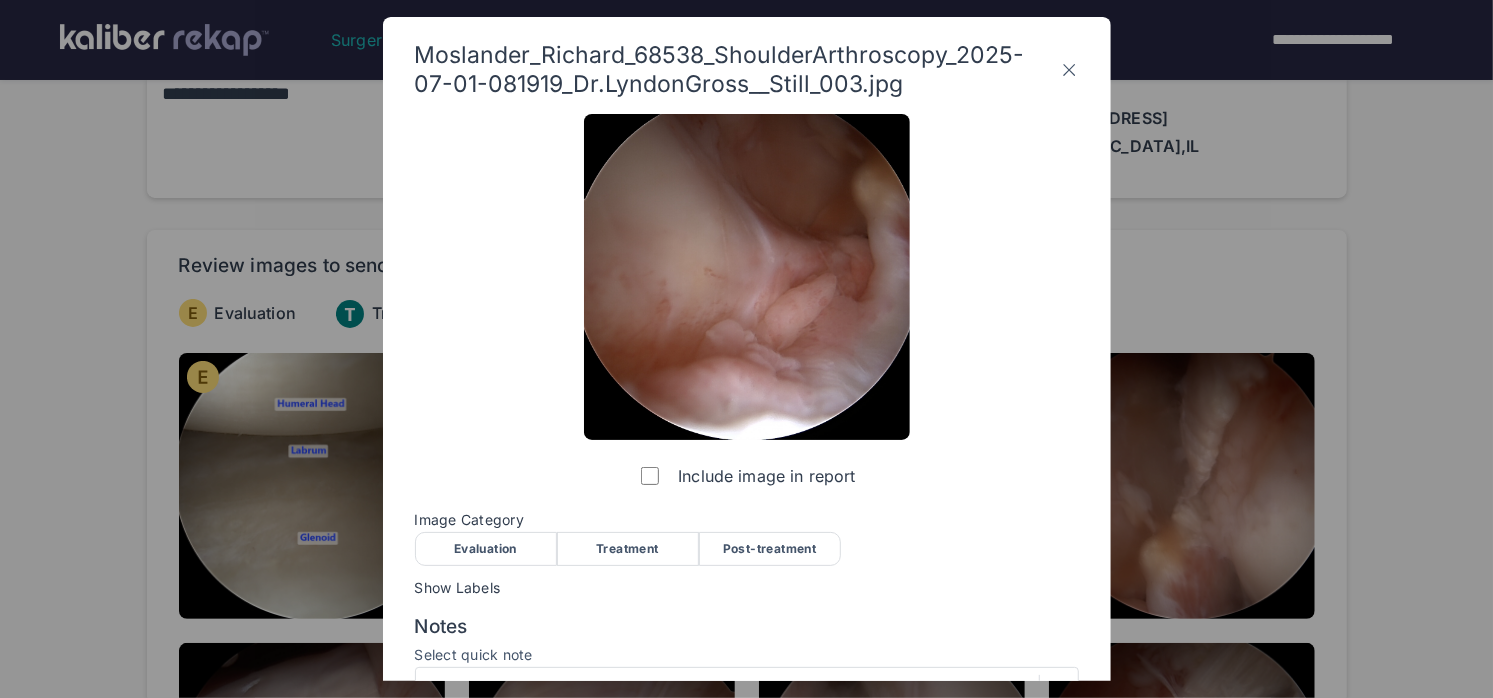 click on "Evaluation" at bounding box center [486, 549] 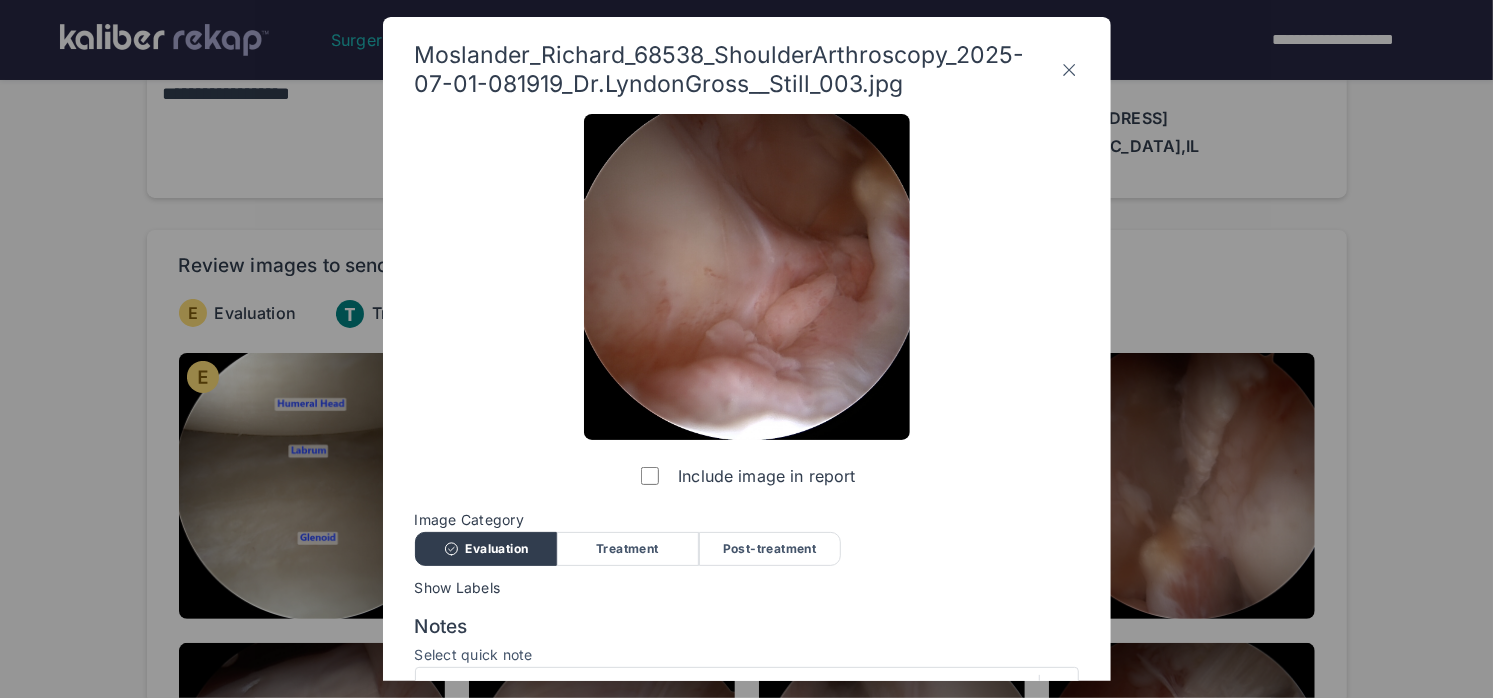scroll, scrollTop: 195, scrollLeft: 0, axis: vertical 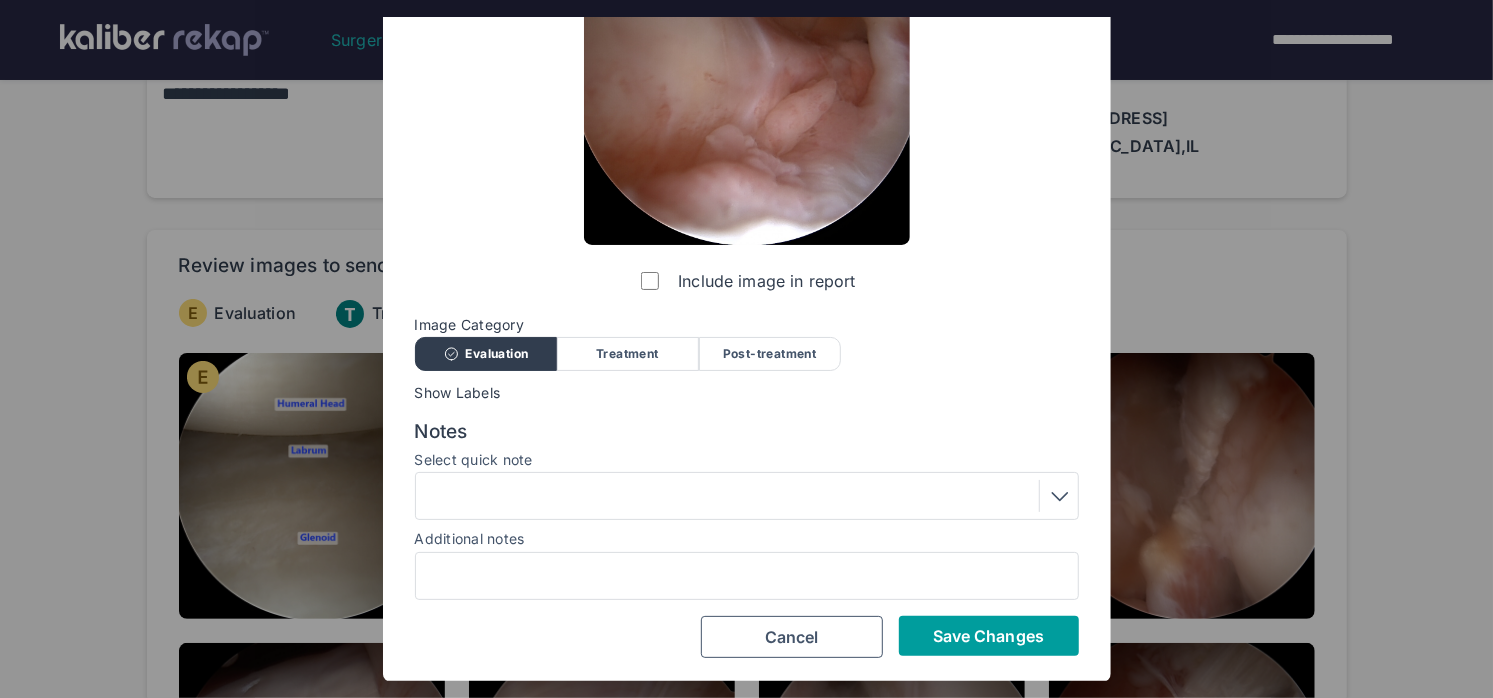 click on "Save Changes" at bounding box center [988, 636] 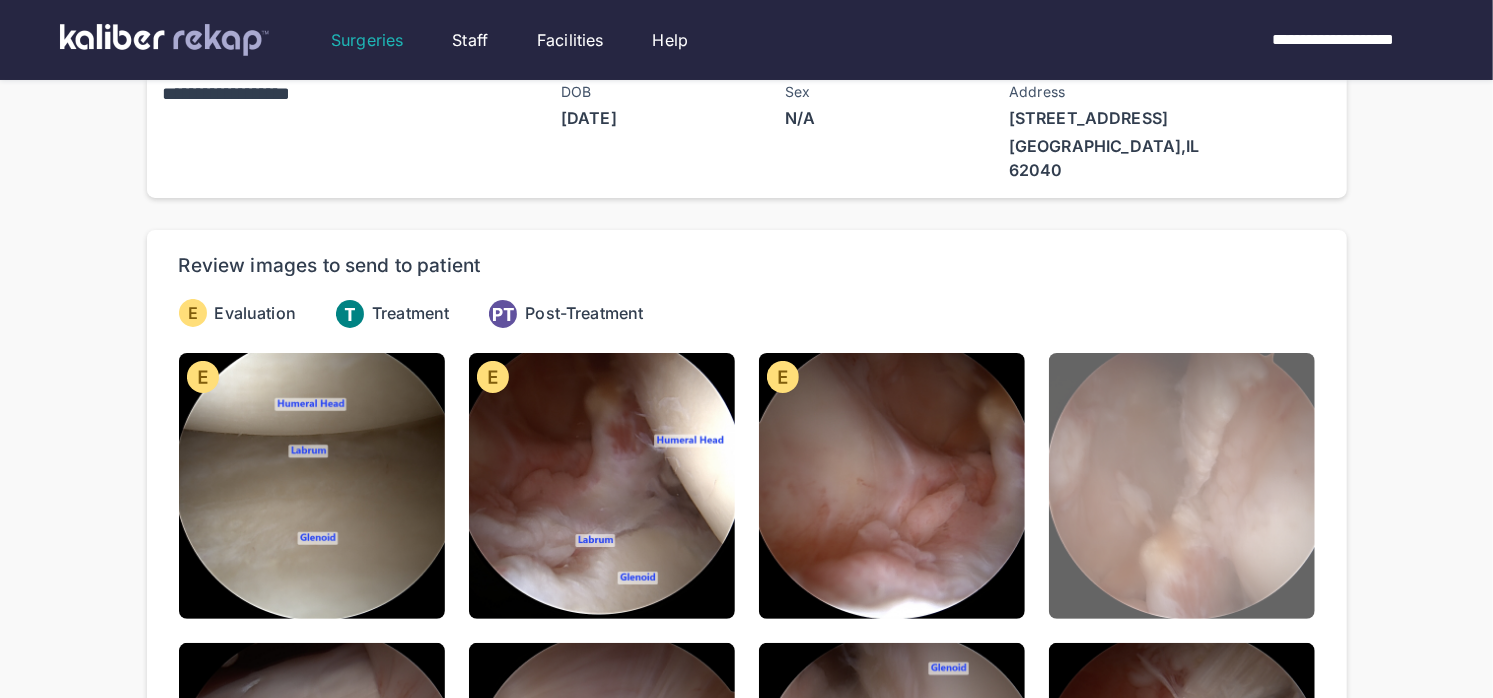 click at bounding box center (1182, 486) 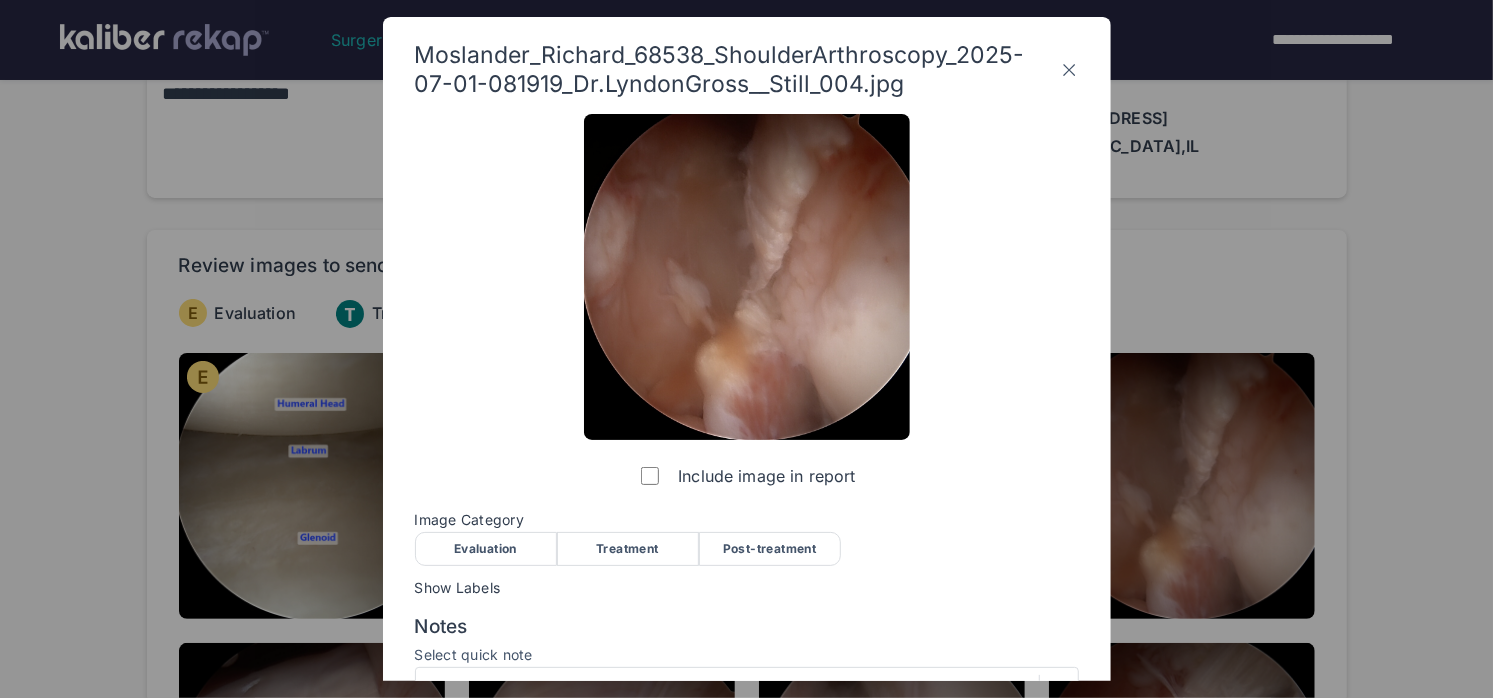 click on "Evaluation" at bounding box center (486, 549) 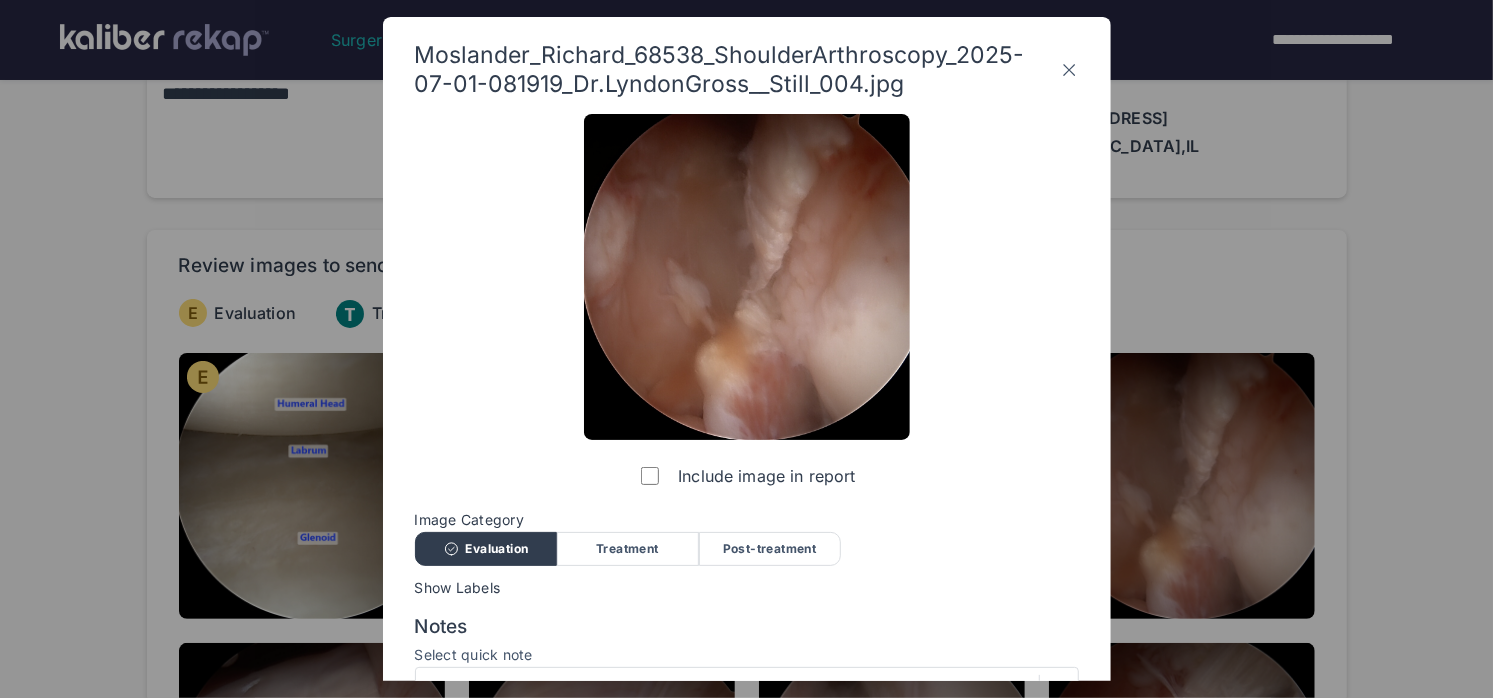 scroll, scrollTop: 195, scrollLeft: 0, axis: vertical 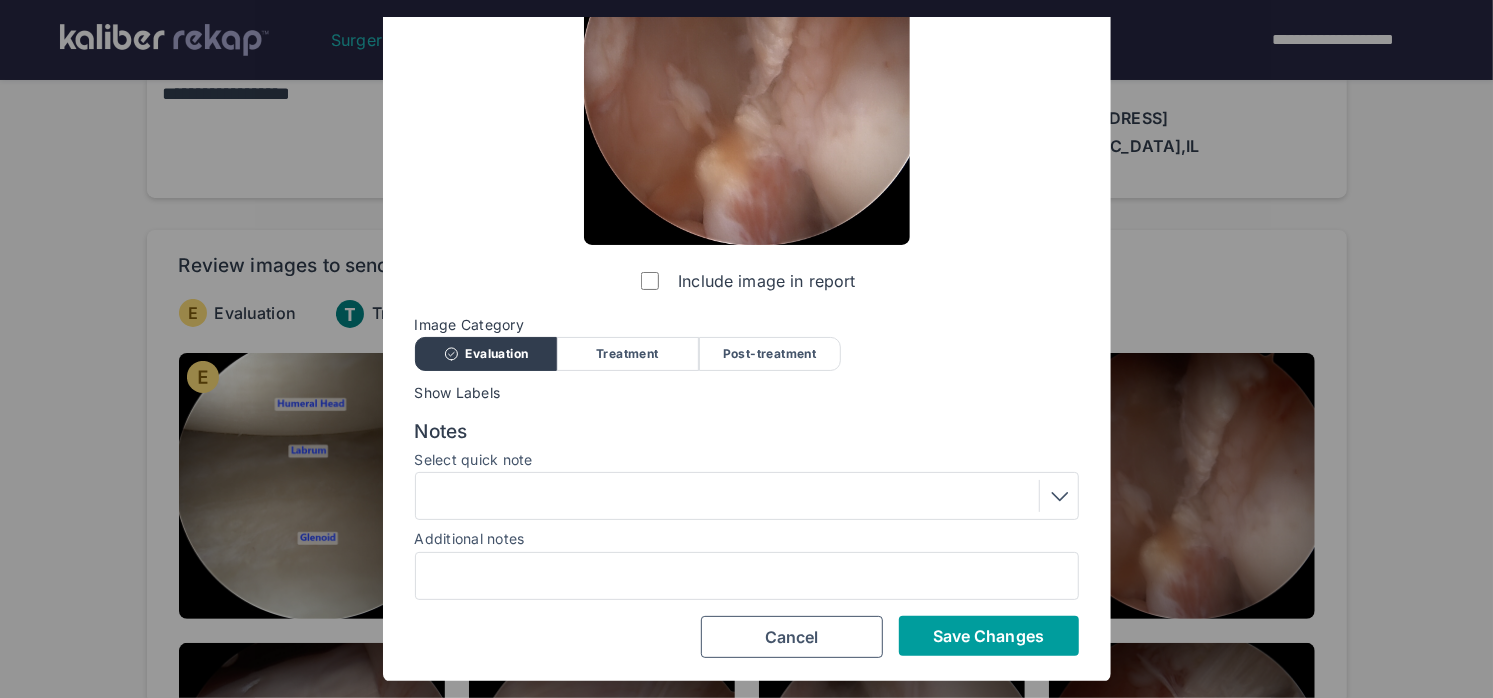 click on "Save Changes" at bounding box center [989, 636] 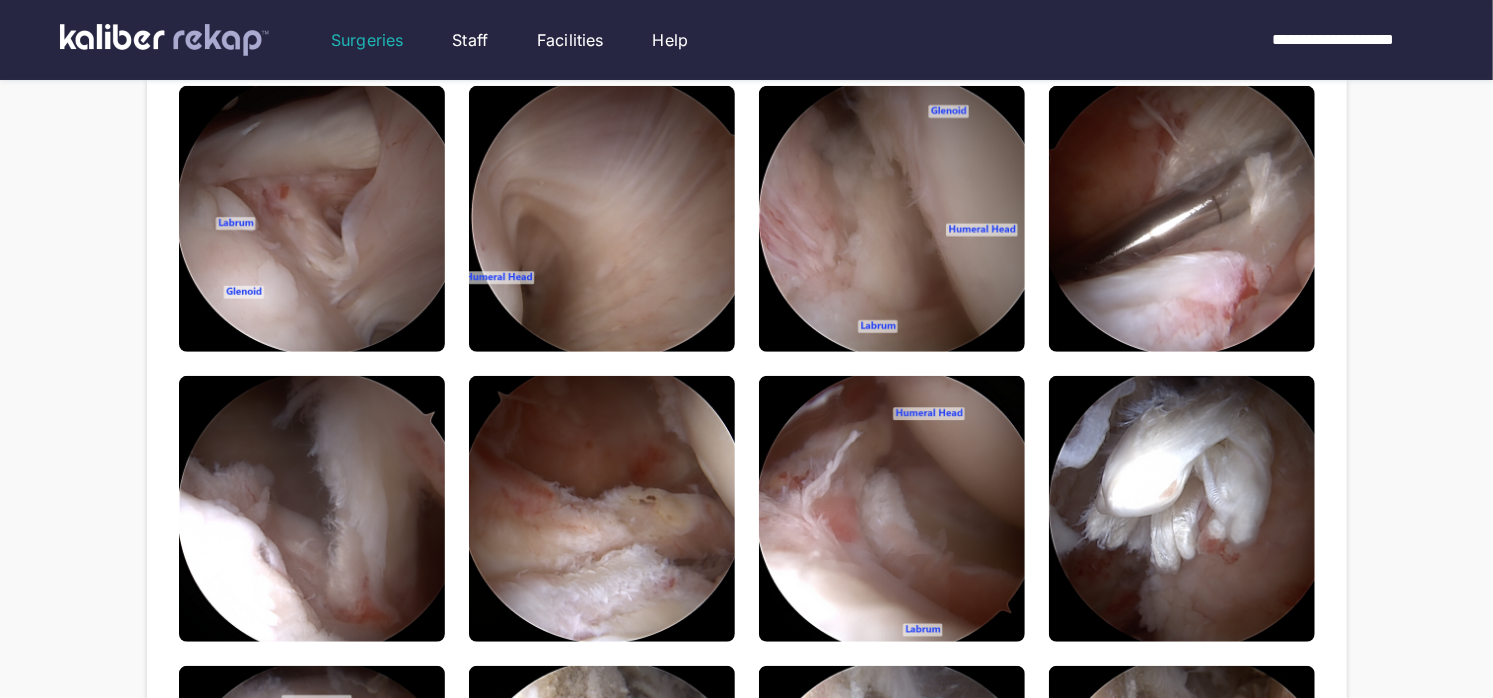 scroll, scrollTop: 0, scrollLeft: 0, axis: both 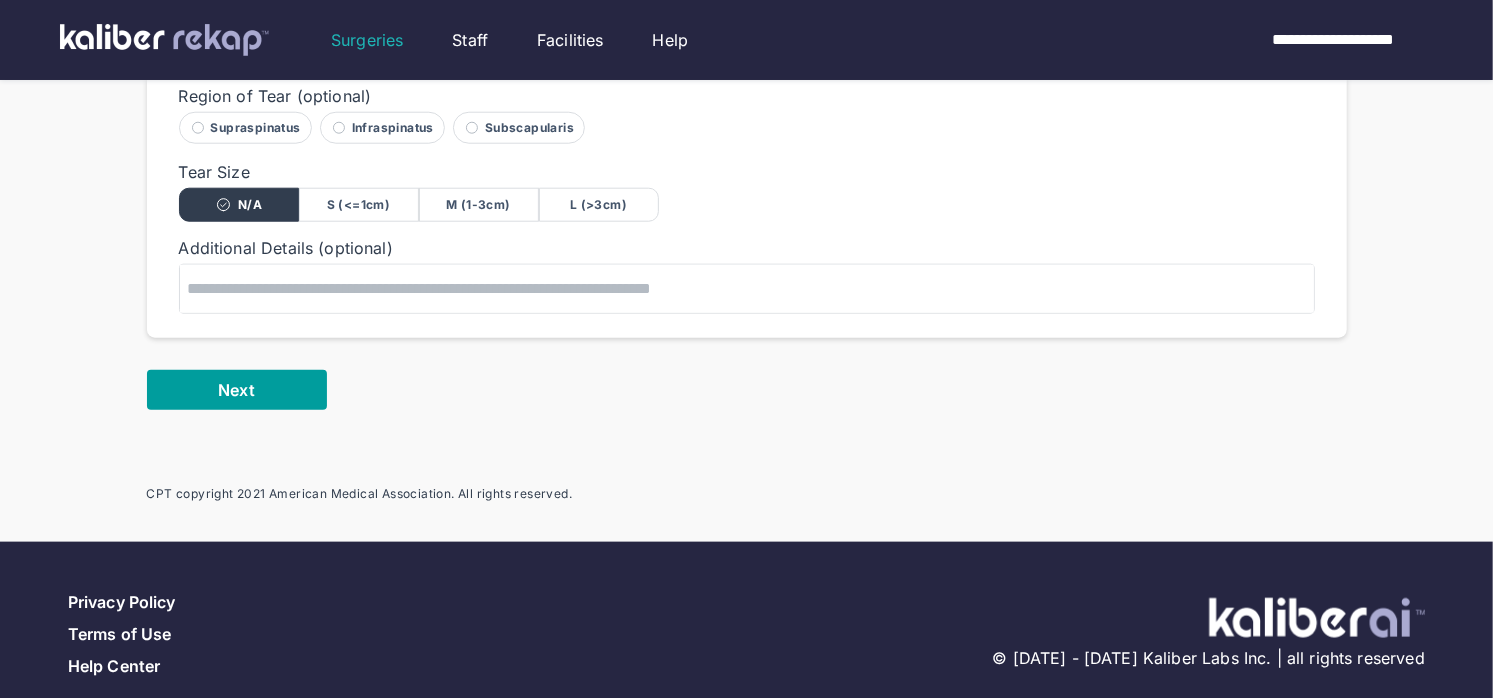 click on "Next" at bounding box center (237, 390) 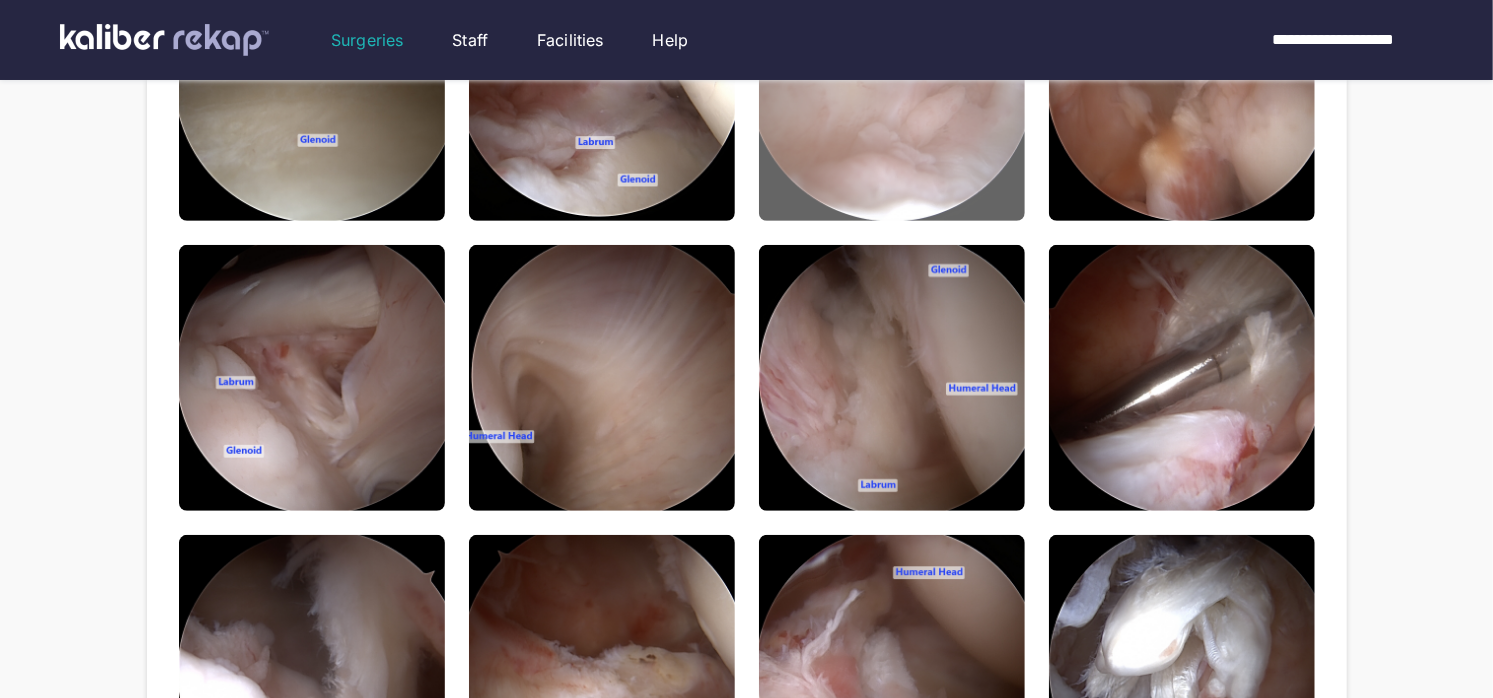 scroll, scrollTop: 440, scrollLeft: 0, axis: vertical 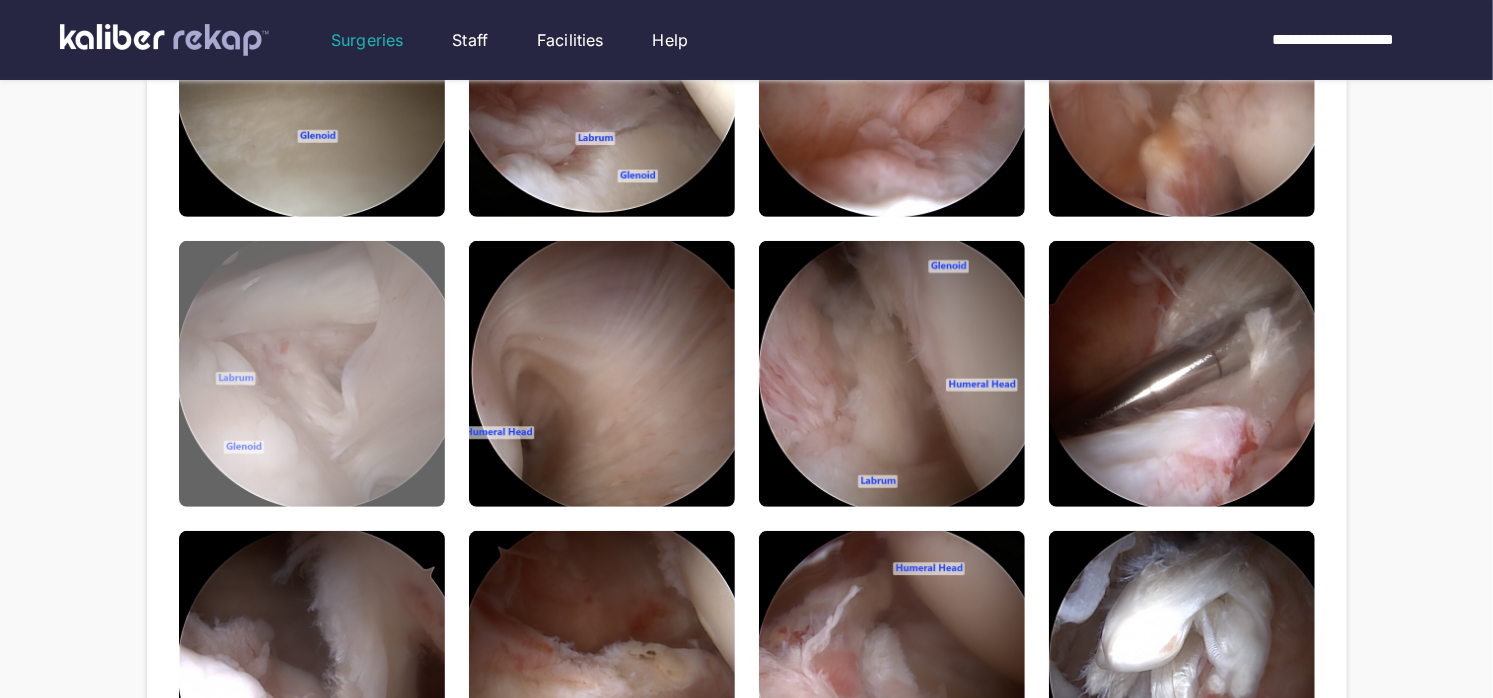 click at bounding box center (312, 374) 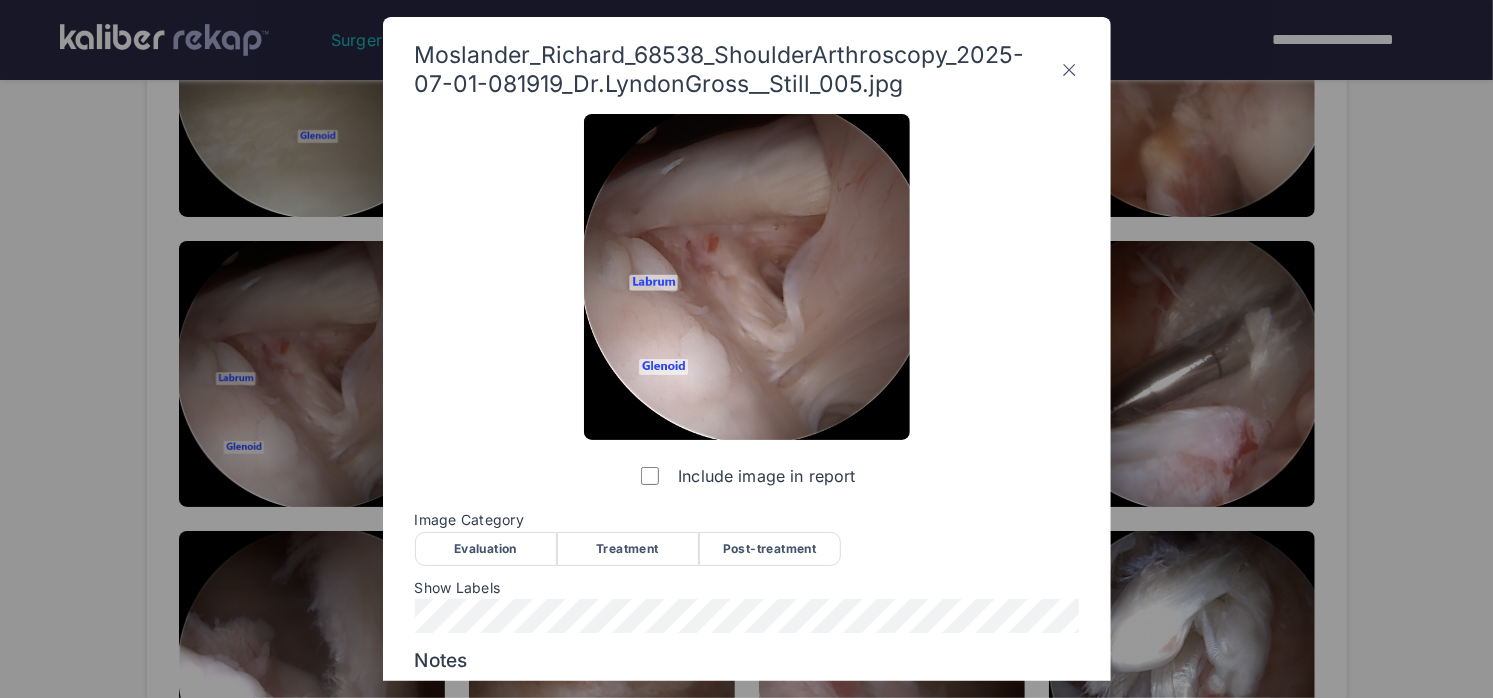 click on "Evaluation" at bounding box center [486, 549] 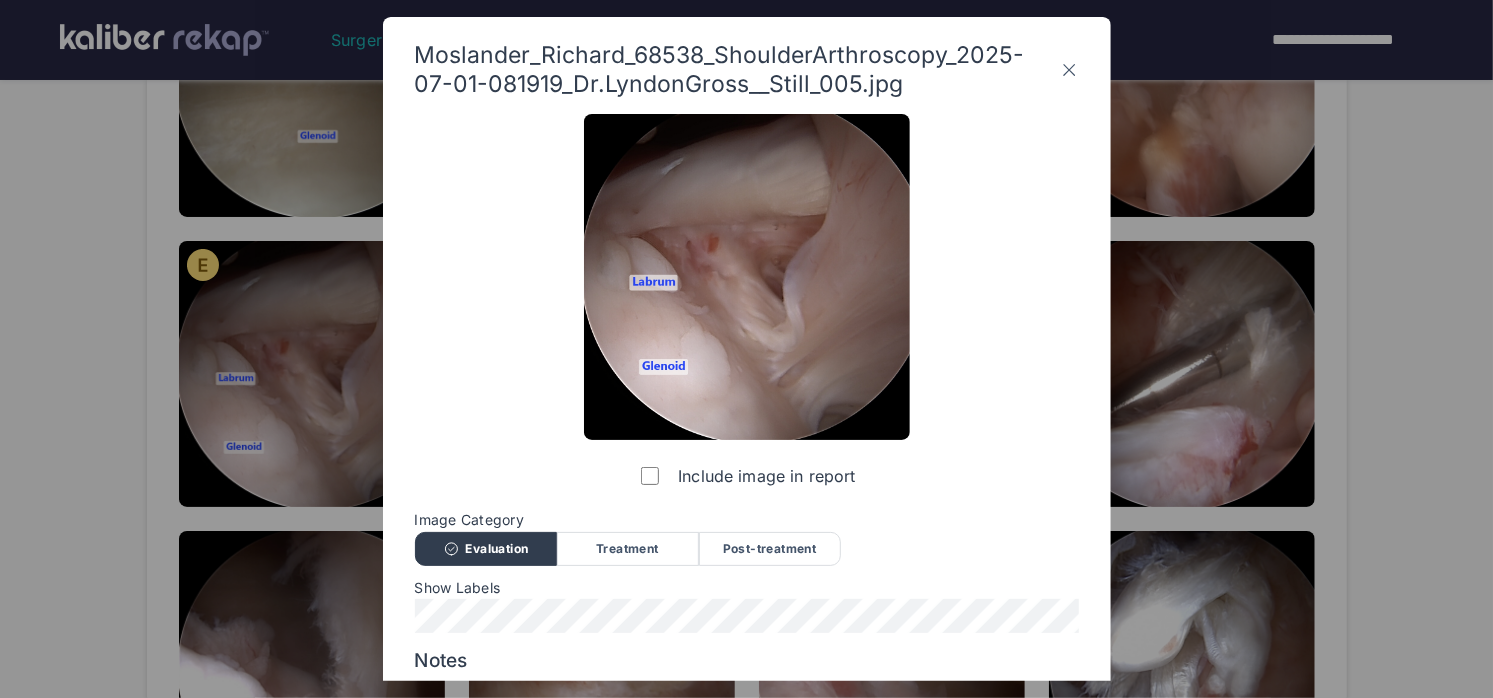 scroll, scrollTop: 228, scrollLeft: 0, axis: vertical 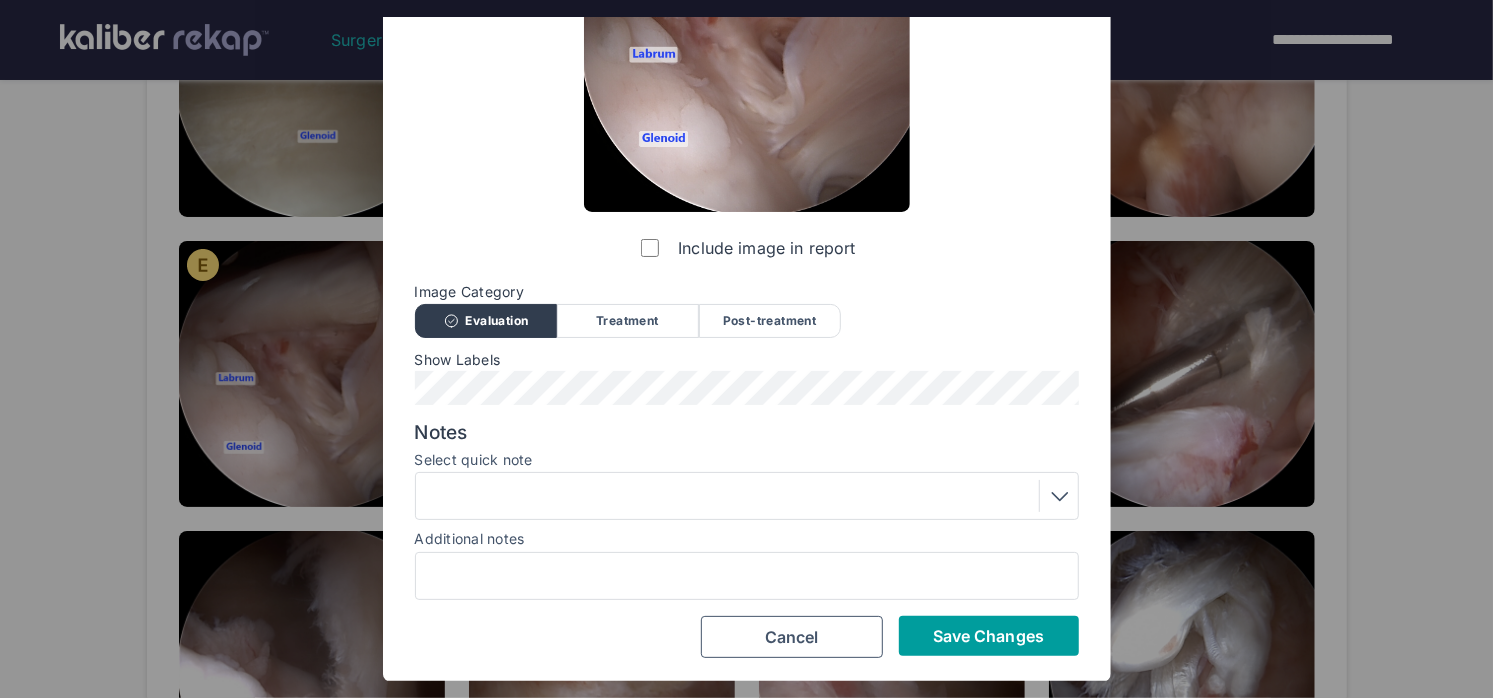 click on "Save Changes" at bounding box center (989, 636) 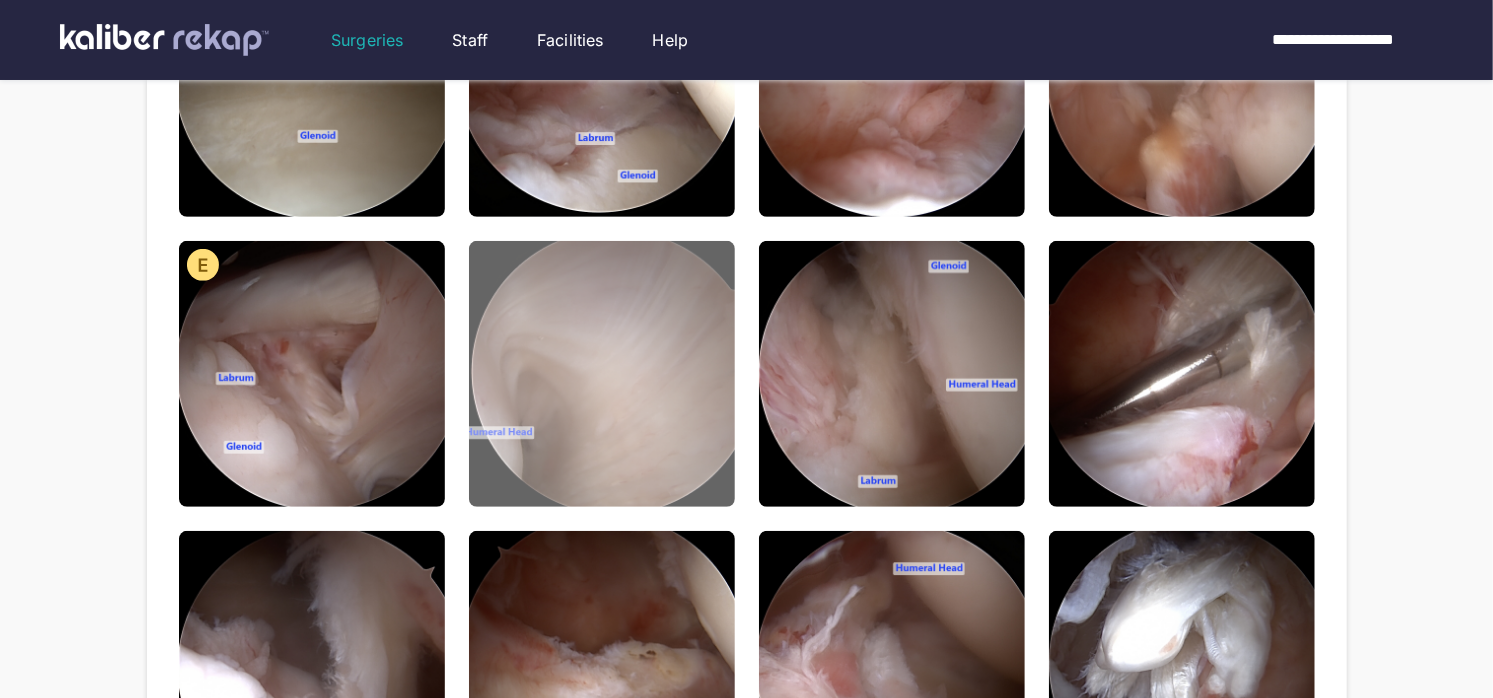 click at bounding box center [602, 374] 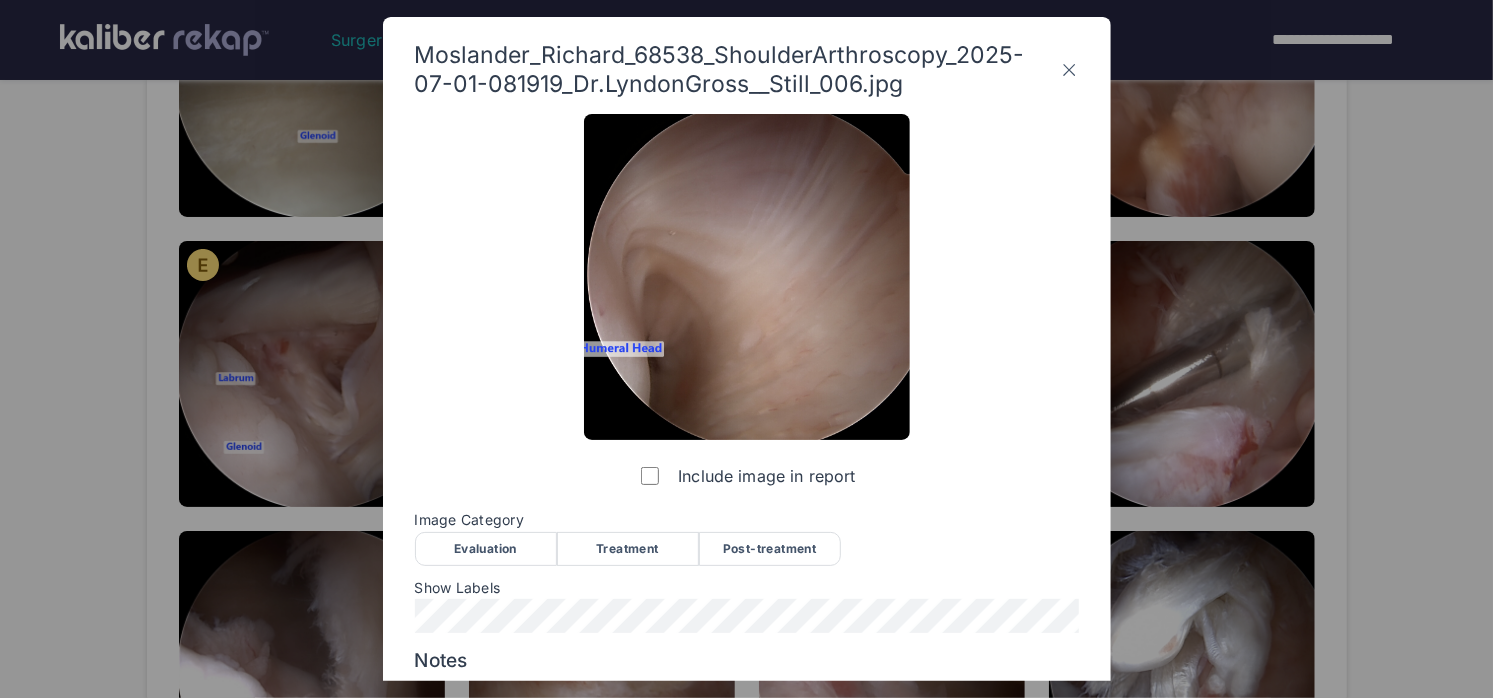 click on "Evaluation" at bounding box center (486, 549) 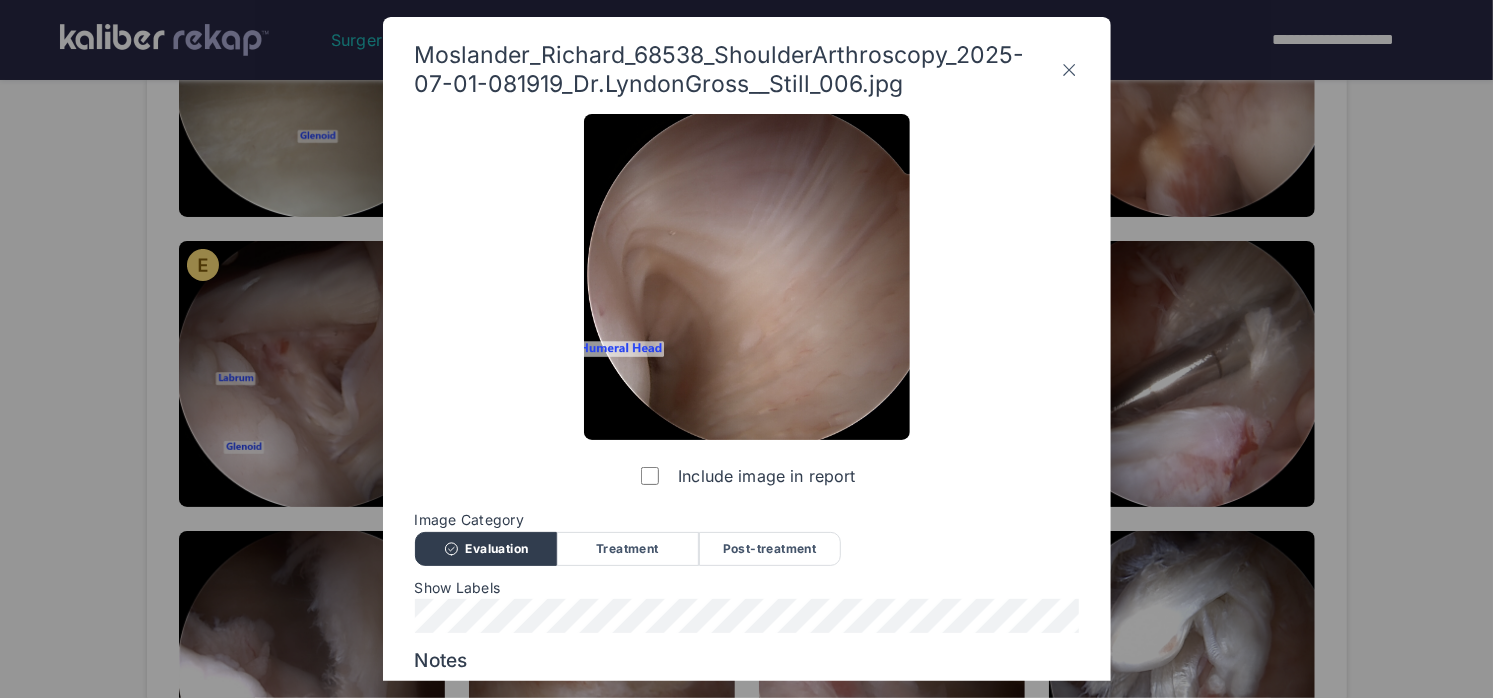 scroll, scrollTop: 228, scrollLeft: 0, axis: vertical 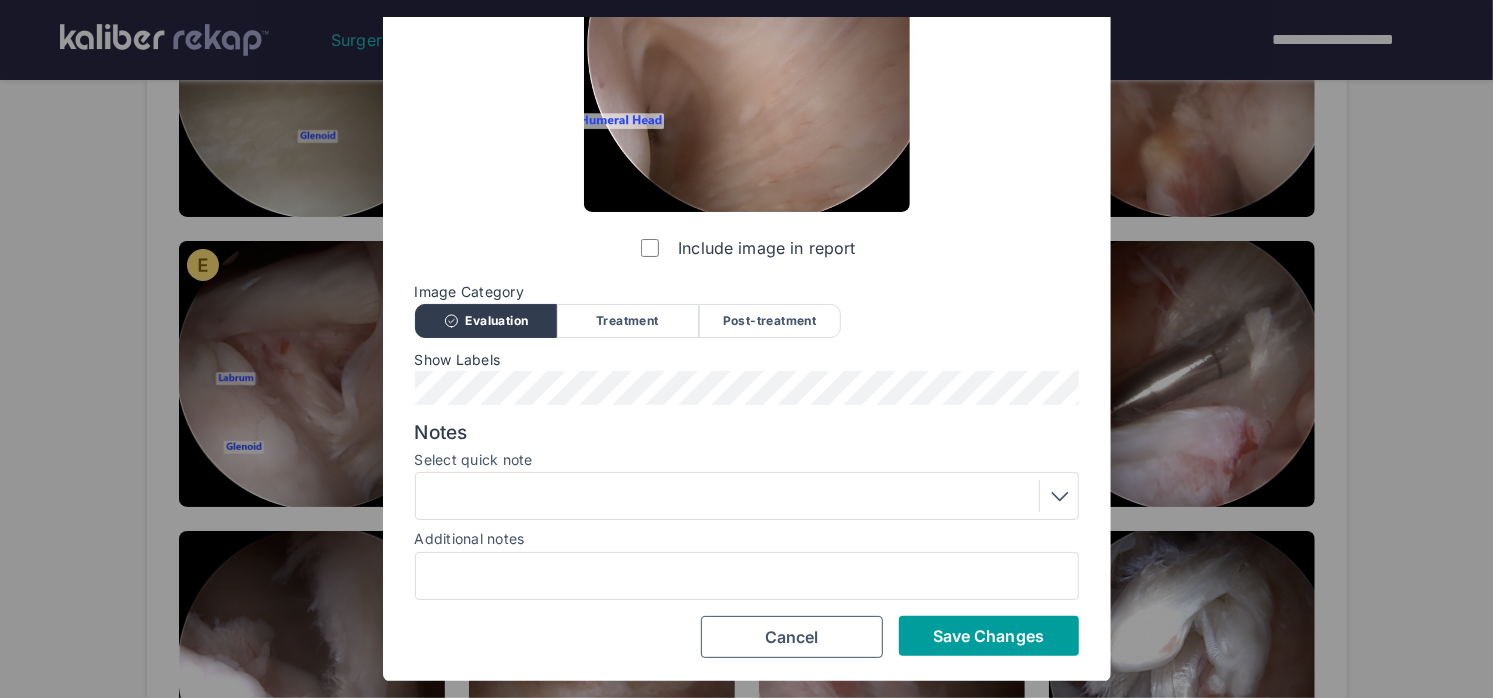 click on "Save Changes" at bounding box center (988, 636) 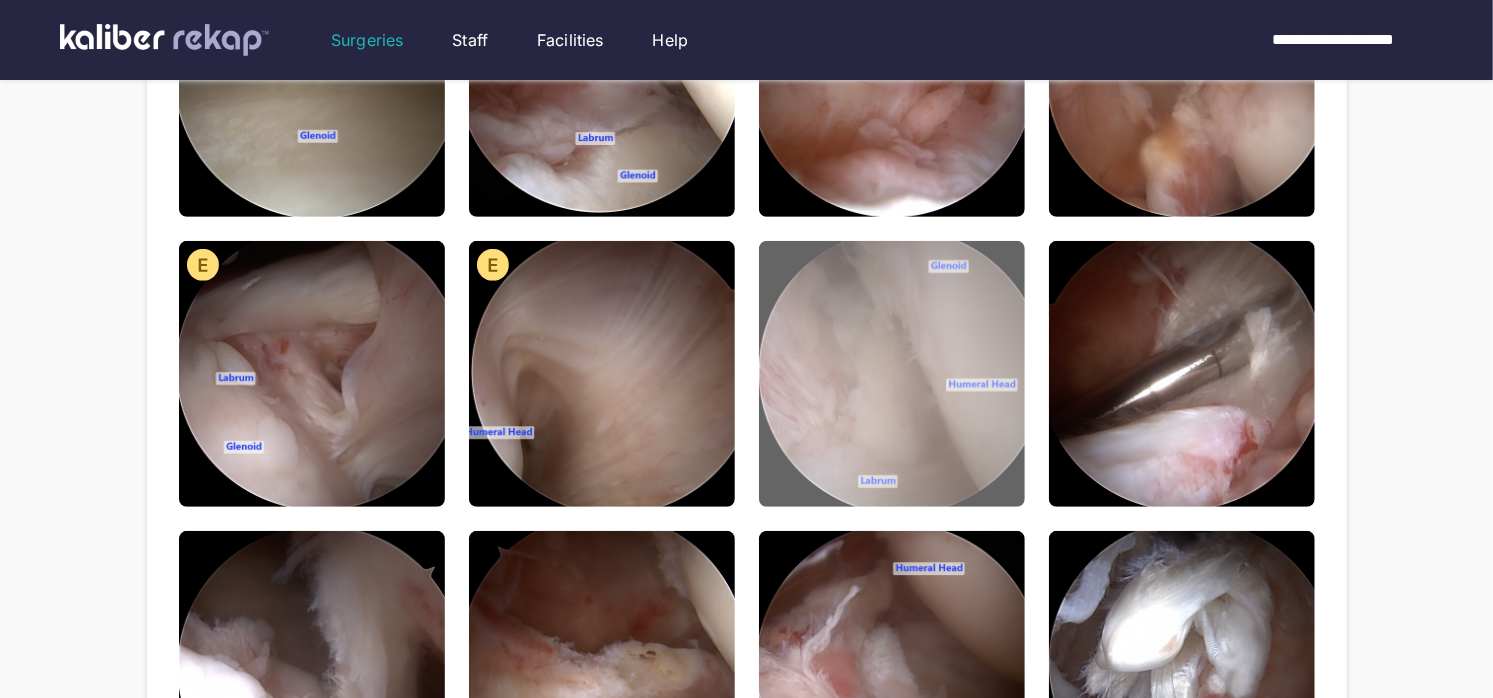 click at bounding box center [892, 374] 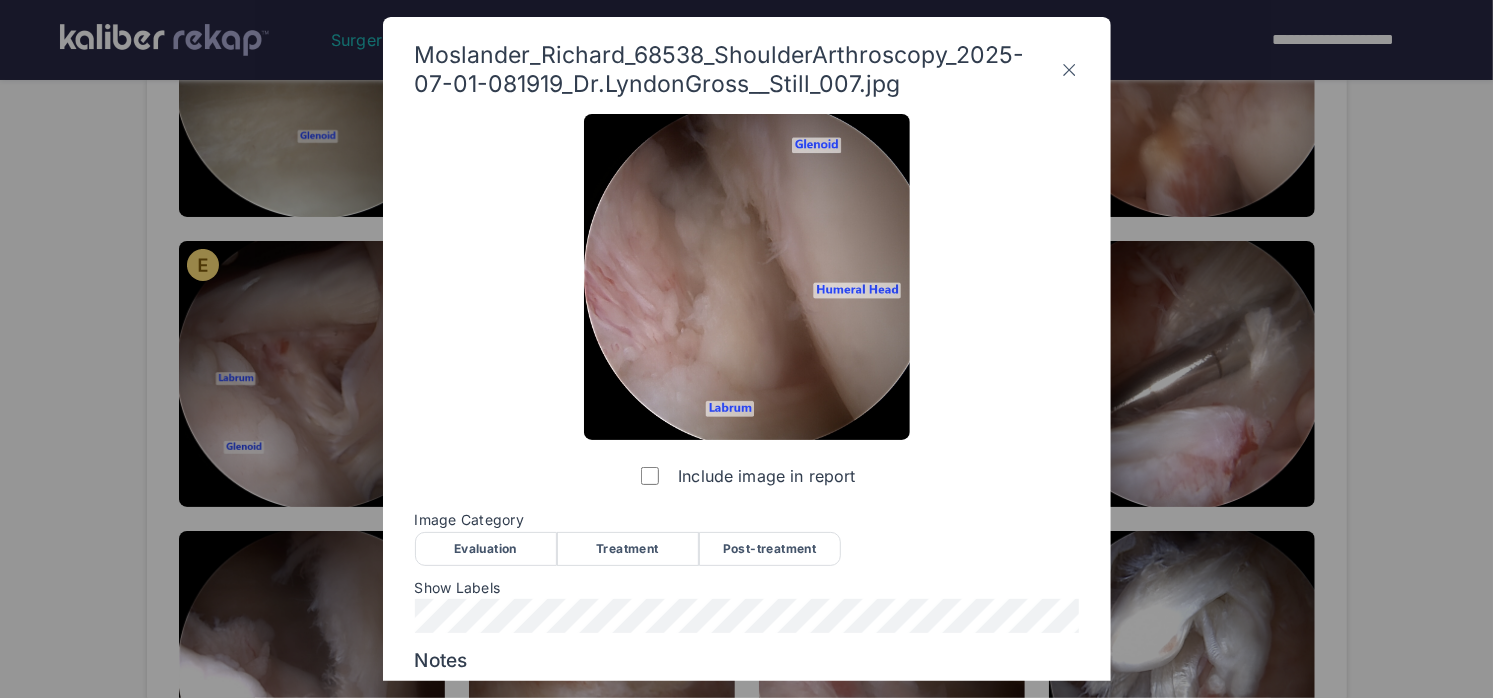 click 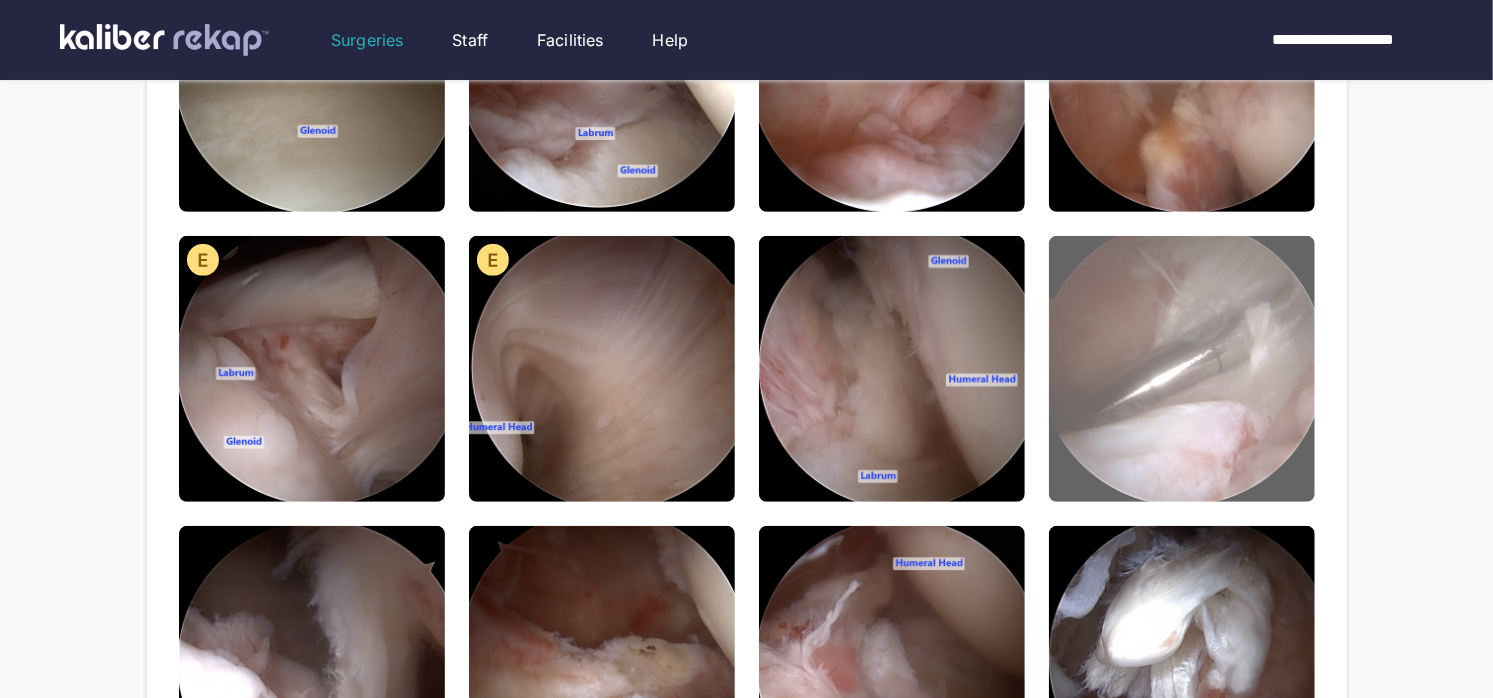 scroll, scrollTop: 451, scrollLeft: 0, axis: vertical 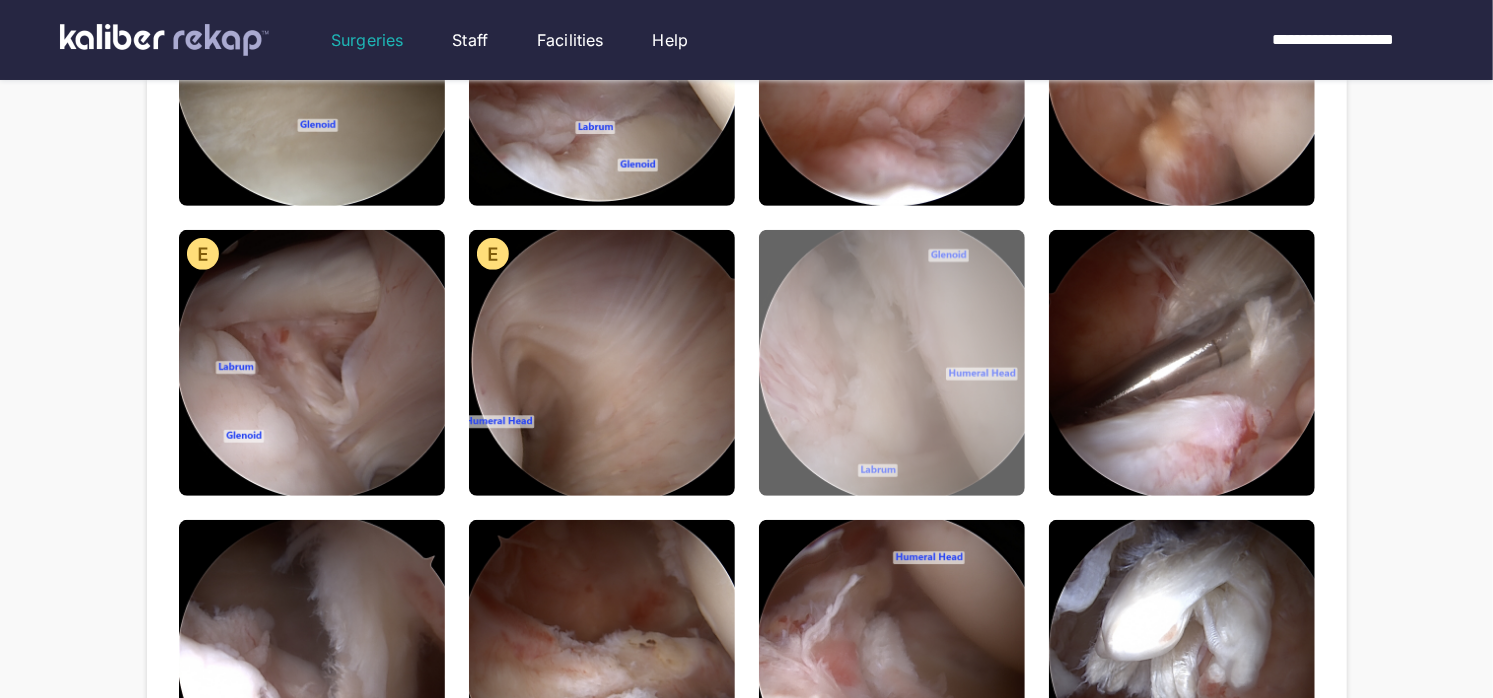 click at bounding box center [892, 363] 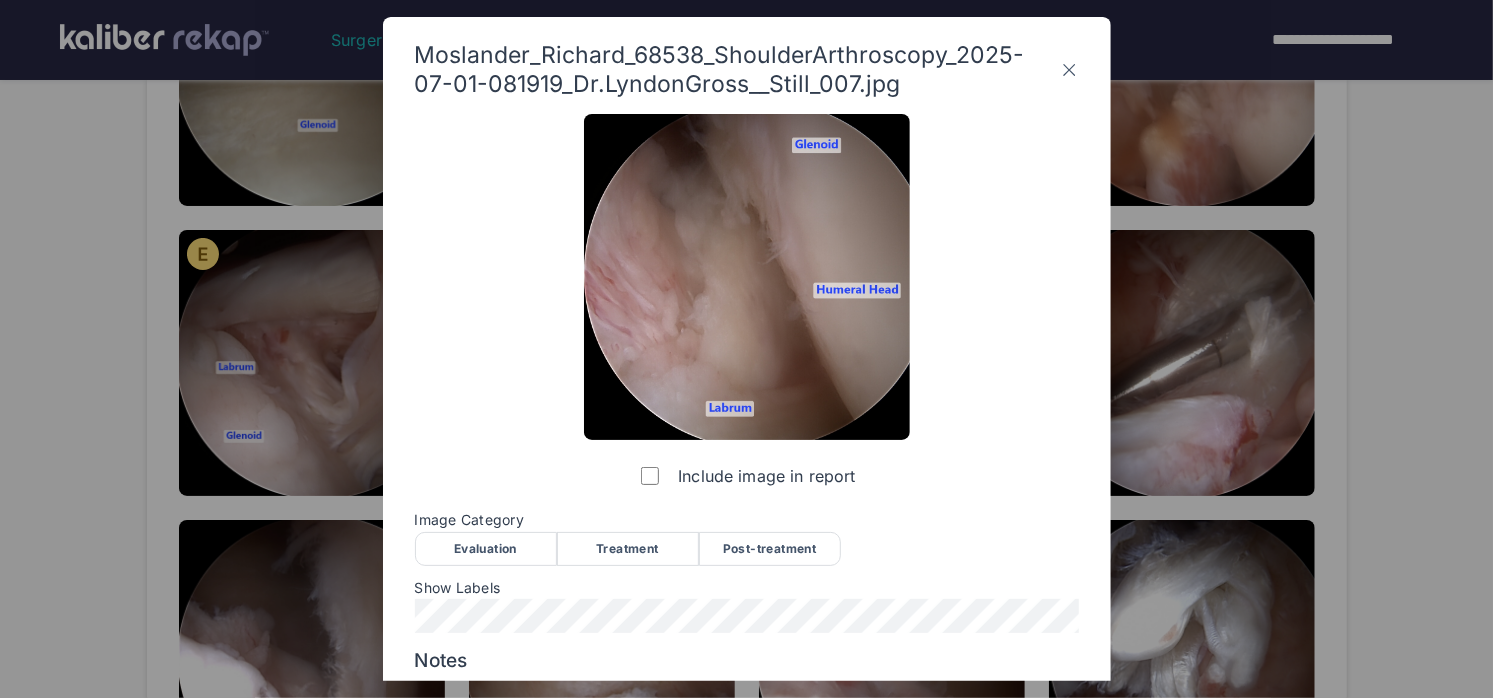 click on "Evaluation" at bounding box center [486, 549] 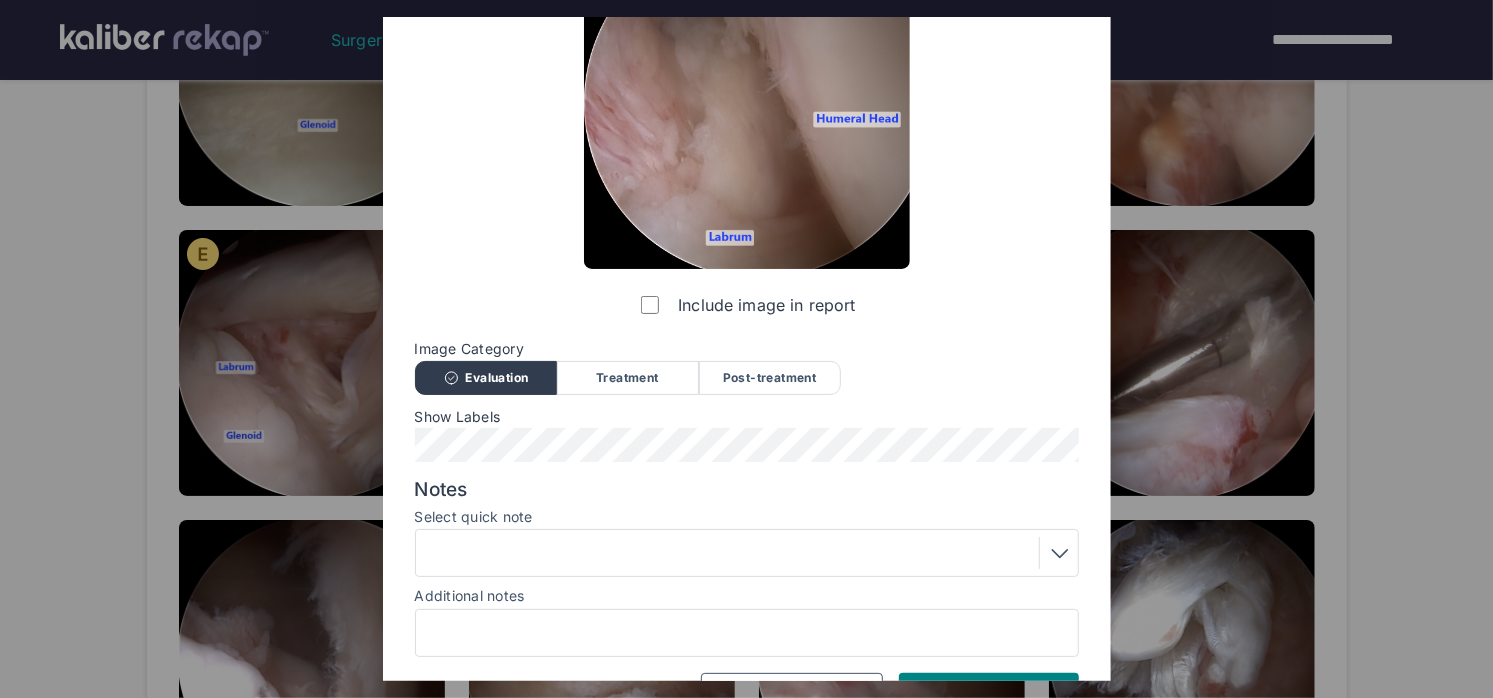 scroll, scrollTop: 228, scrollLeft: 0, axis: vertical 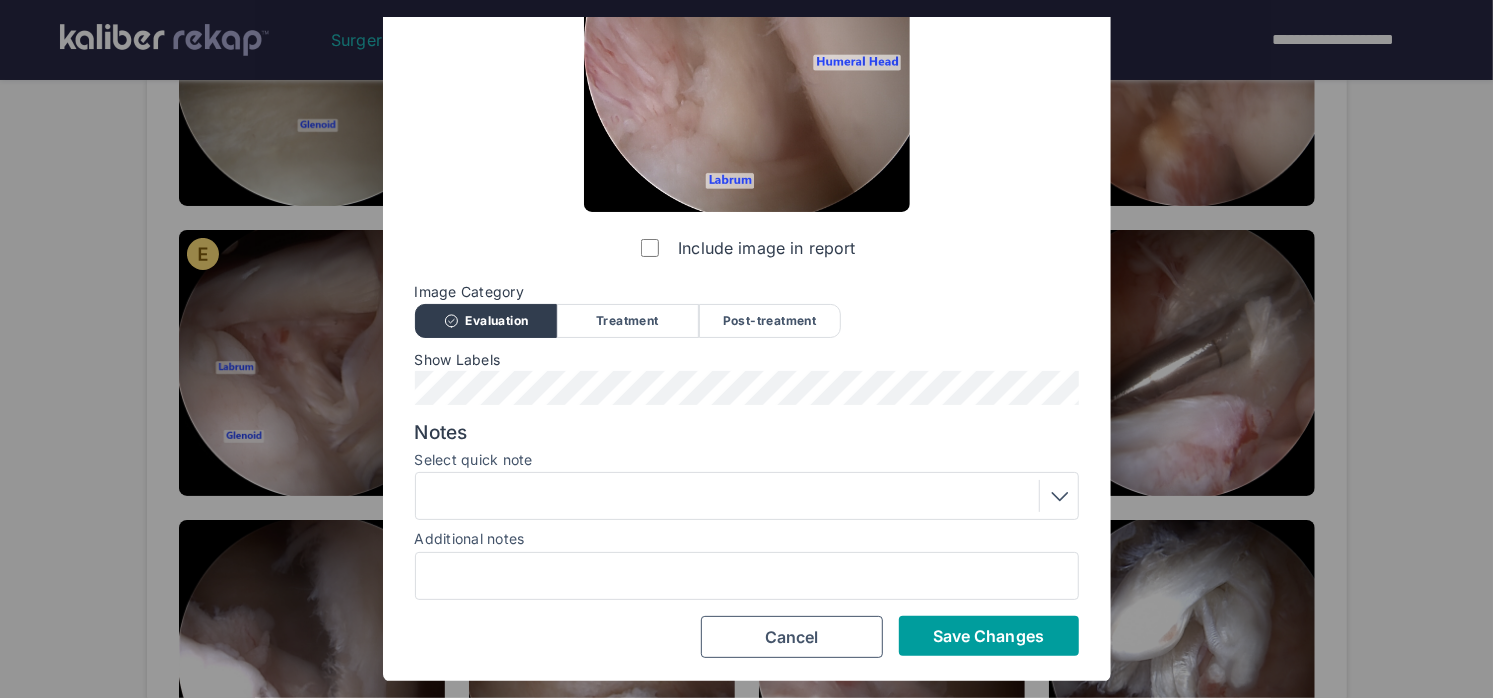 click on "Save Changes" at bounding box center [988, 636] 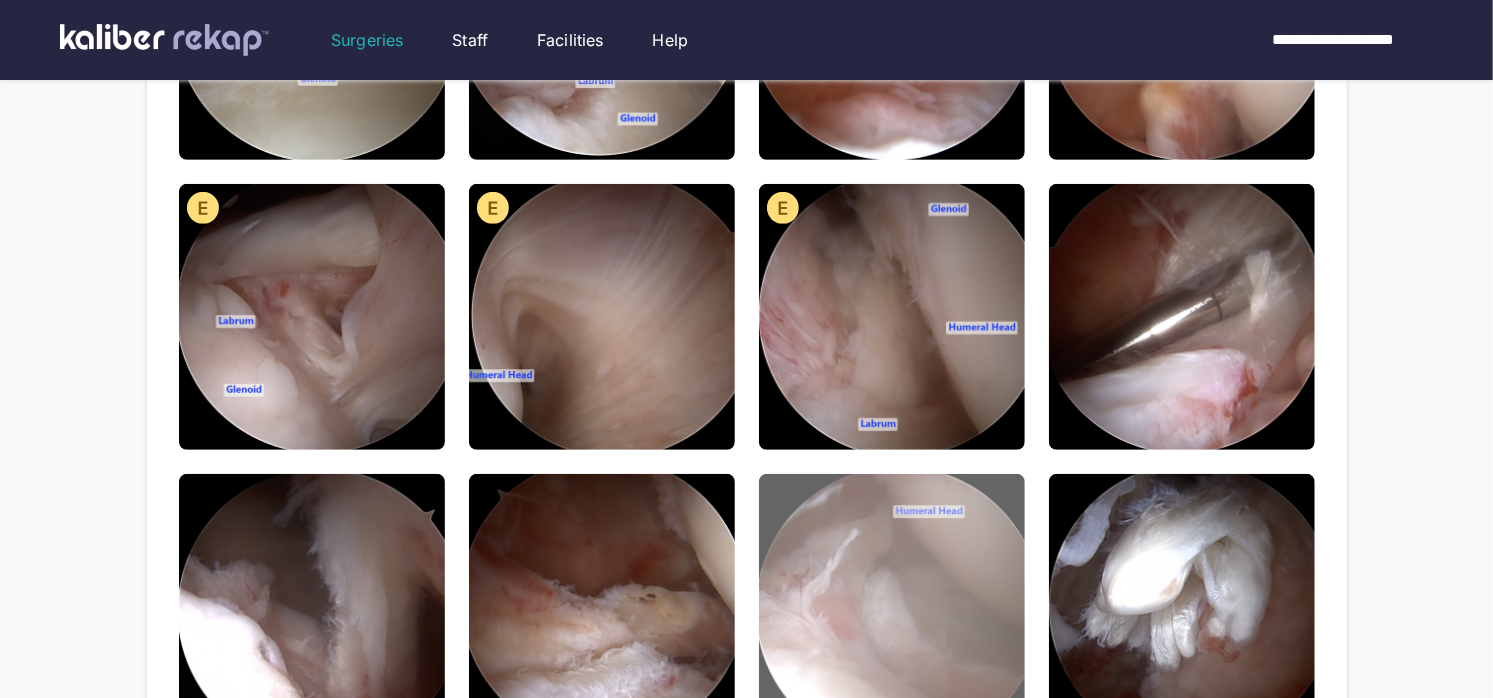scroll, scrollTop: 512, scrollLeft: 0, axis: vertical 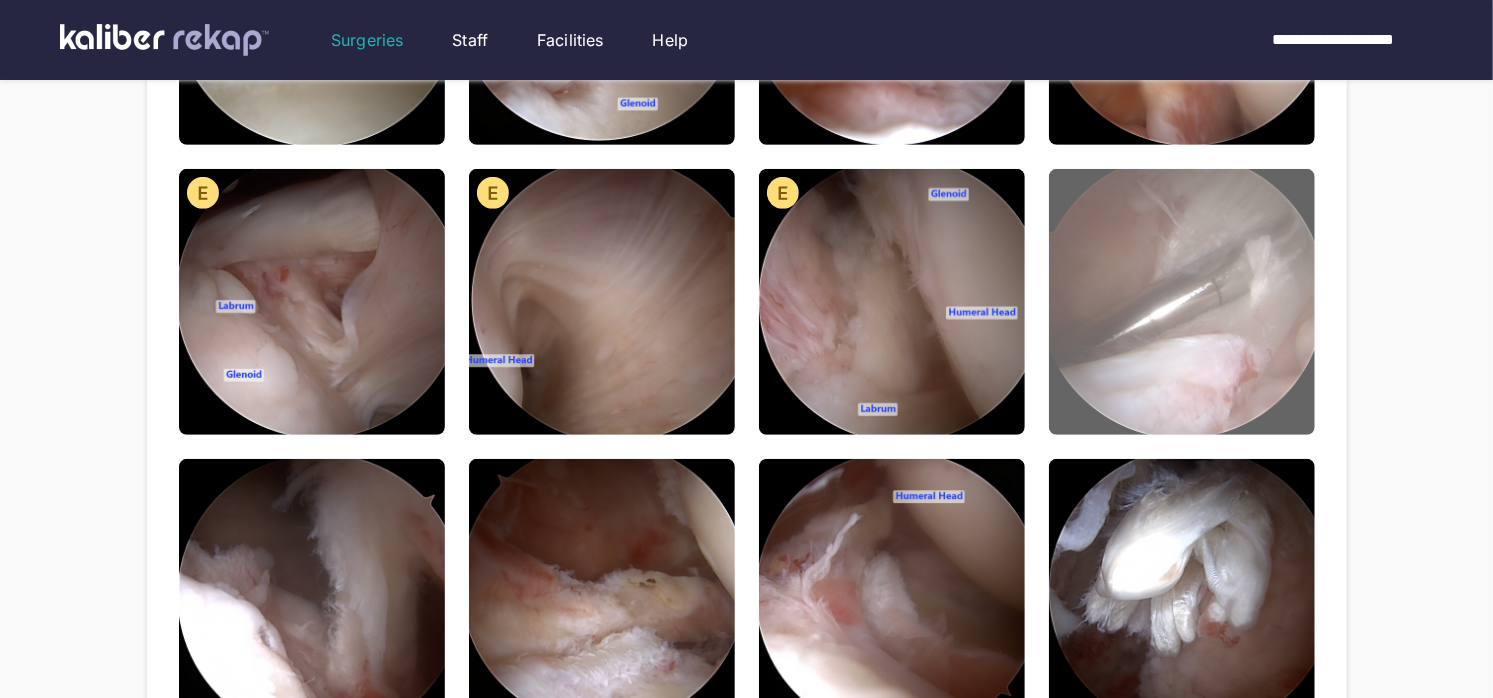 click at bounding box center (1182, 302) 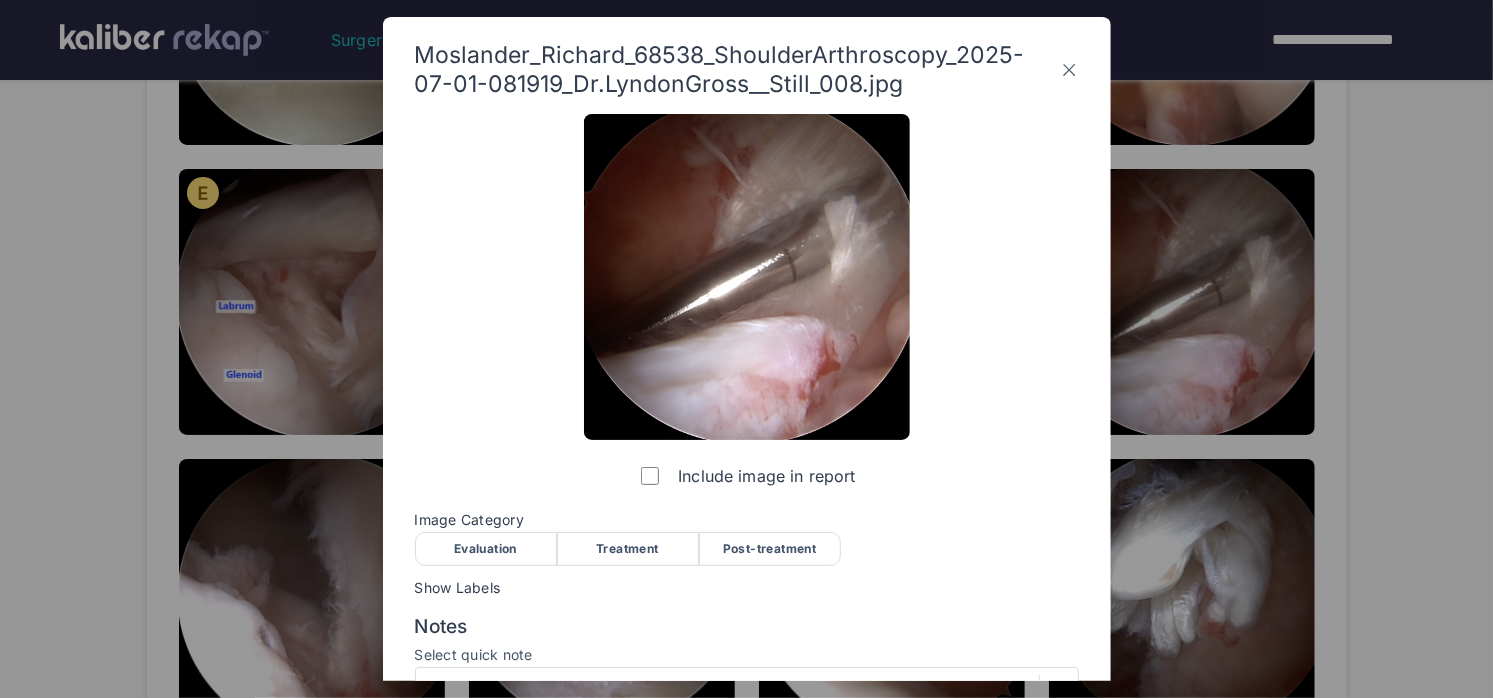 click on "Treatment" at bounding box center (628, 549) 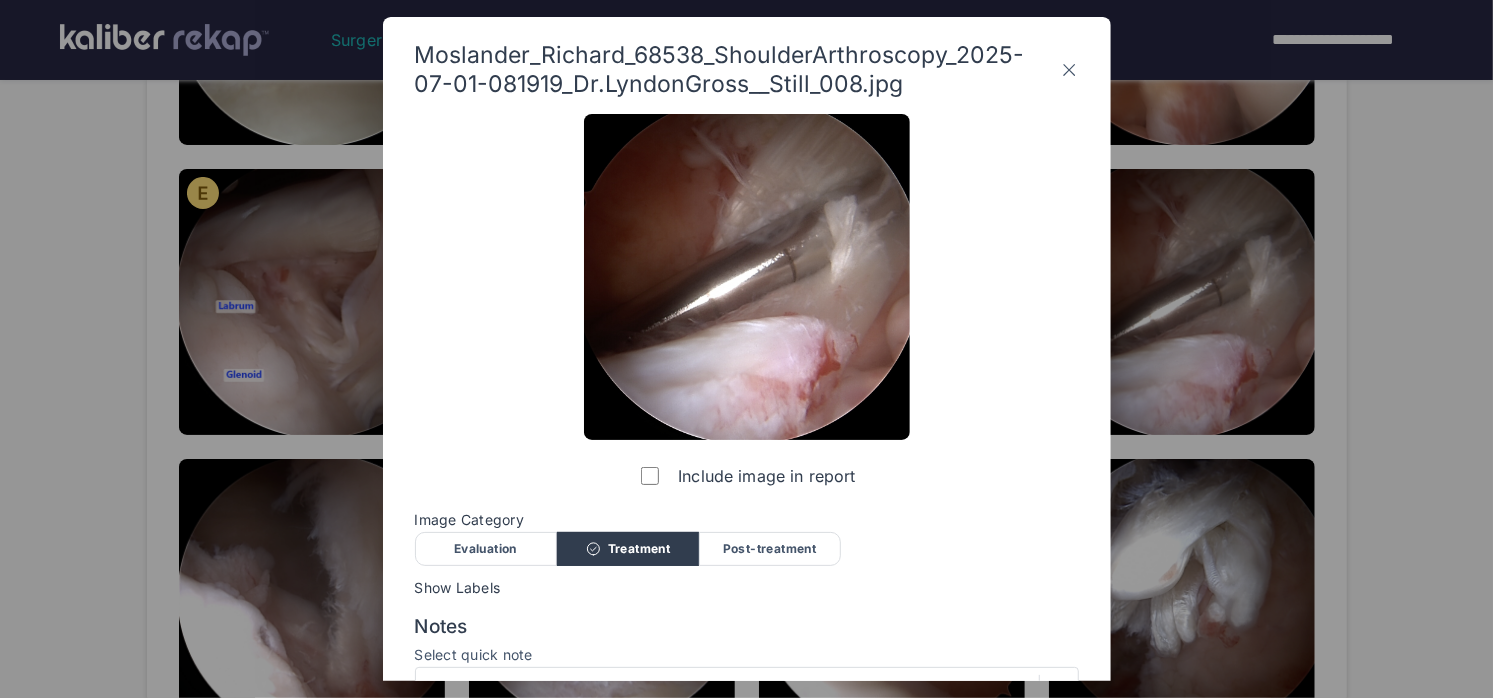 scroll, scrollTop: 195, scrollLeft: 0, axis: vertical 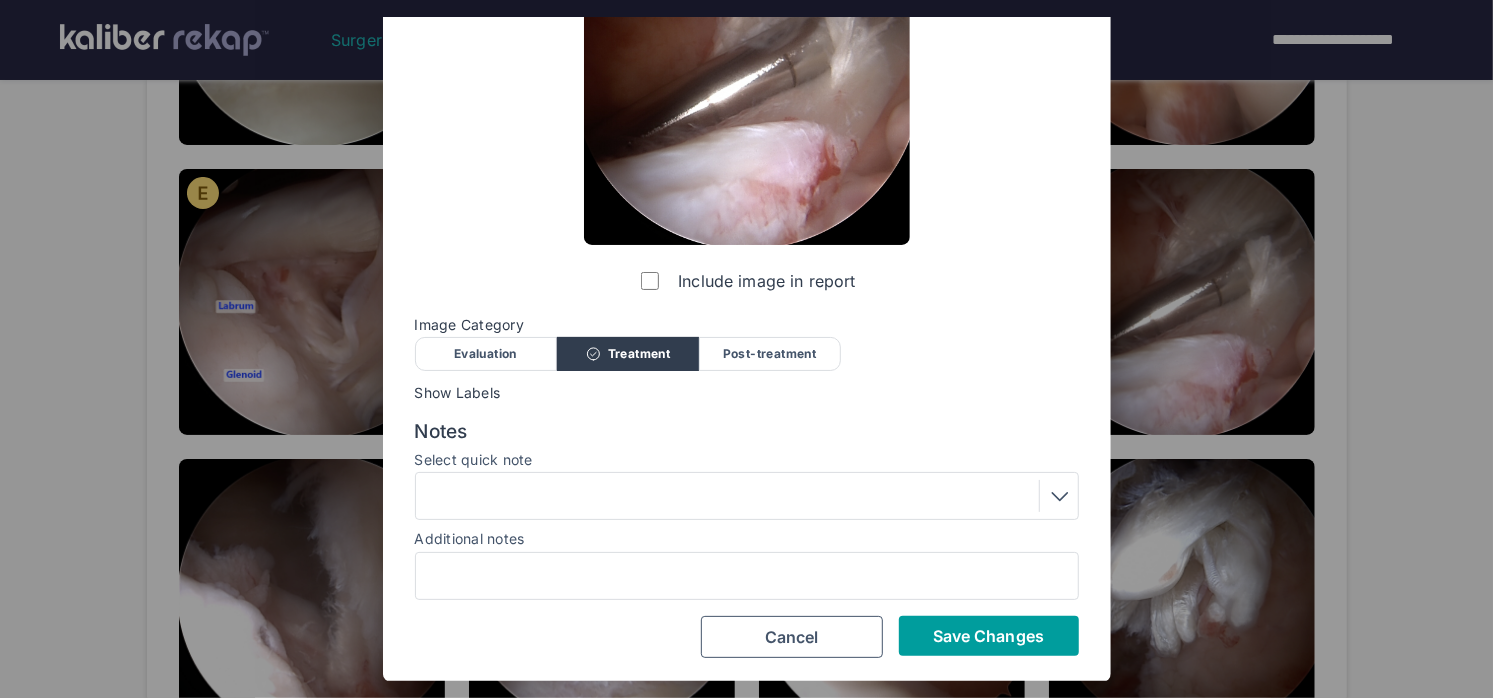 click on "Save Changes" at bounding box center [988, 636] 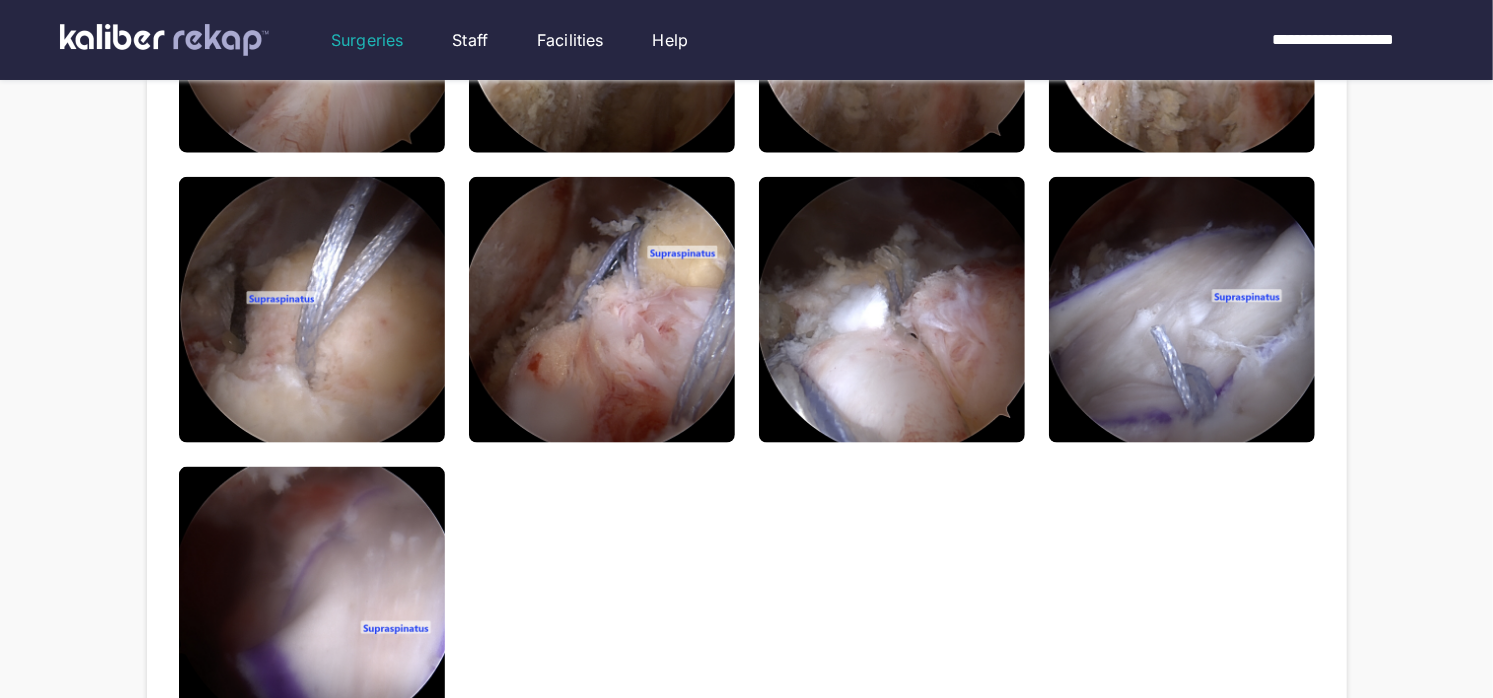 scroll, scrollTop: 1458, scrollLeft: 0, axis: vertical 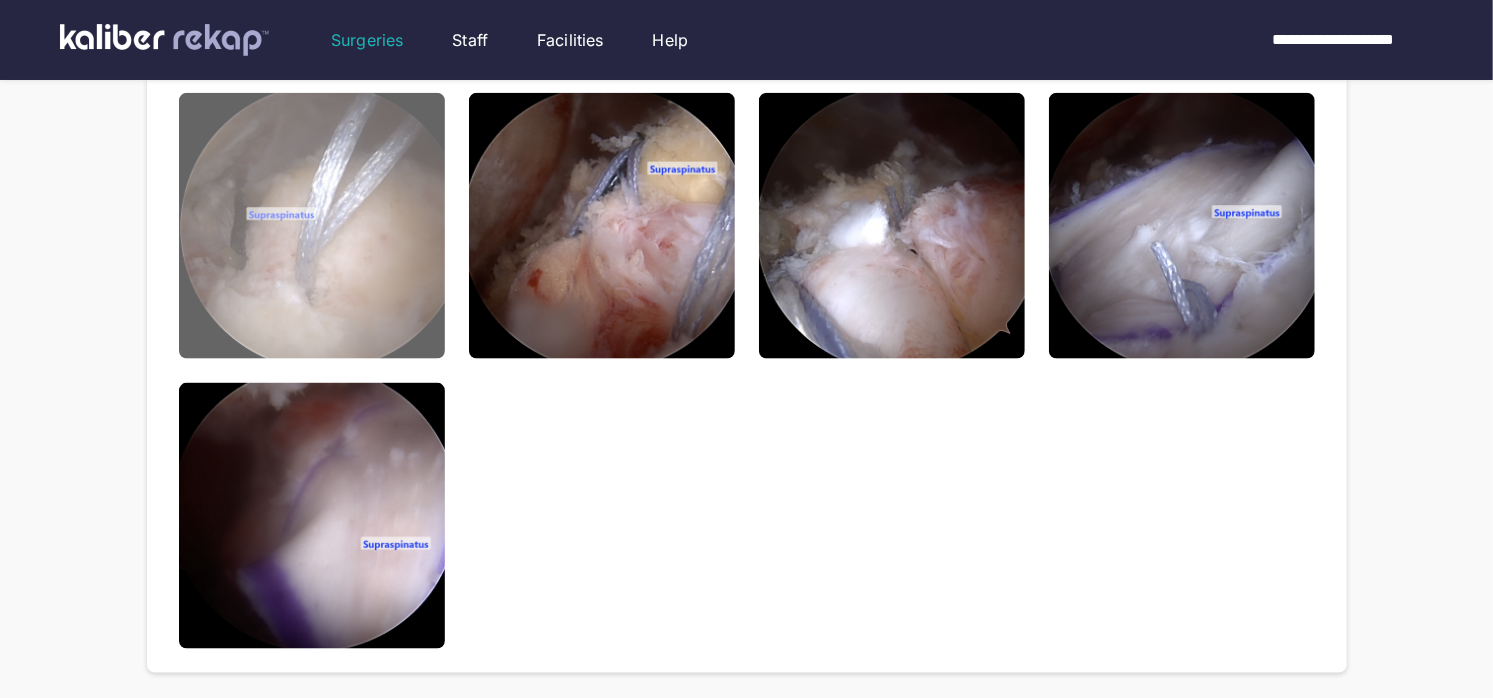 click at bounding box center [312, 226] 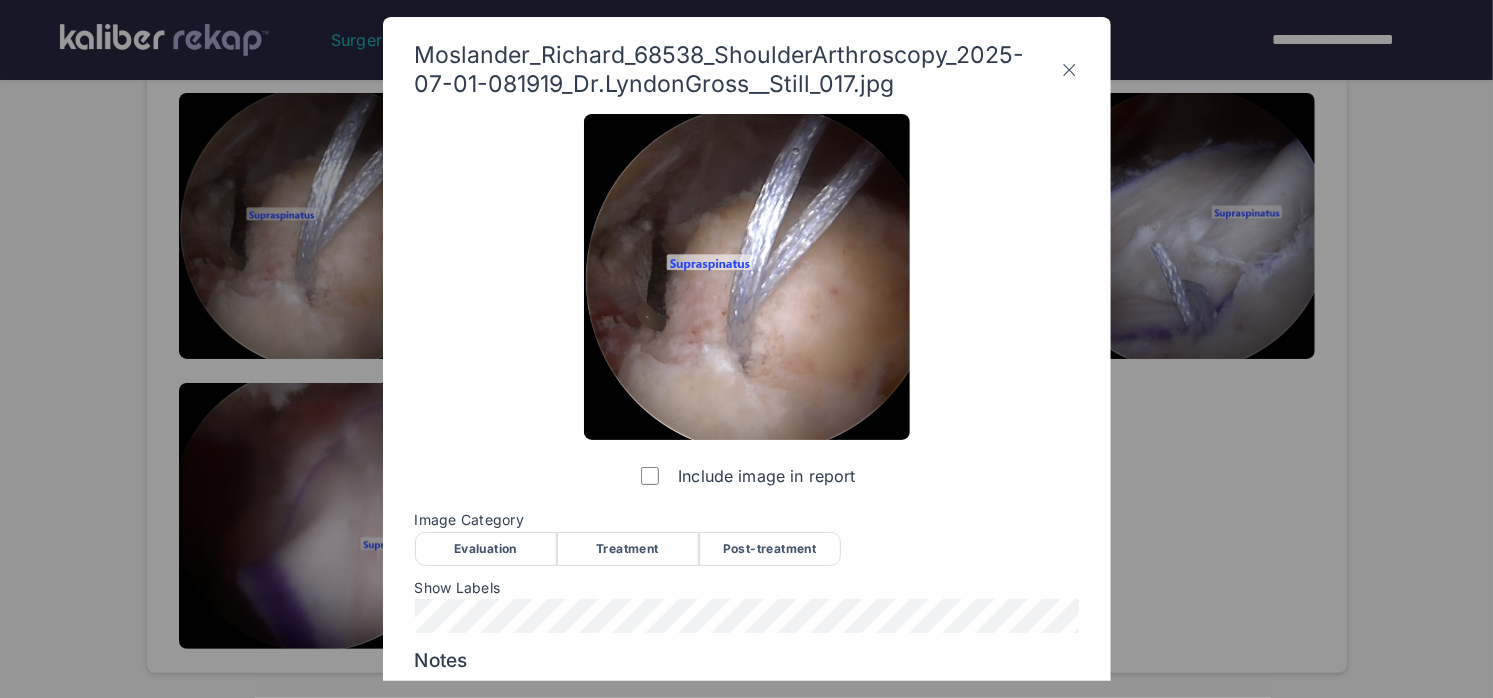 click on "Image Category Evaluation Treatment Post-treatment Evaluation Treatment Post-treatment" at bounding box center (747, 538) 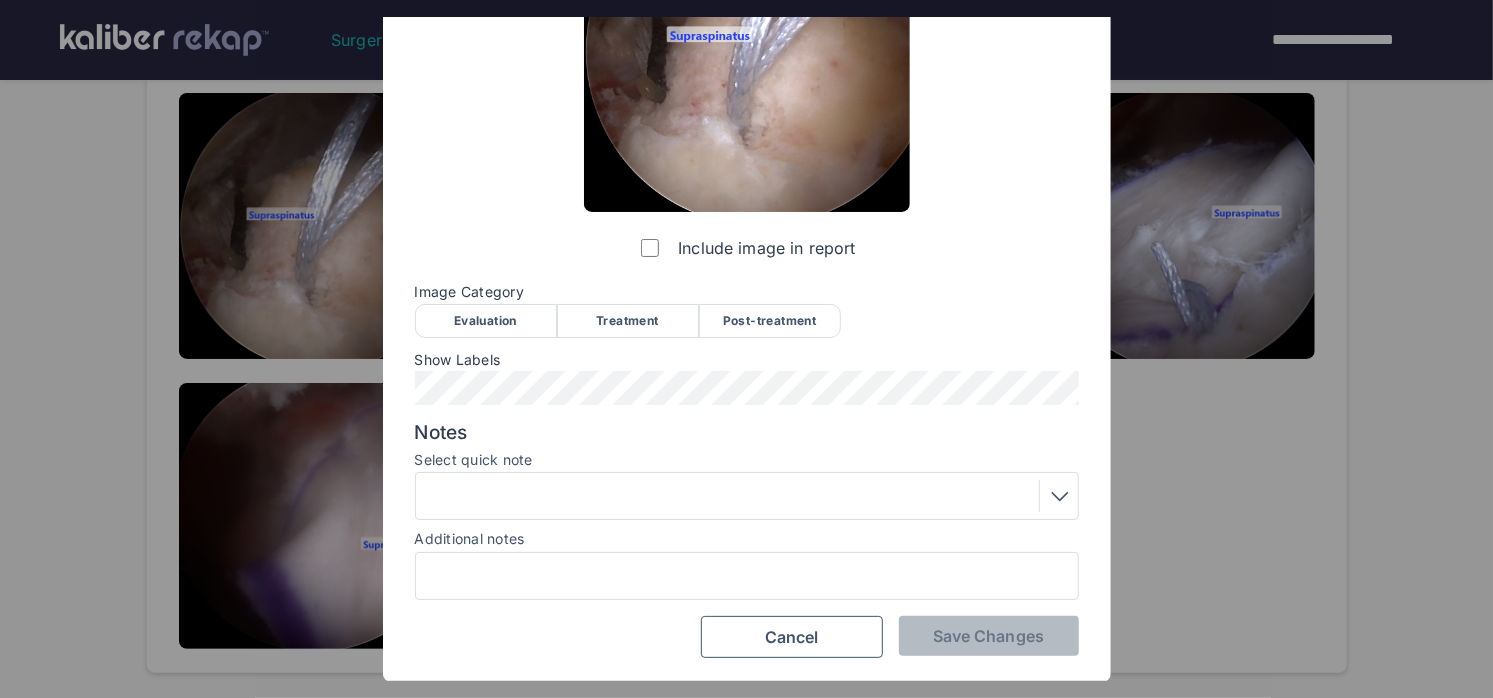 scroll, scrollTop: 0, scrollLeft: 0, axis: both 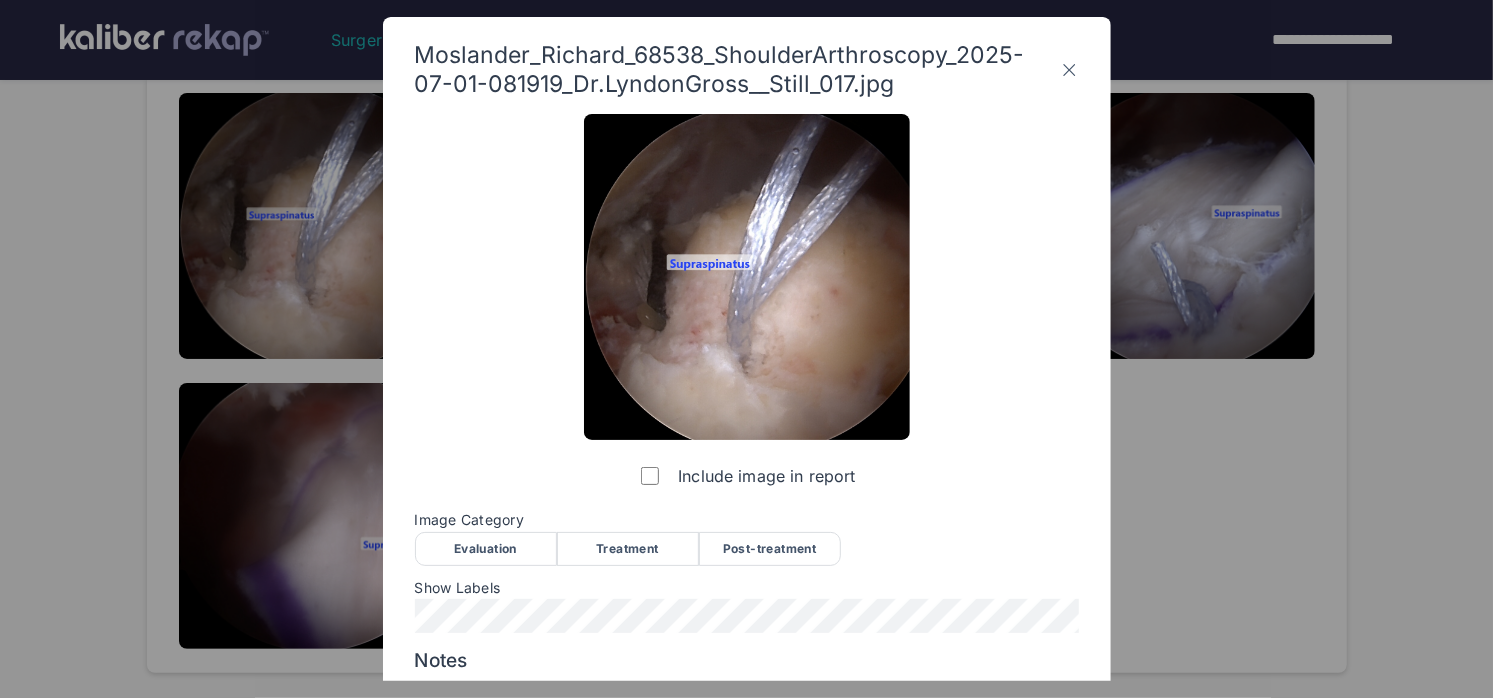 click on "Treatment" at bounding box center [628, 549] 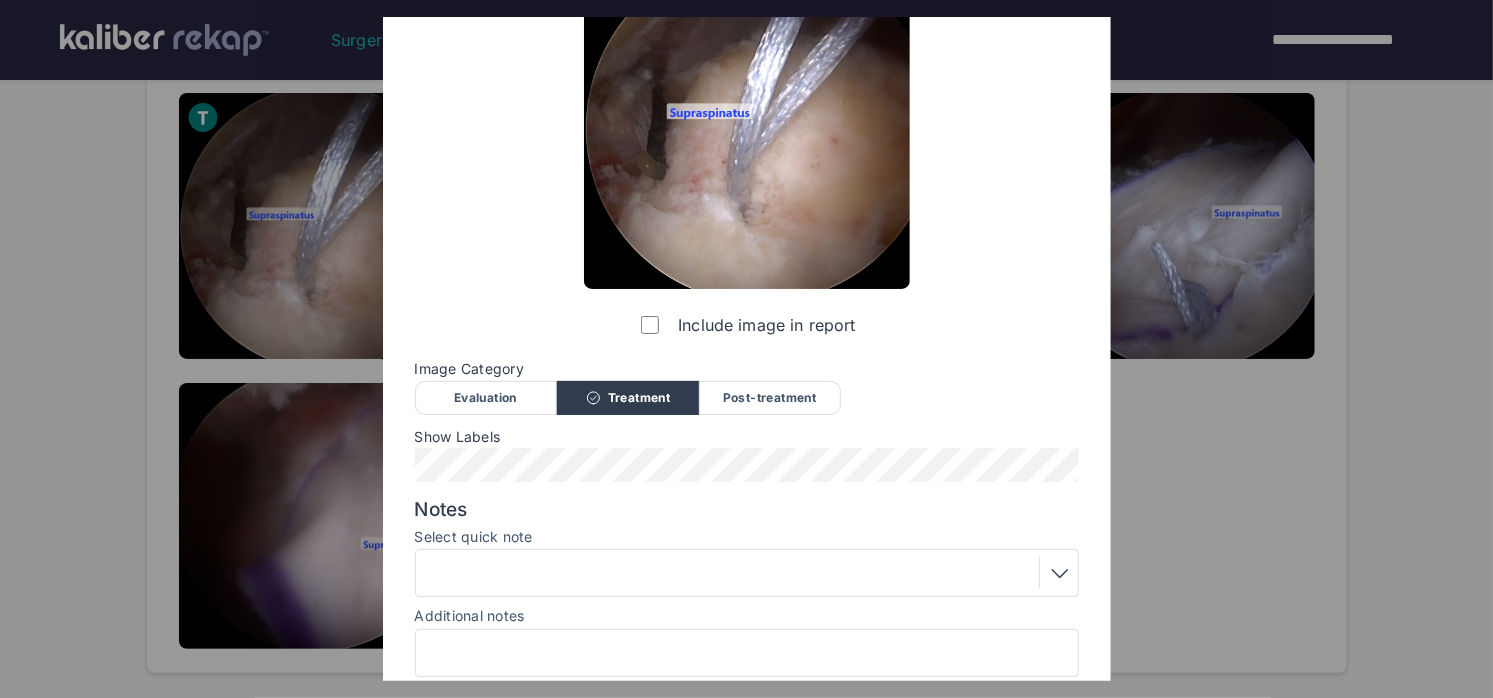 scroll, scrollTop: 228, scrollLeft: 0, axis: vertical 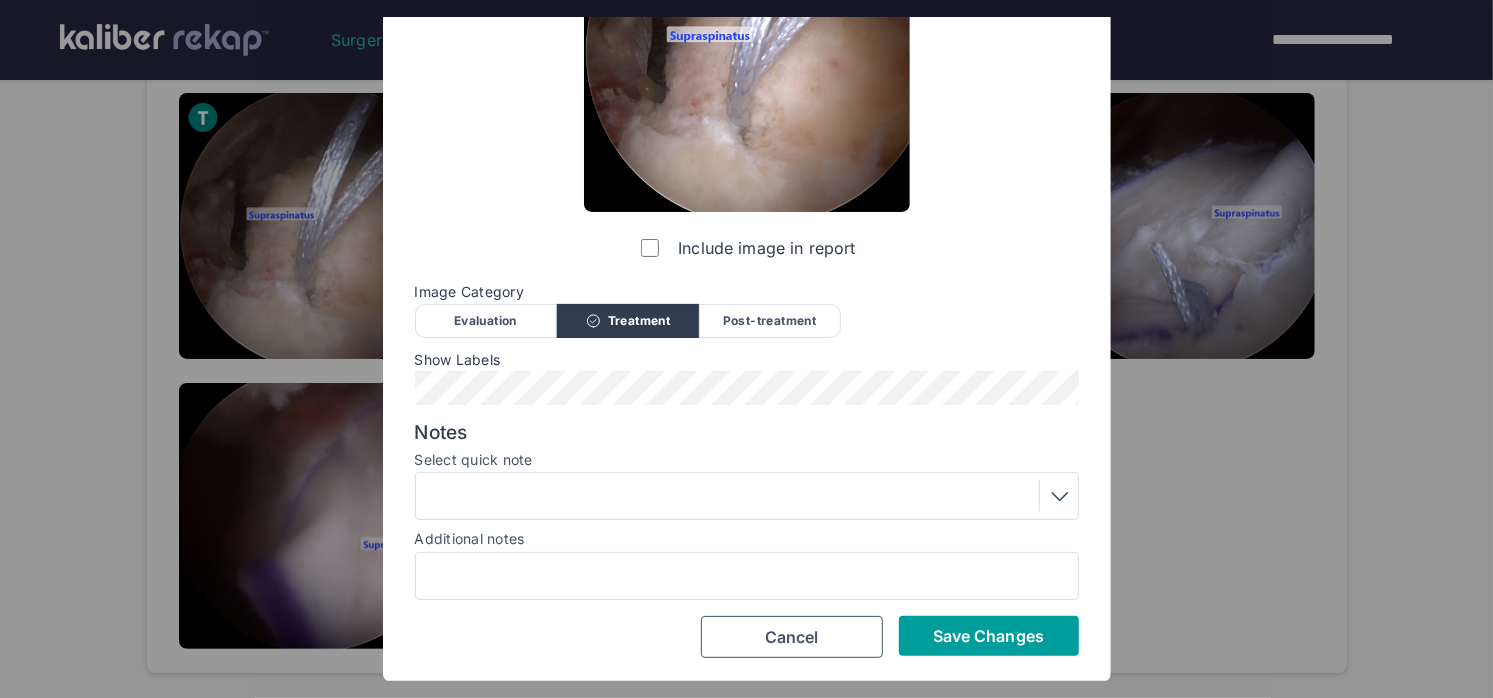 click on "Save Changes" at bounding box center [988, 636] 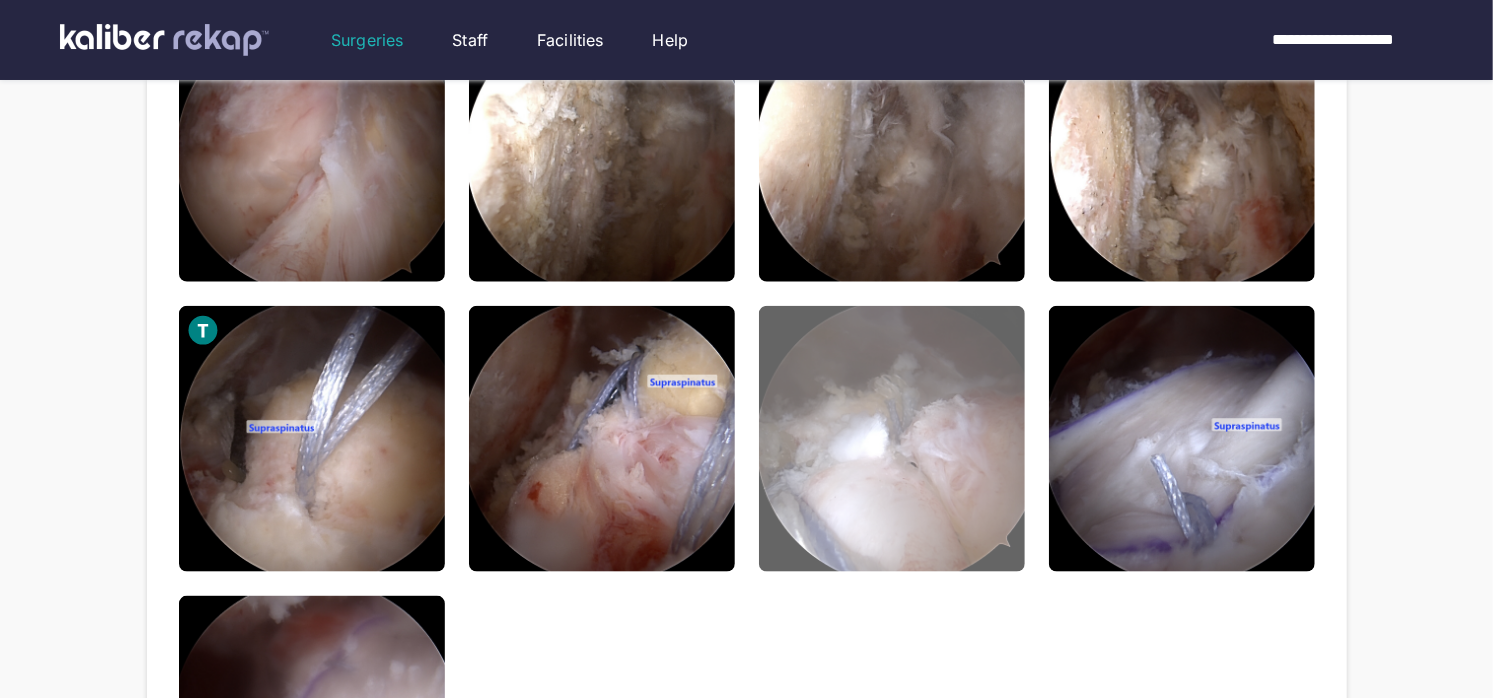 scroll, scrollTop: 1388, scrollLeft: 0, axis: vertical 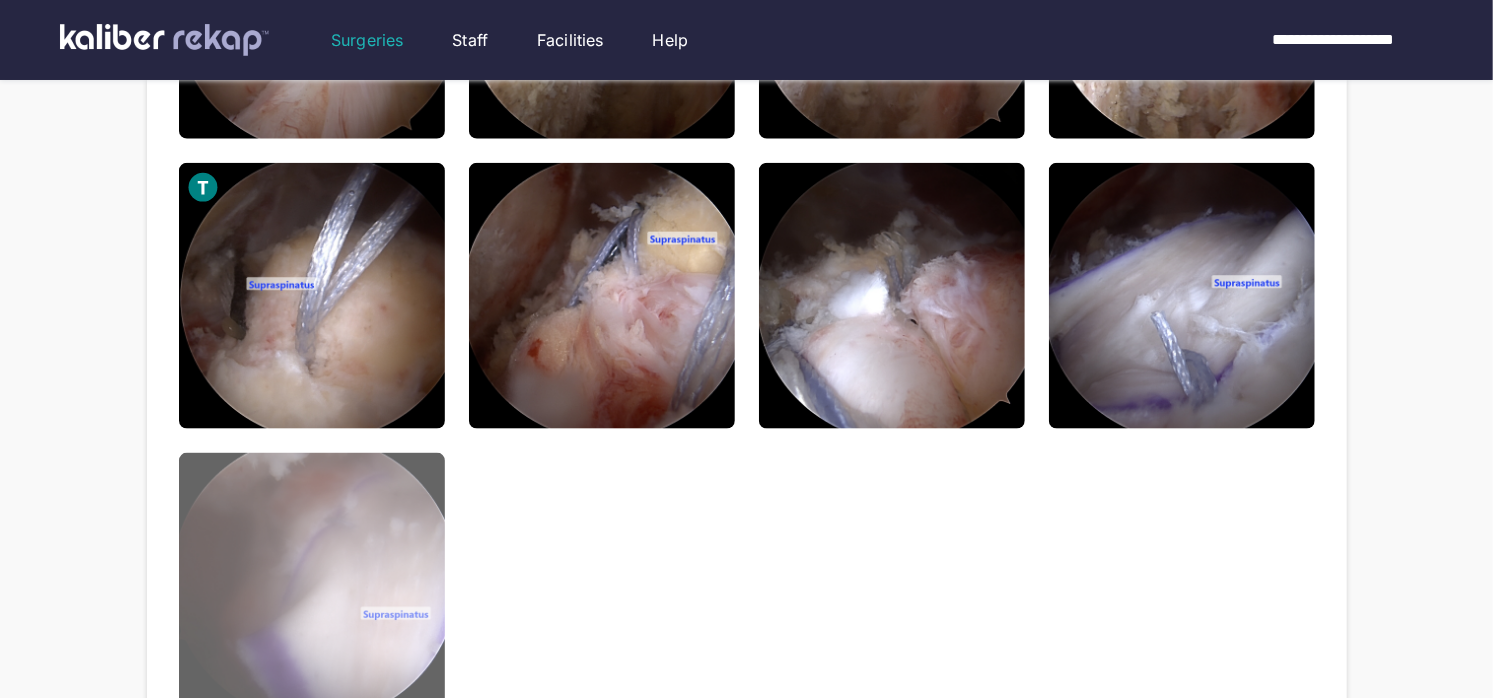click at bounding box center (312, 586) 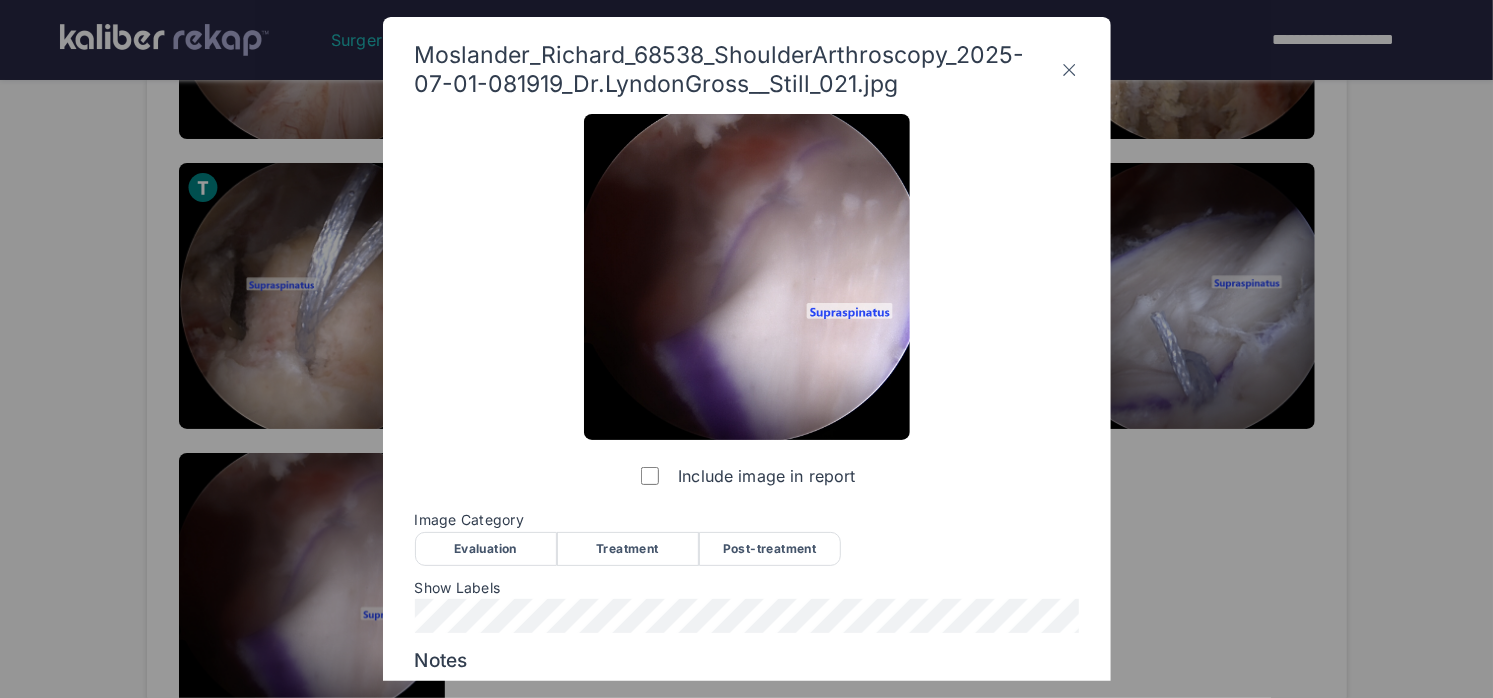 click on "Post-treatment" at bounding box center (770, 549) 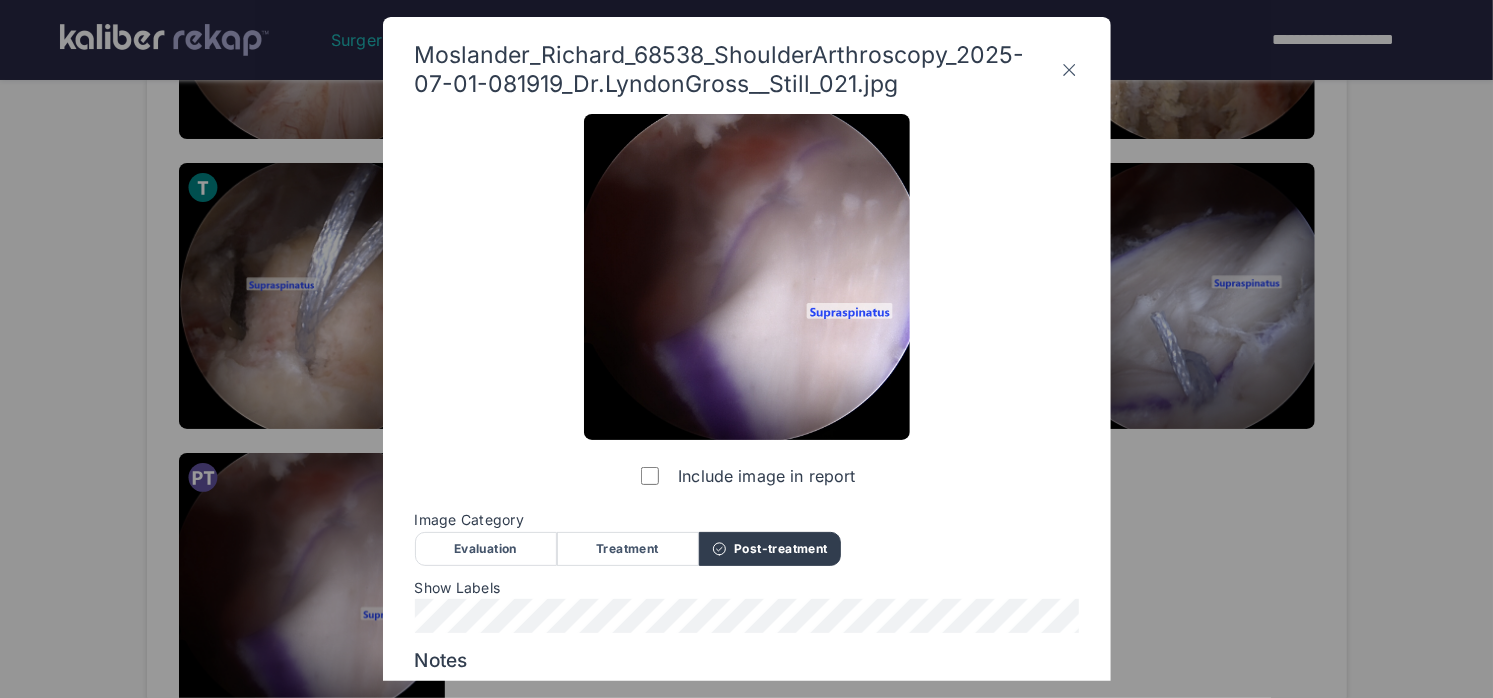 scroll, scrollTop: 228, scrollLeft: 0, axis: vertical 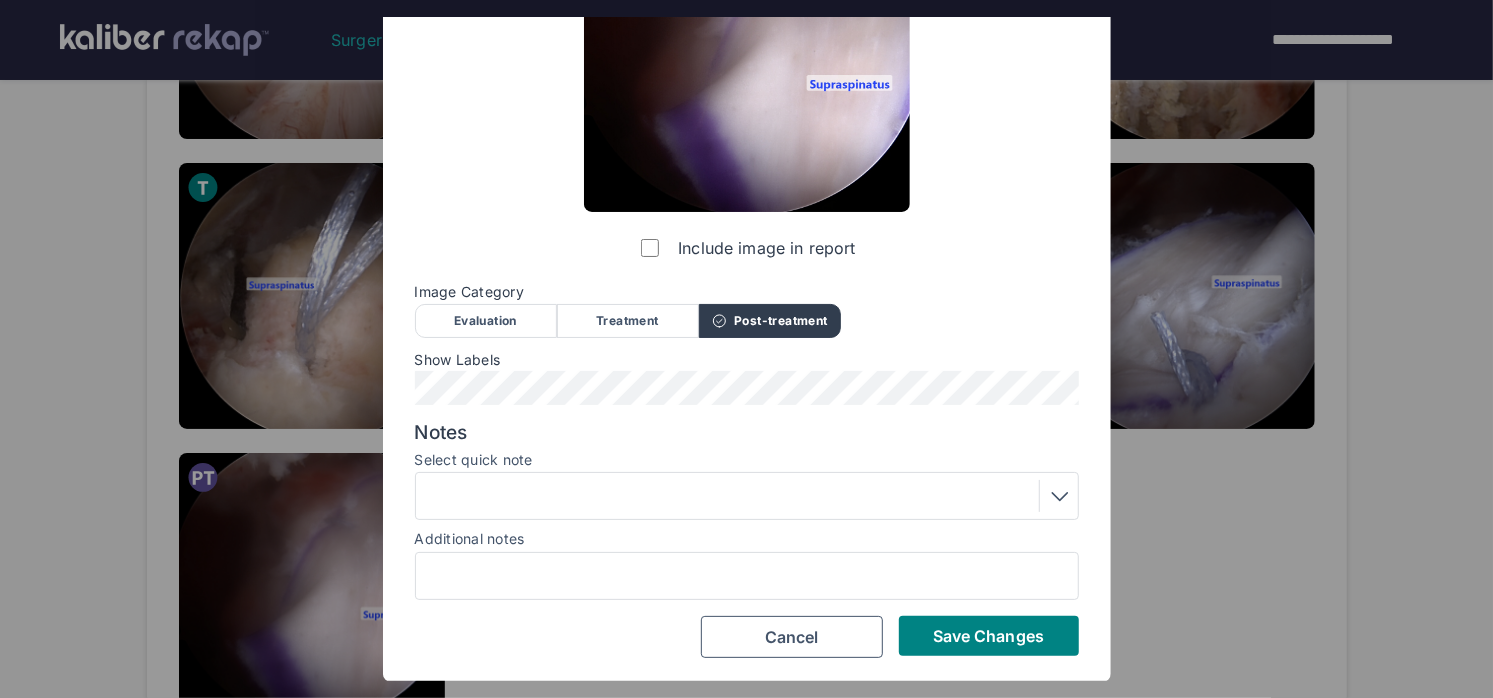 click on "Notes Select quick note Additional notes" at bounding box center (747, 511) 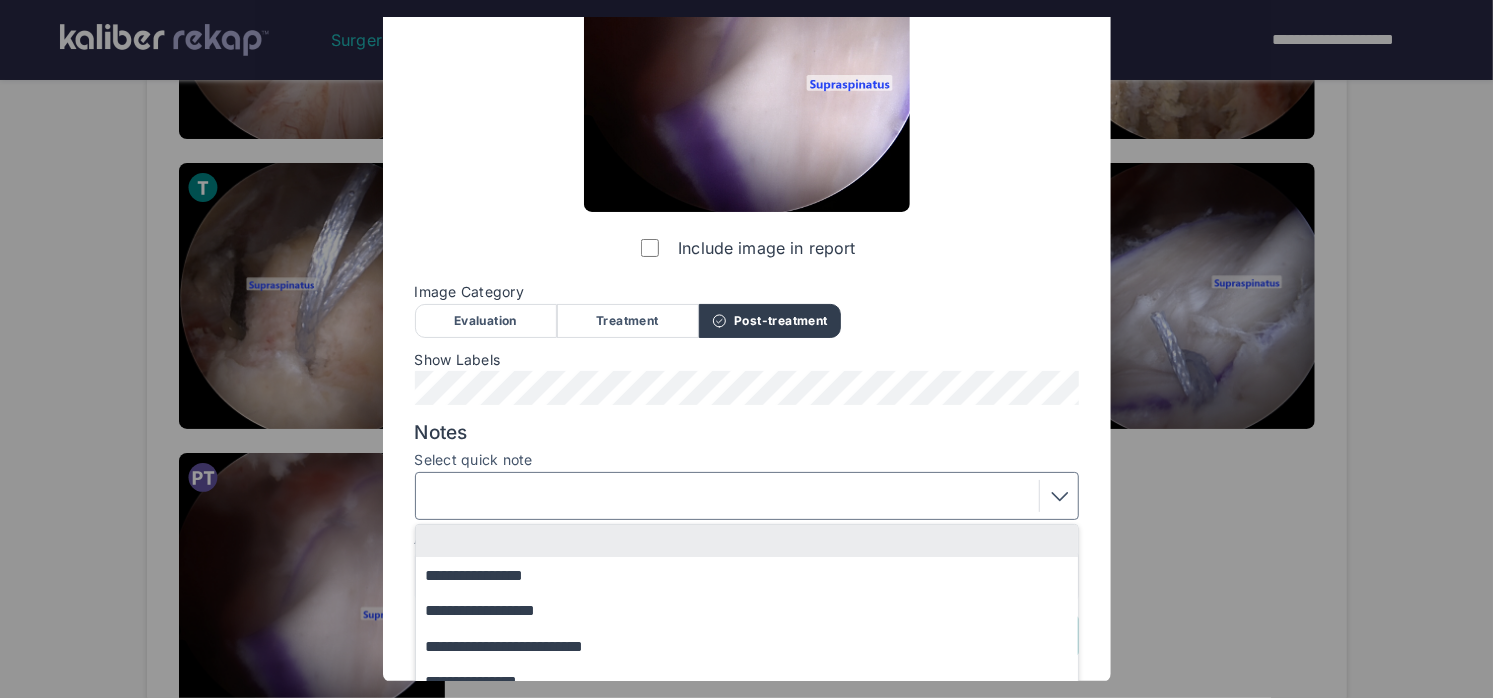 scroll, scrollTop: 392, scrollLeft: 0, axis: vertical 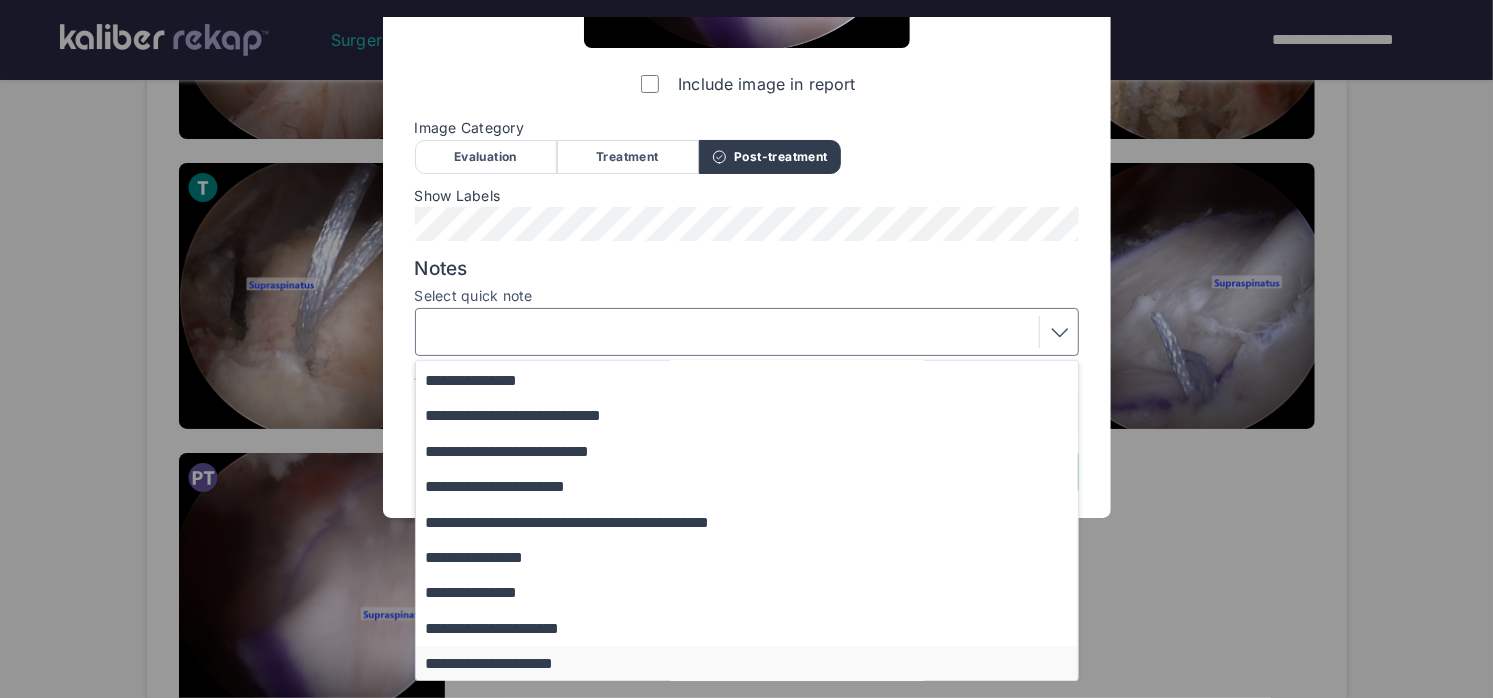 click on "**********" at bounding box center (756, 663) 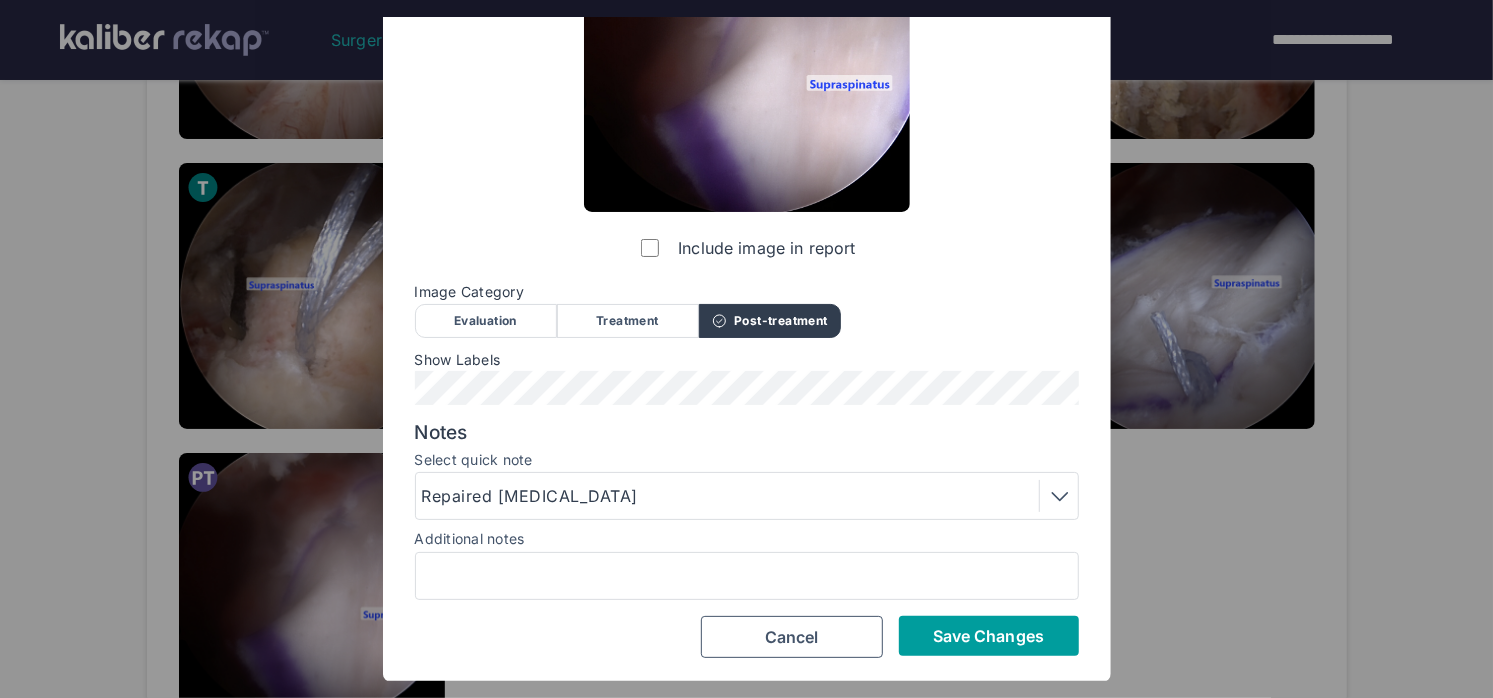 click on "Save Changes" at bounding box center (988, 636) 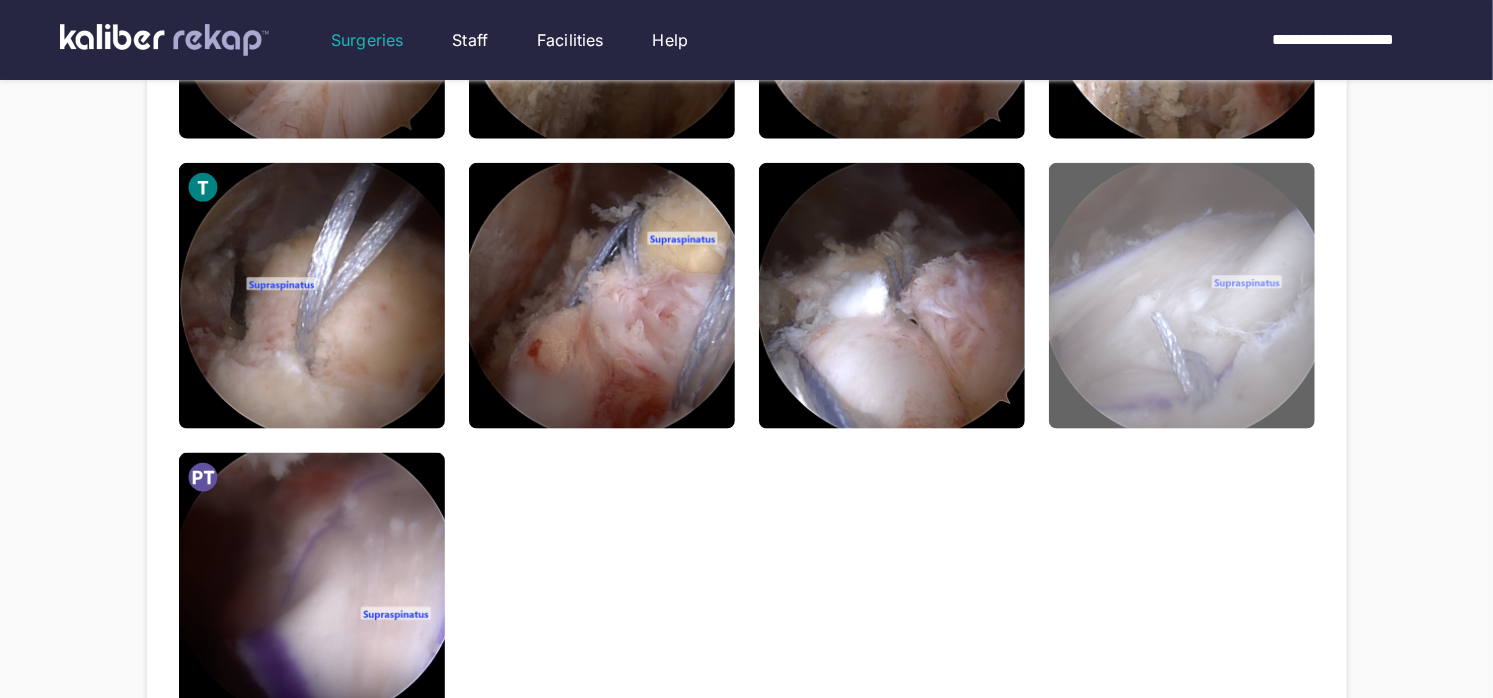 click at bounding box center [1182, 296] 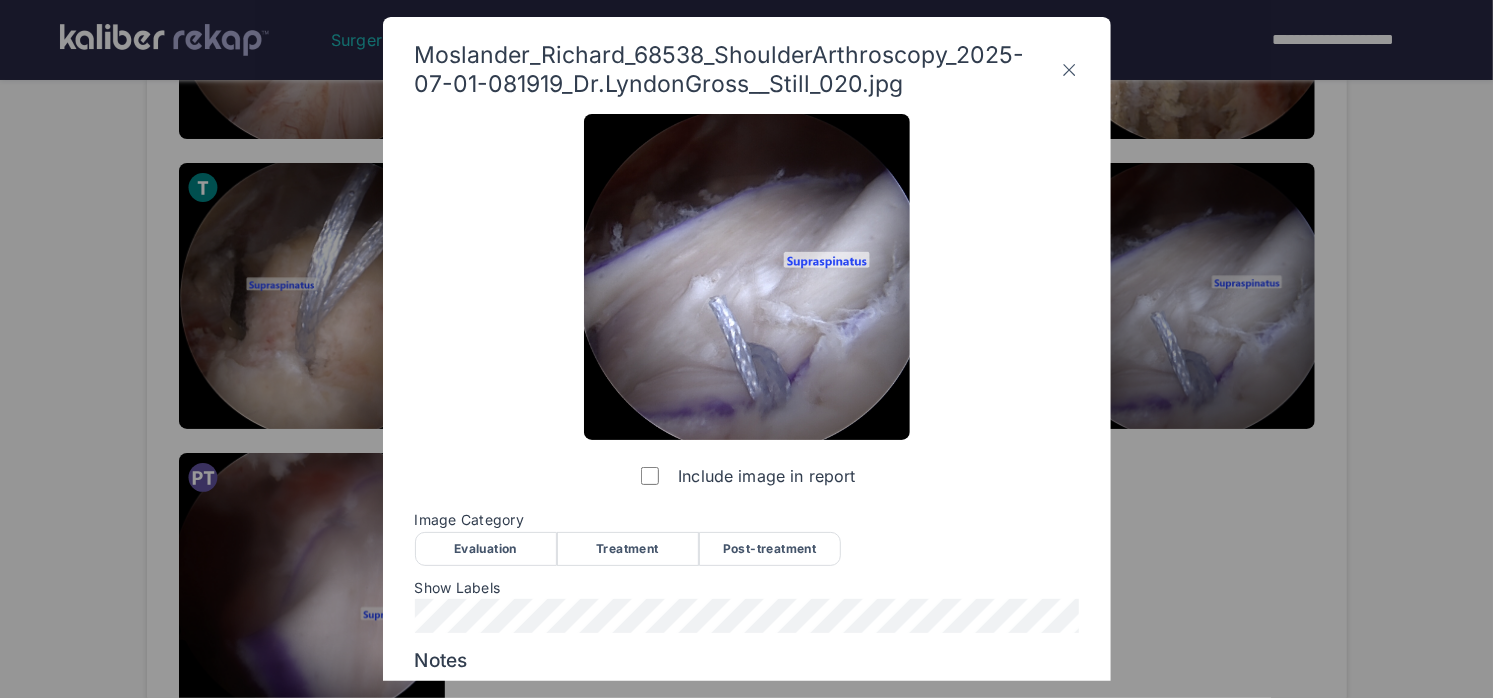 click on "Post-treatment" at bounding box center (770, 549) 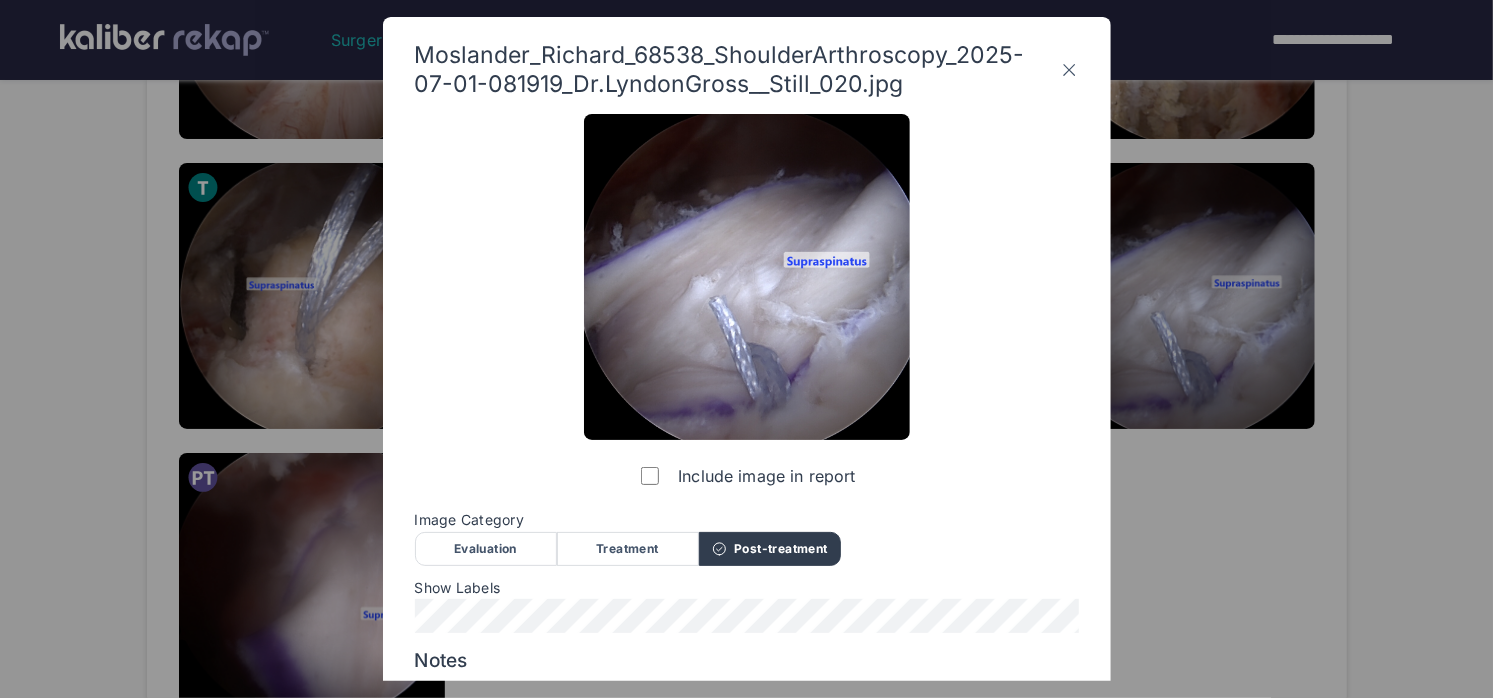 scroll, scrollTop: 228, scrollLeft: 0, axis: vertical 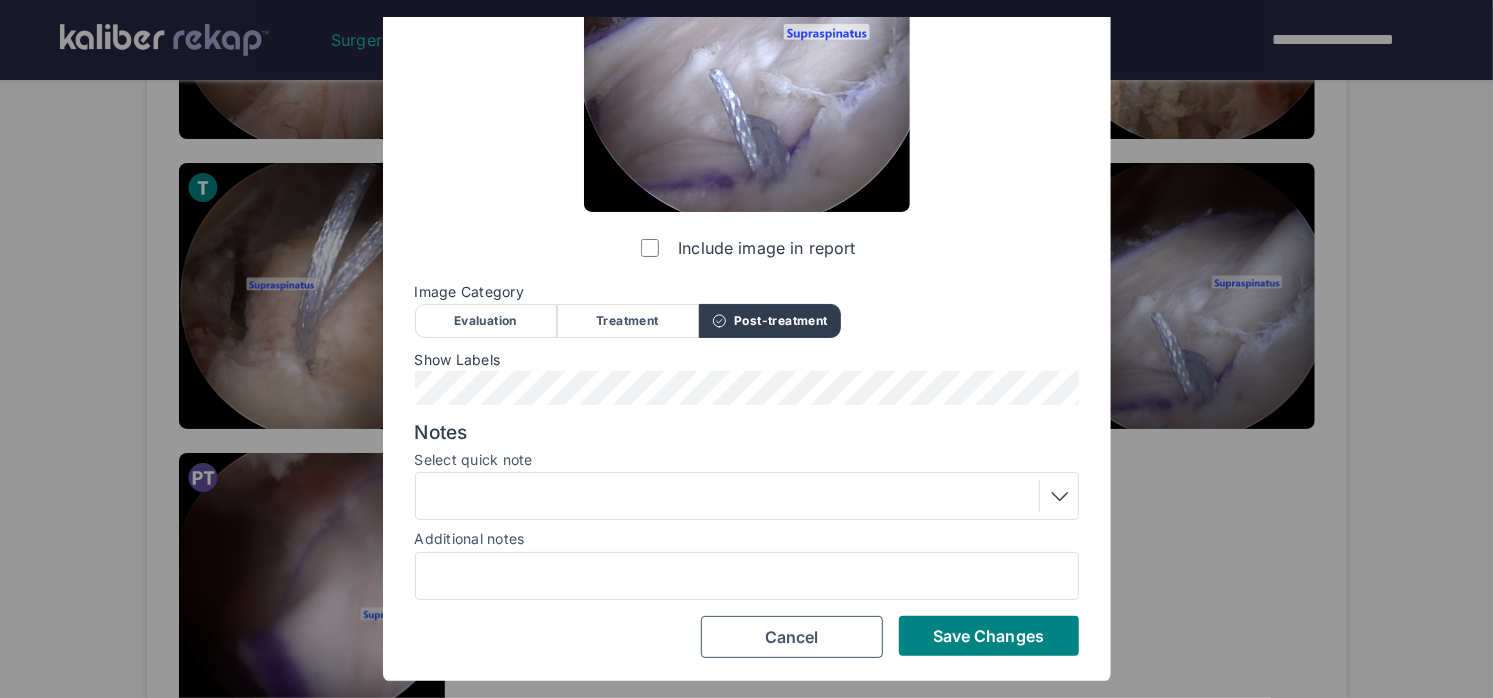 click on "Select quick note" at bounding box center (747, 462) 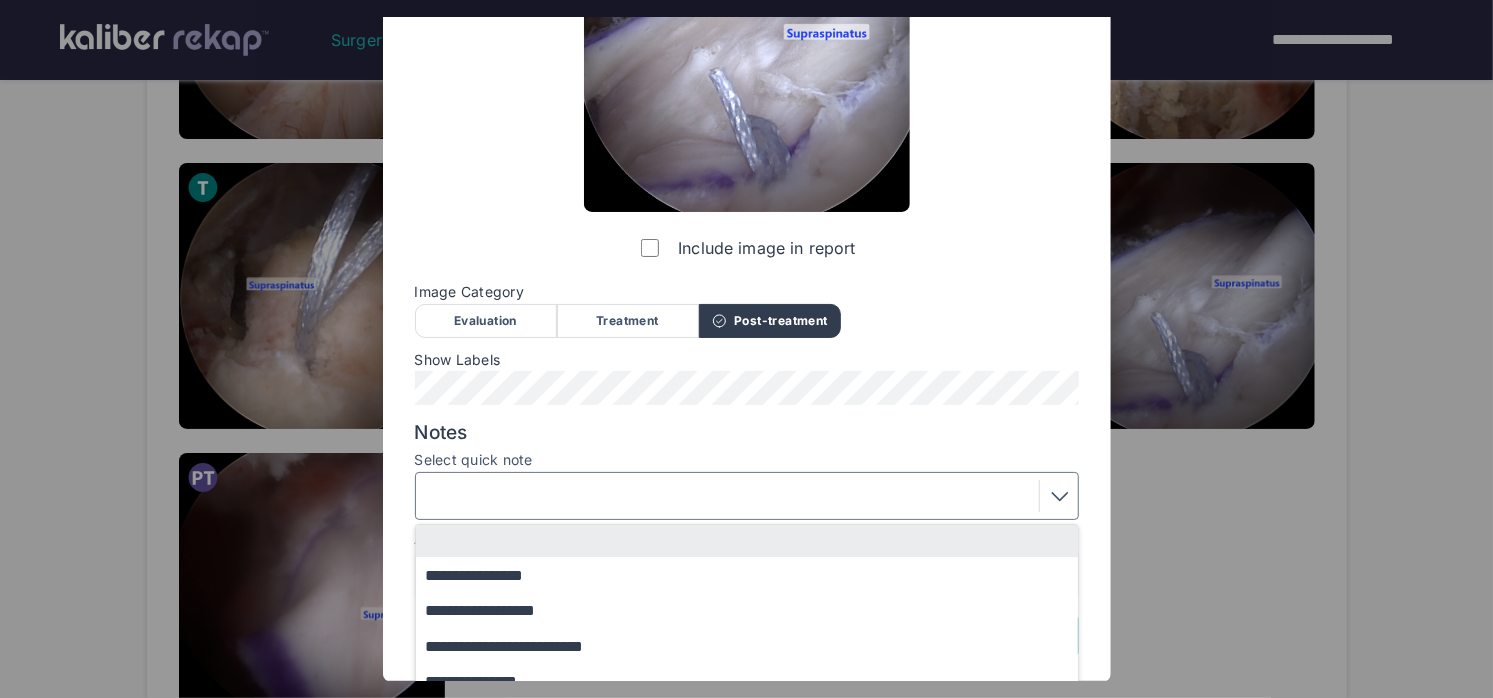 scroll, scrollTop: 392, scrollLeft: 0, axis: vertical 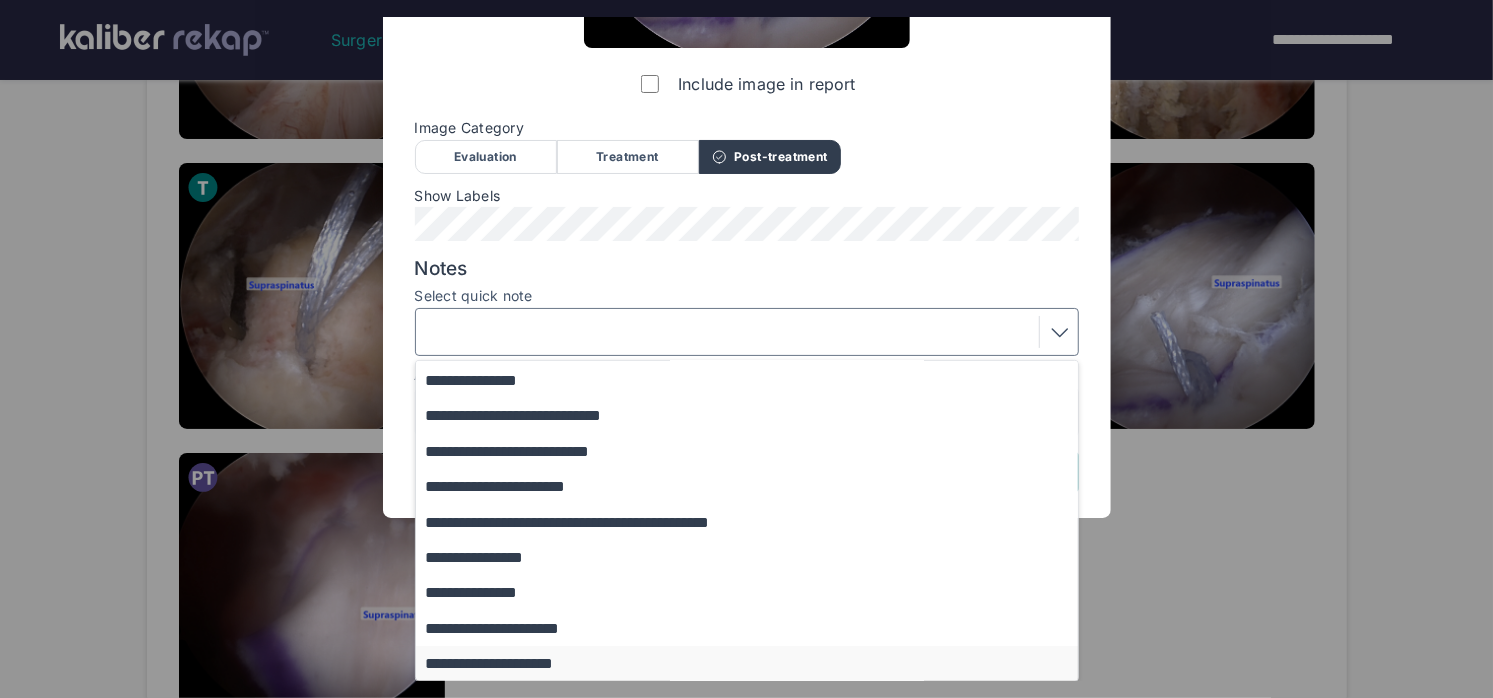 click on "**********" at bounding box center (756, 663) 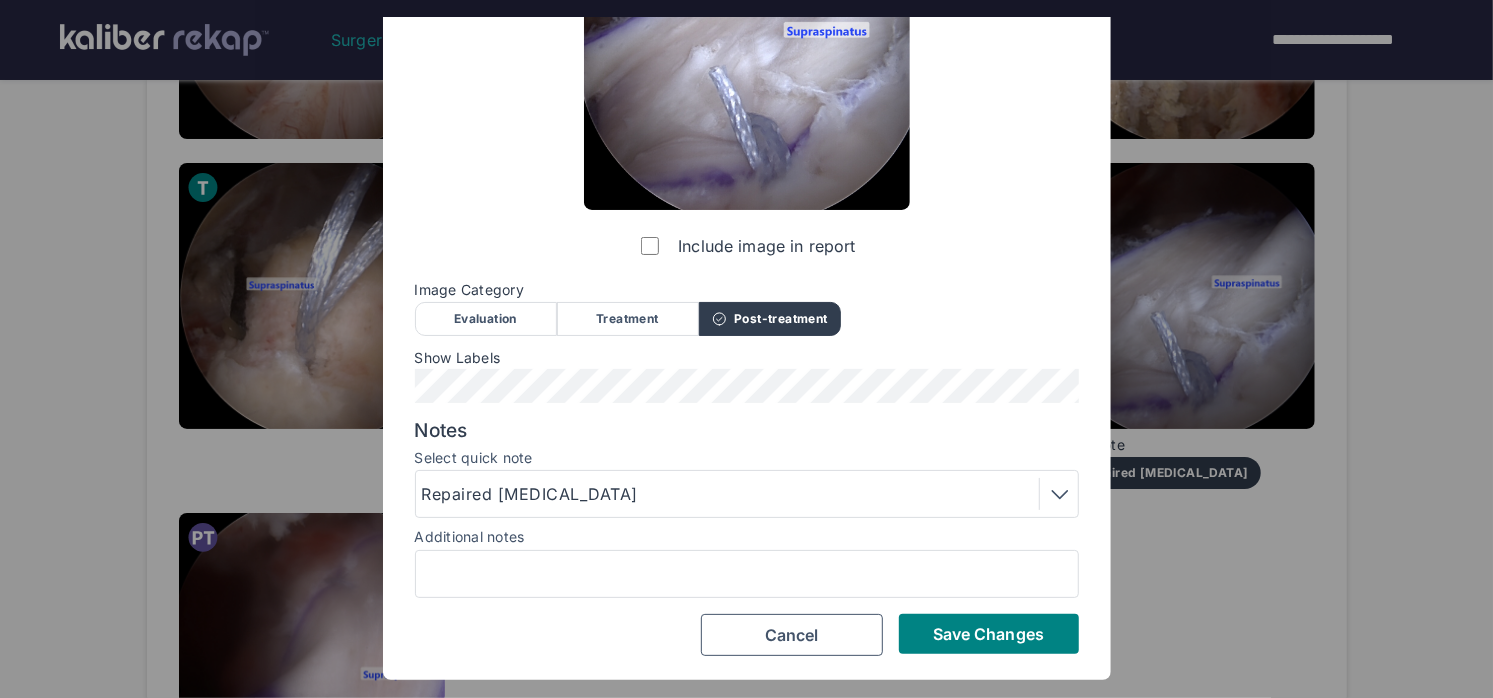 scroll, scrollTop: 228, scrollLeft: 0, axis: vertical 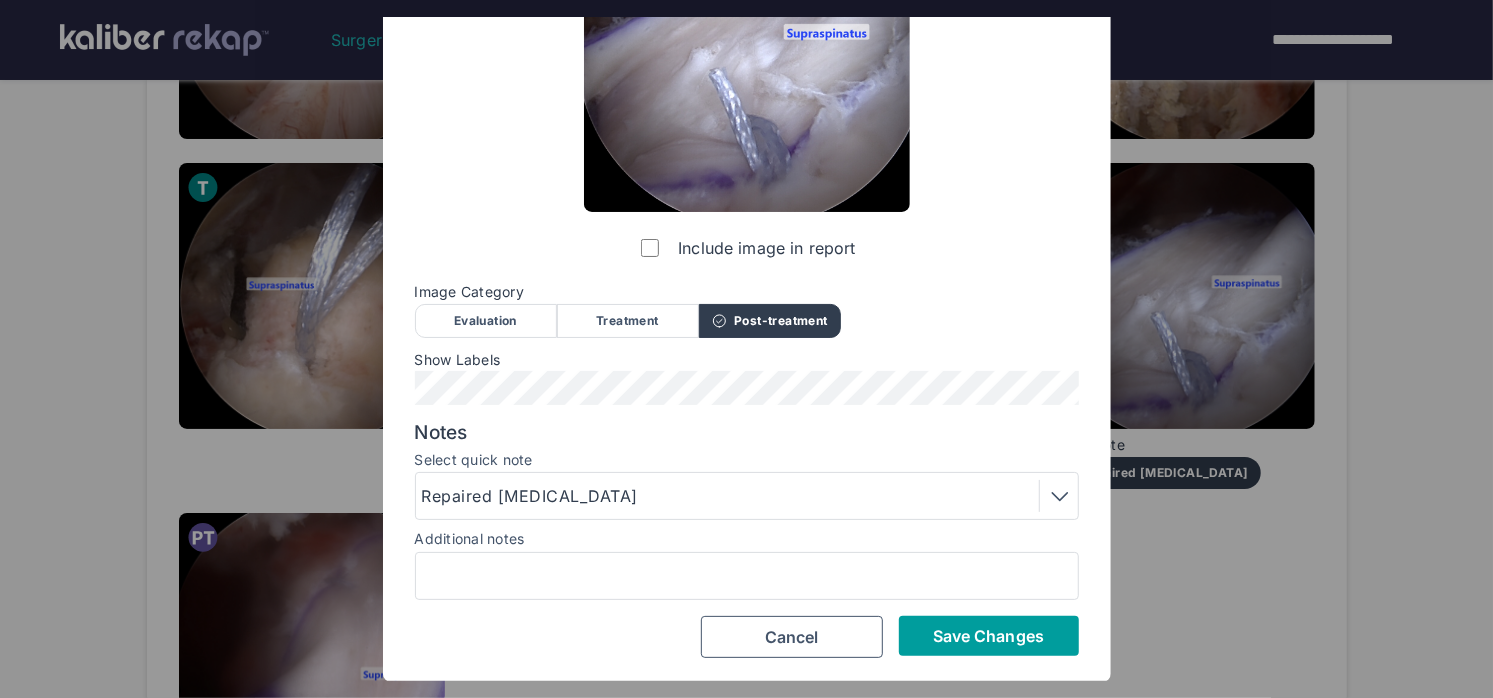 click on "Save Changes" at bounding box center (989, 636) 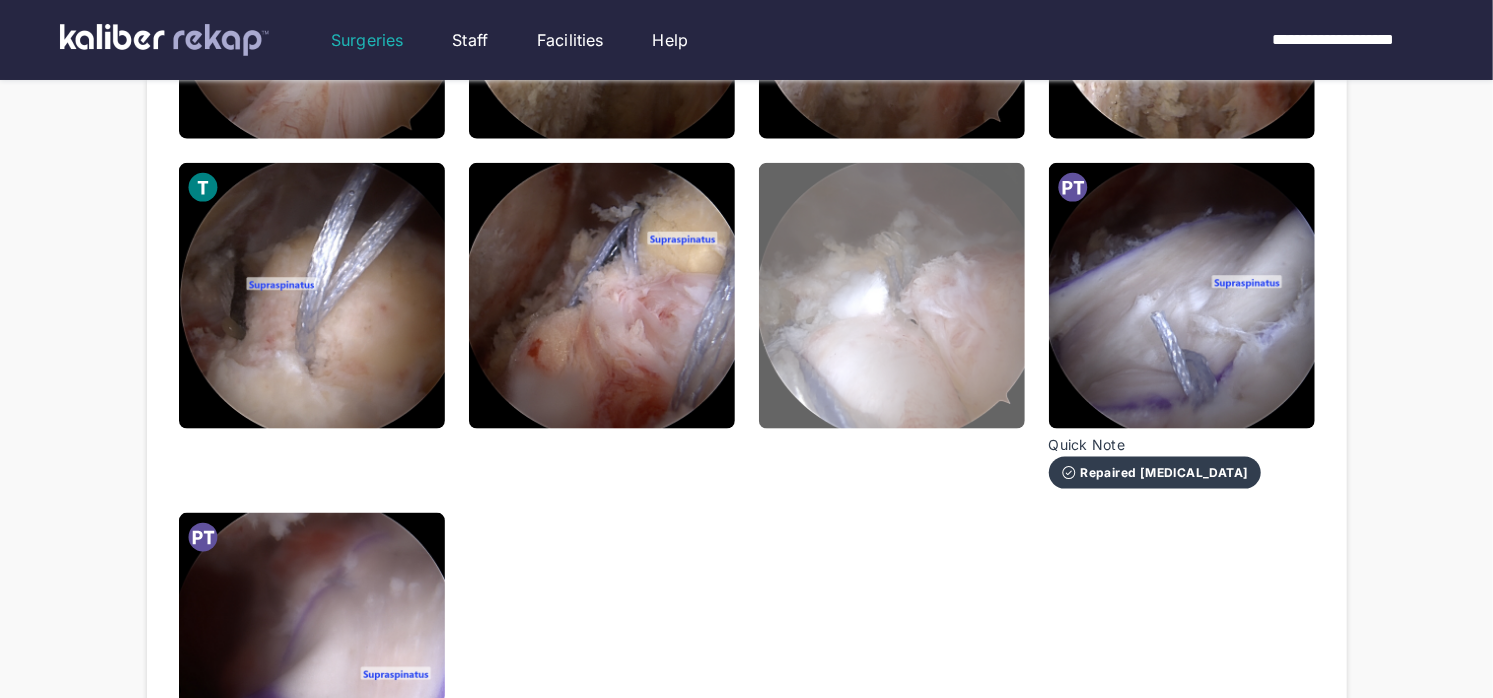 click at bounding box center (892, 296) 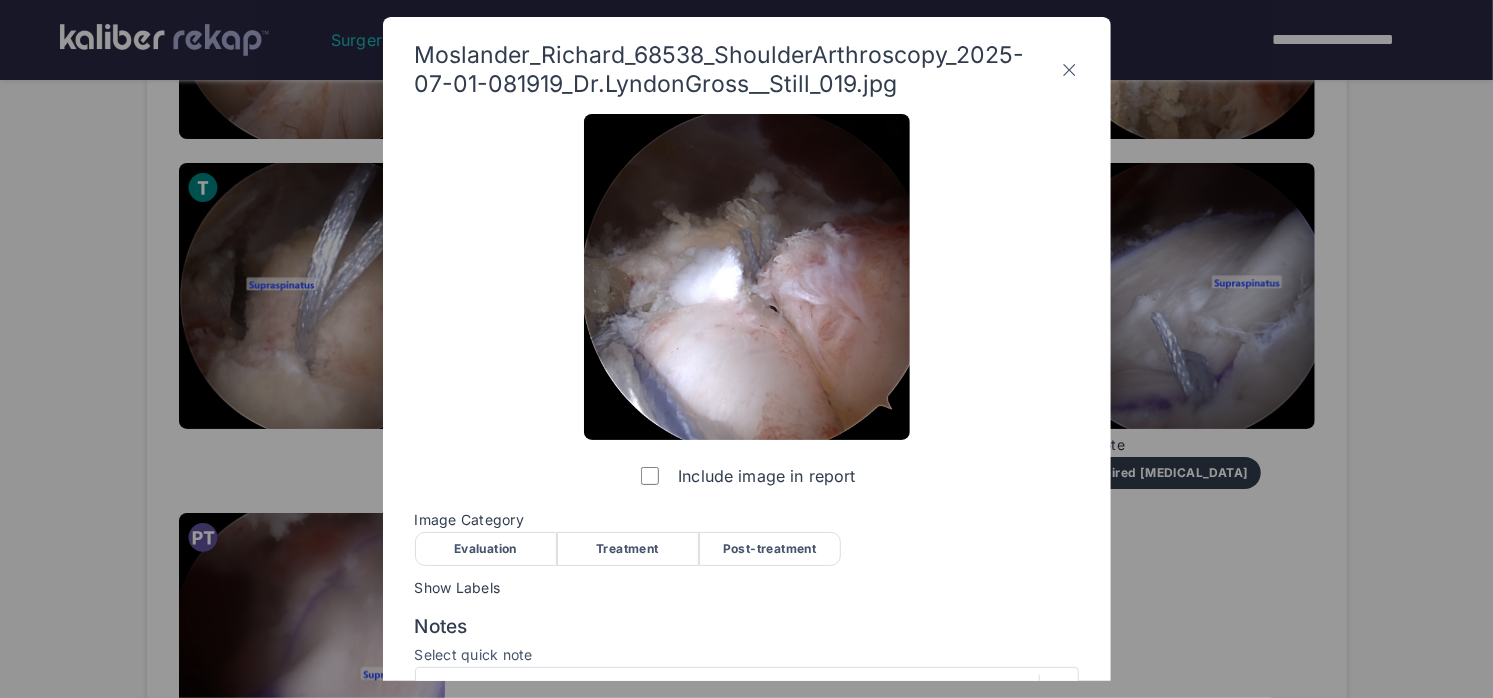 click on "Post-treatment" at bounding box center [770, 549] 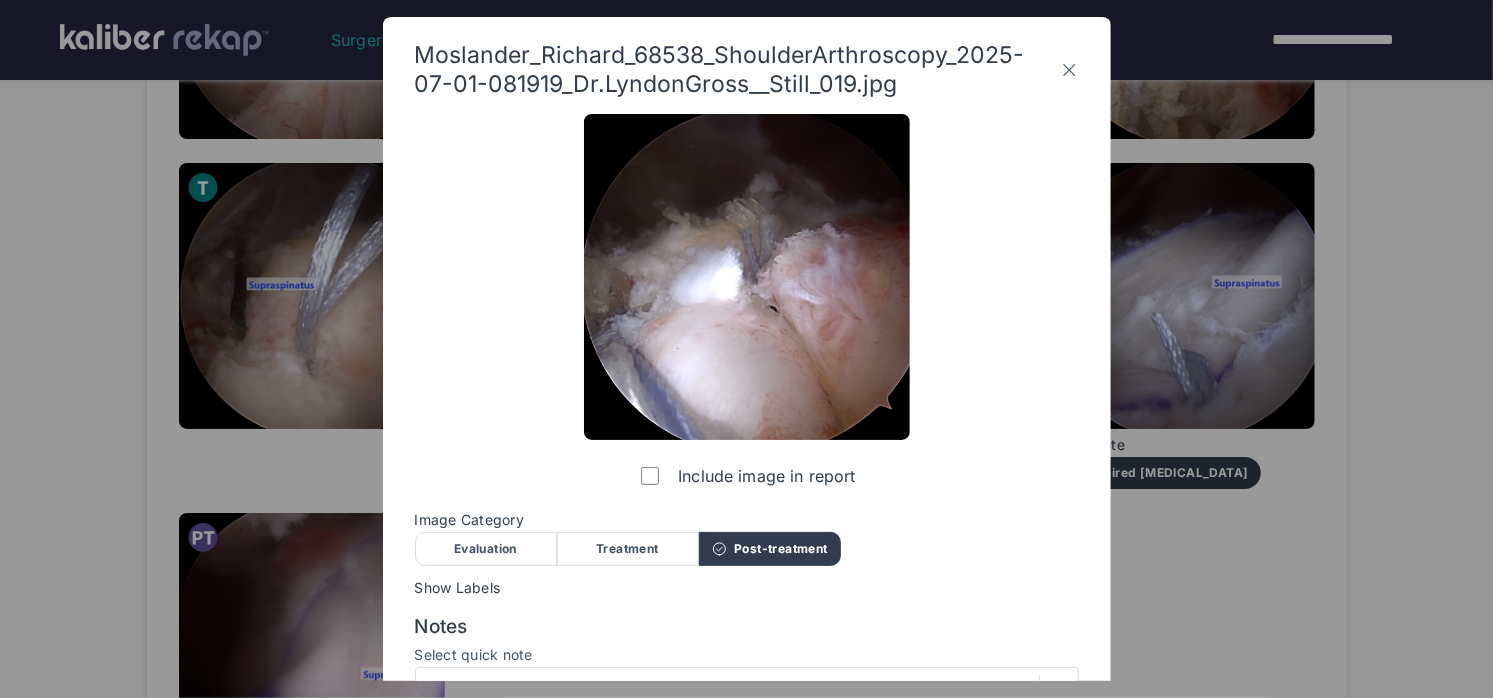 scroll, scrollTop: 195, scrollLeft: 0, axis: vertical 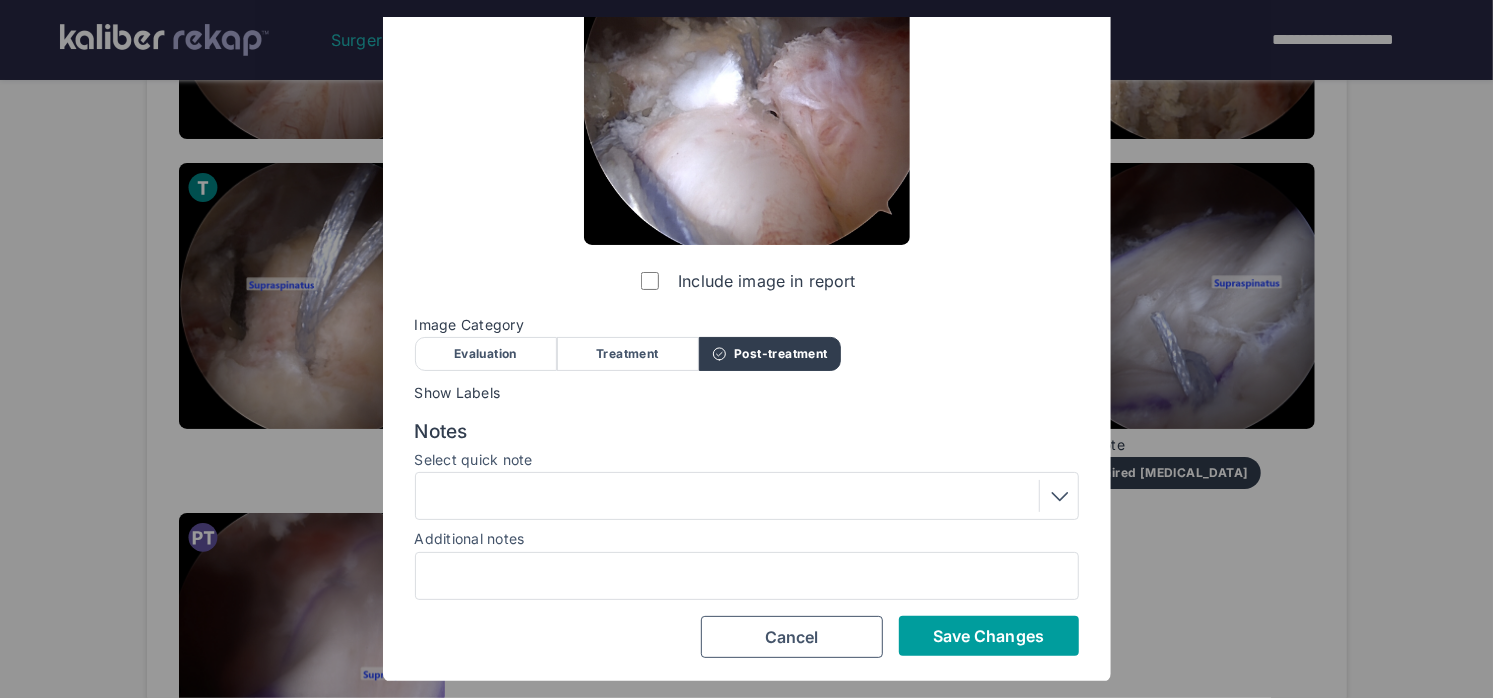 click on "Save Changes" at bounding box center (989, 636) 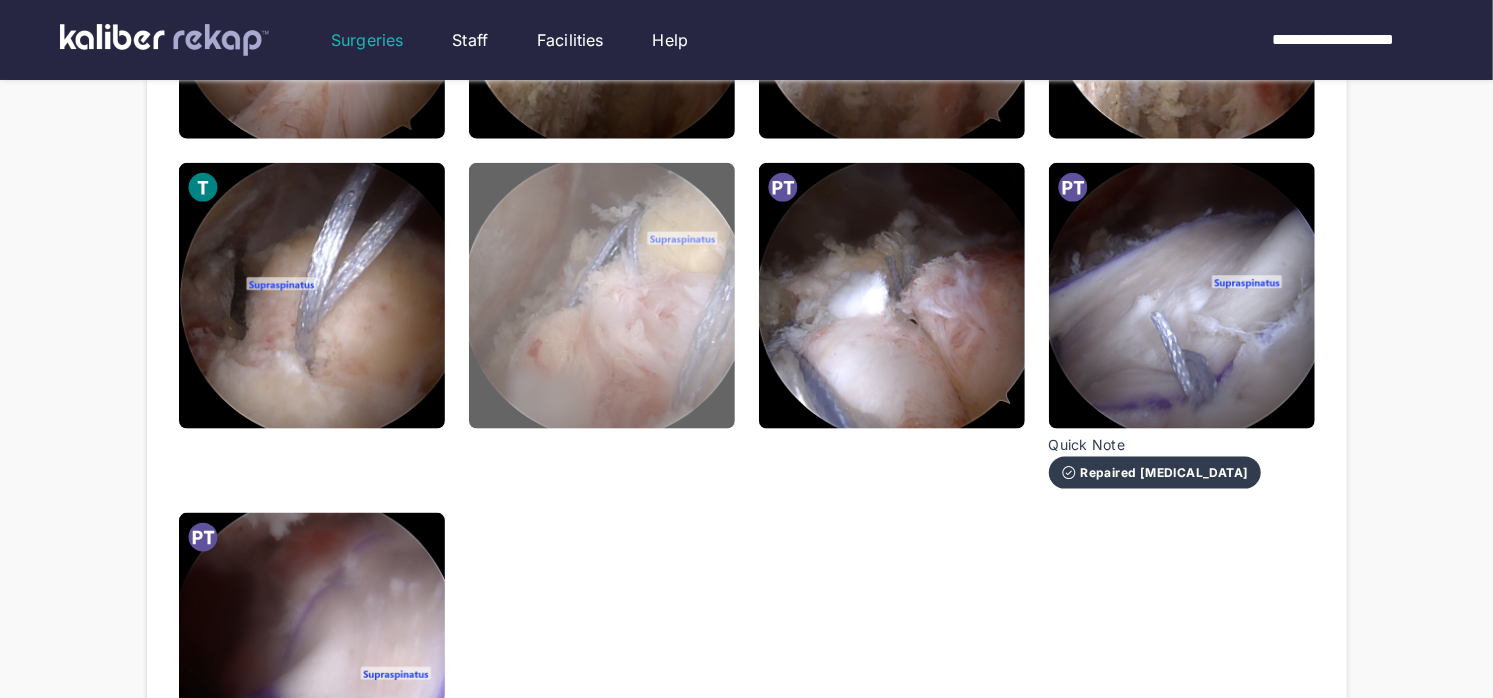 click at bounding box center (602, 296) 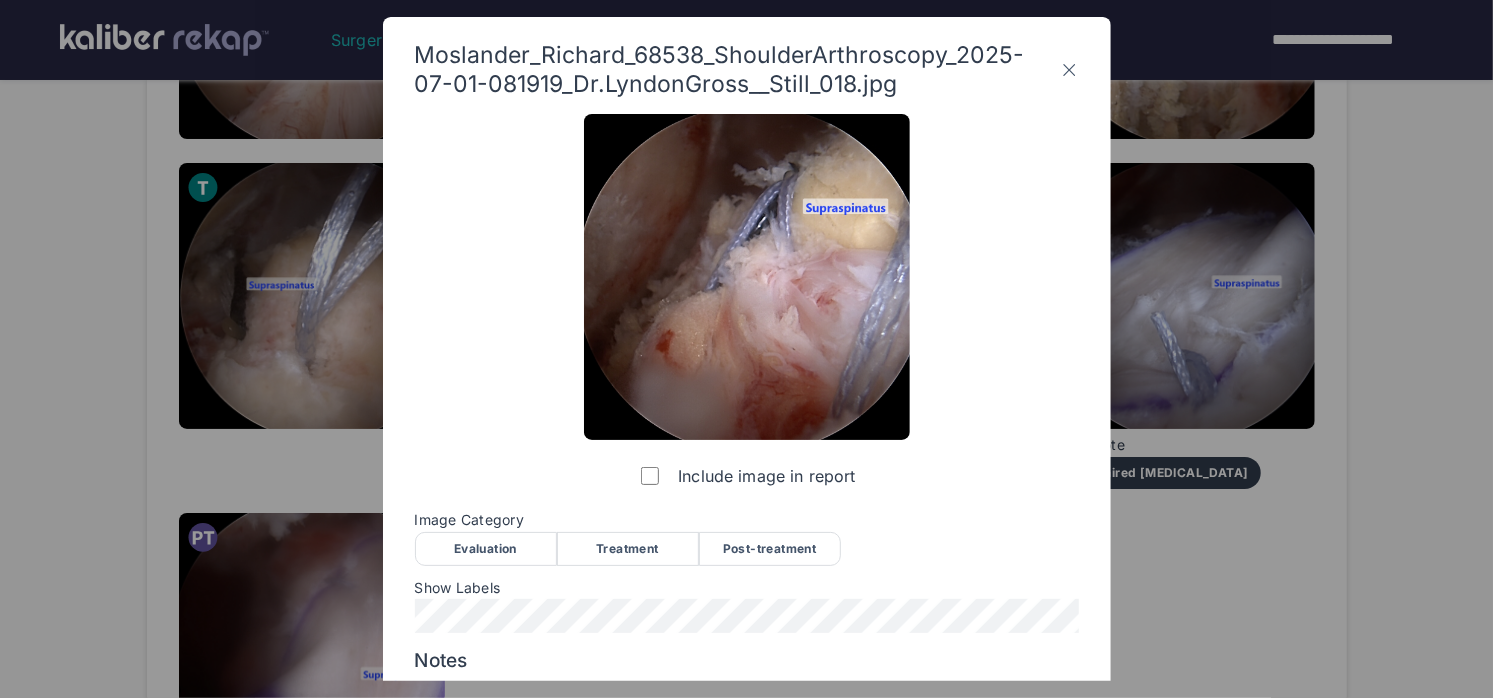 click 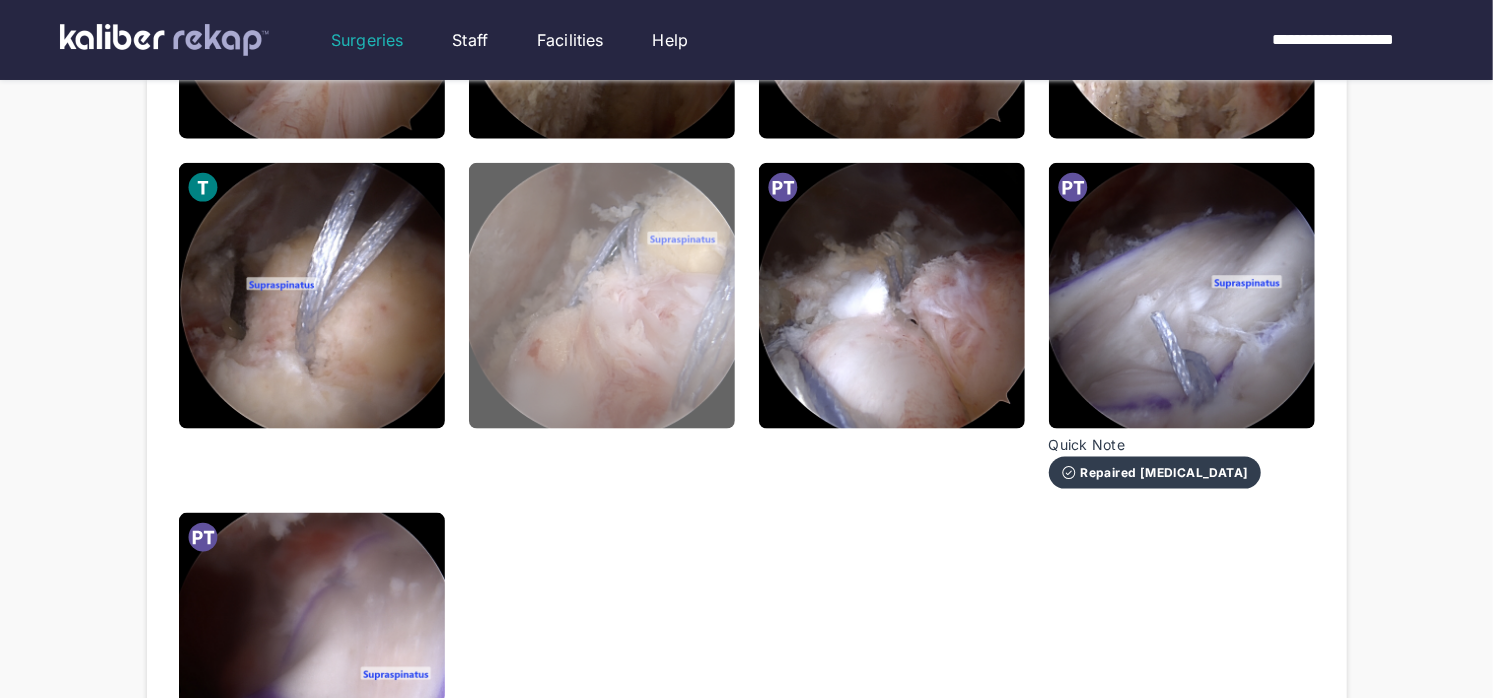 click at bounding box center [602, 296] 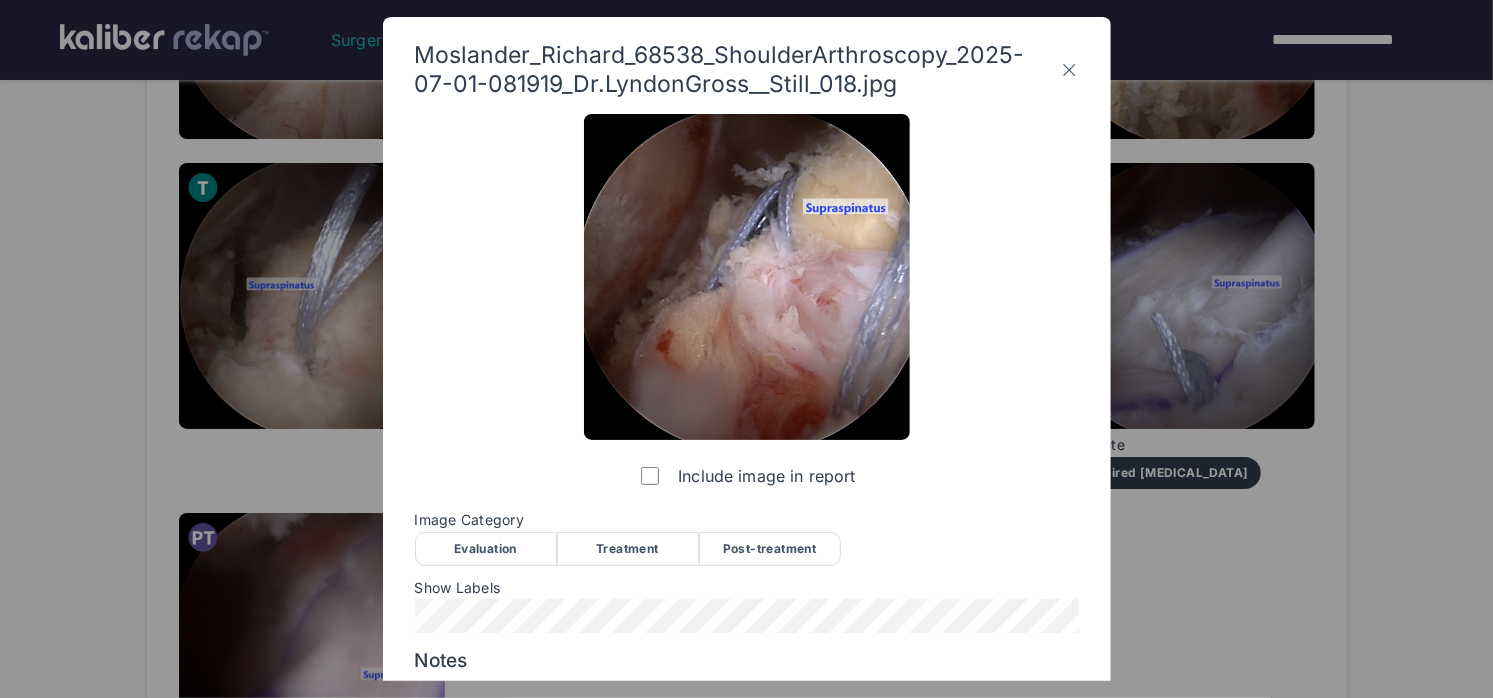 click on "Treatment" at bounding box center (628, 549) 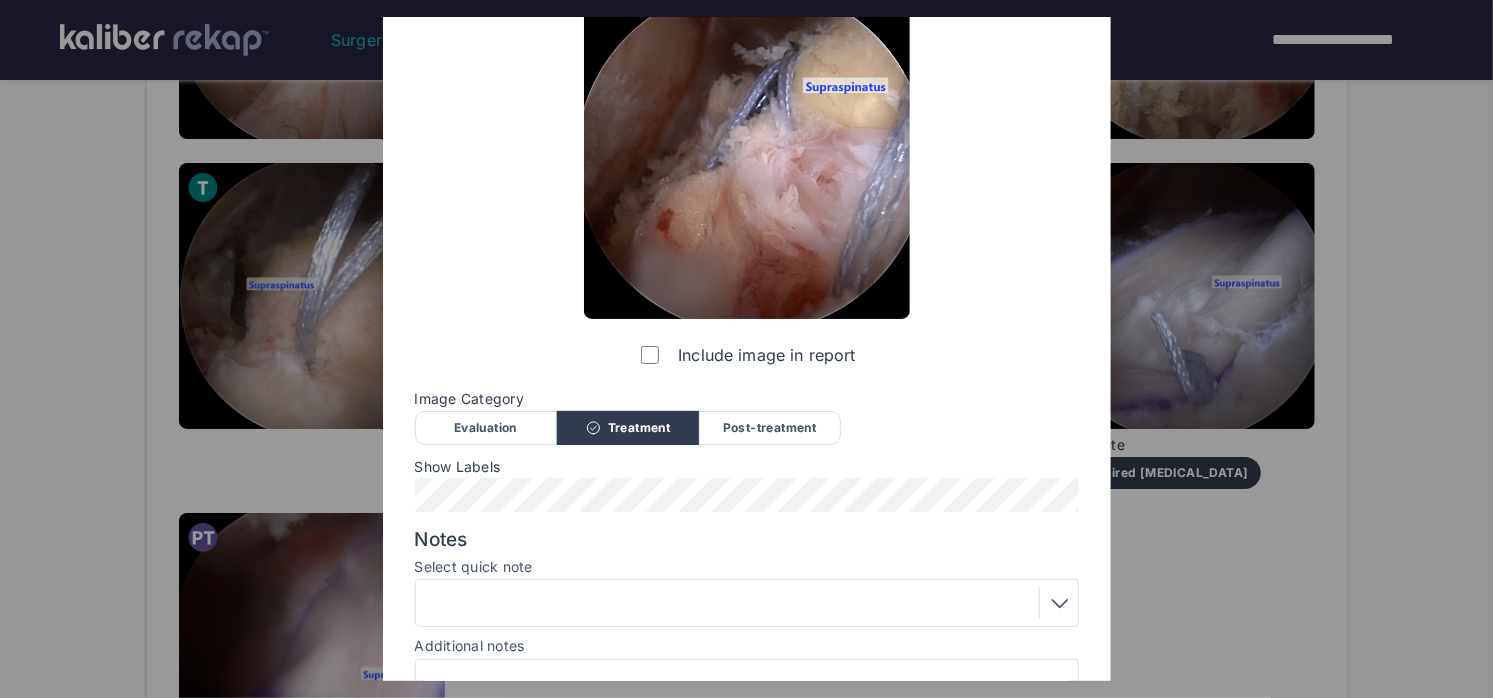 scroll, scrollTop: 228, scrollLeft: 0, axis: vertical 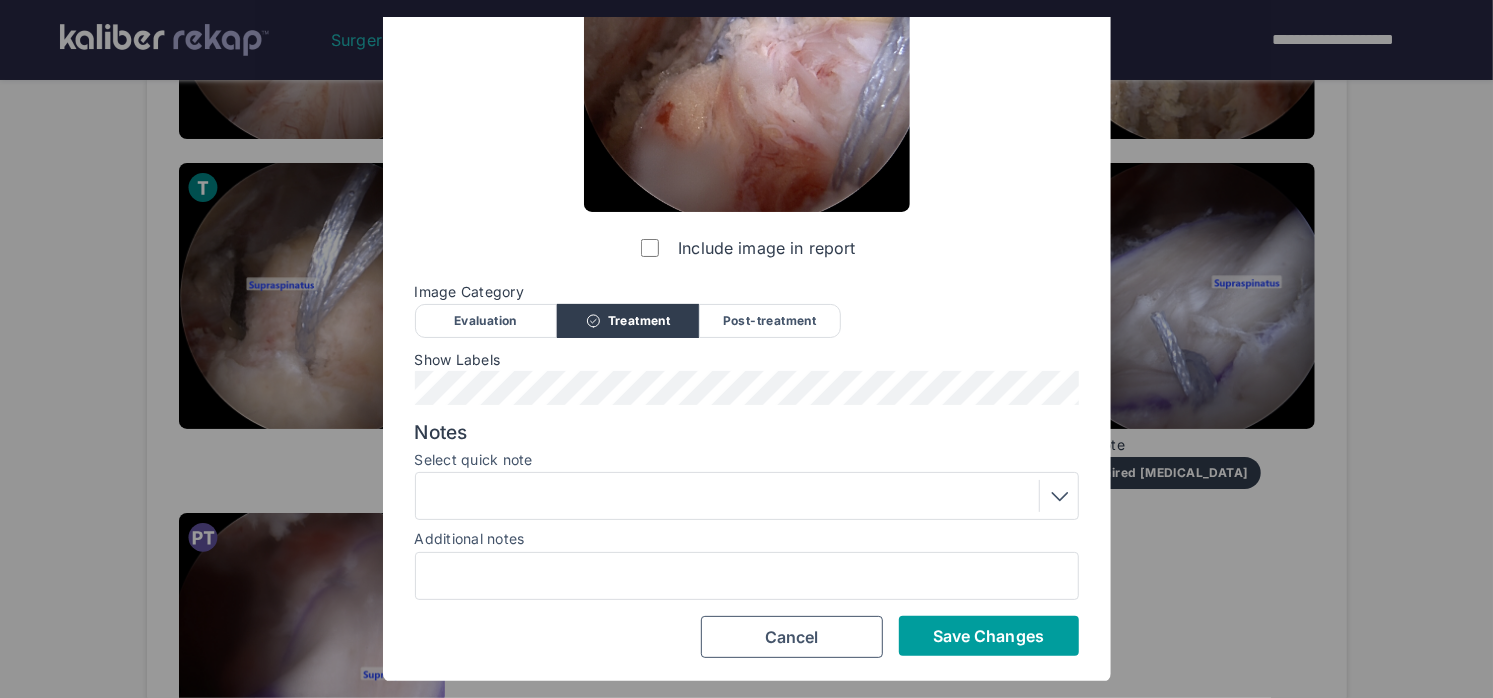 click on "Save Changes" at bounding box center (988, 636) 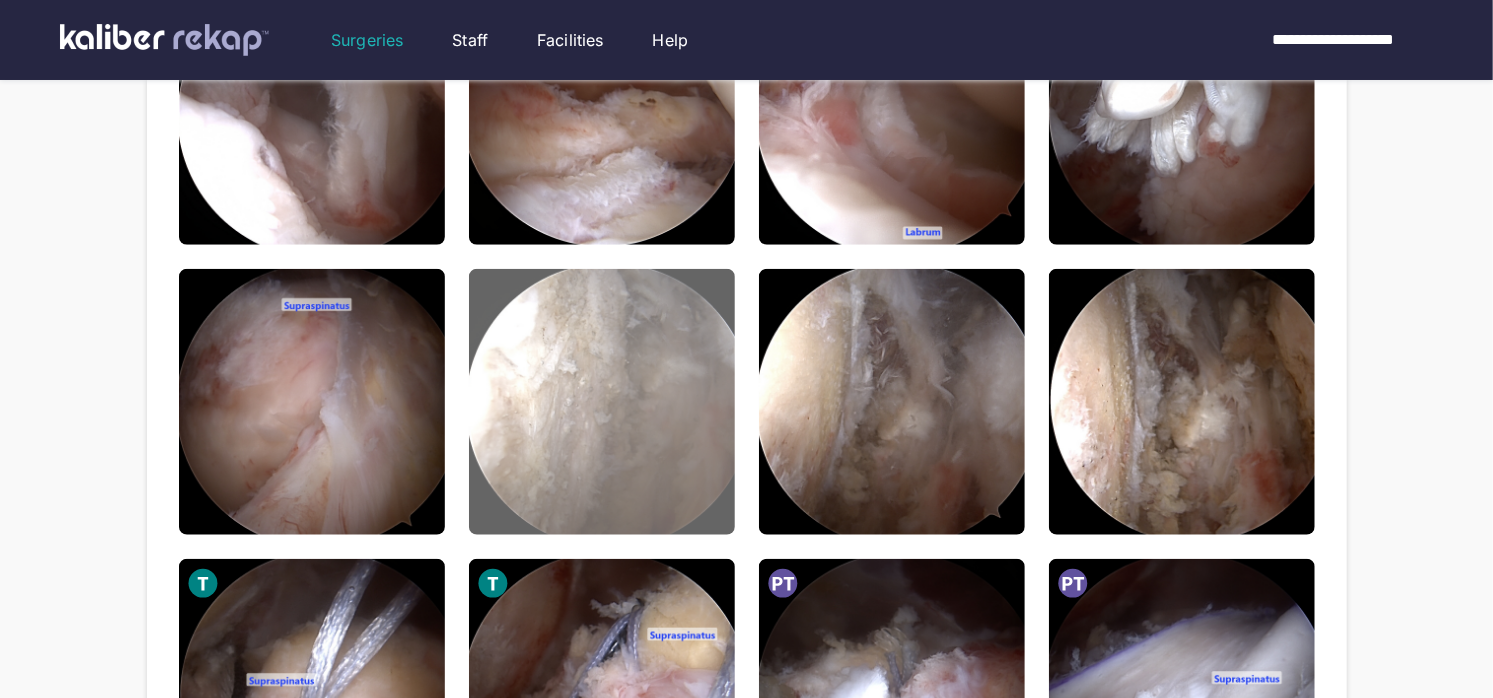scroll, scrollTop: 652, scrollLeft: 0, axis: vertical 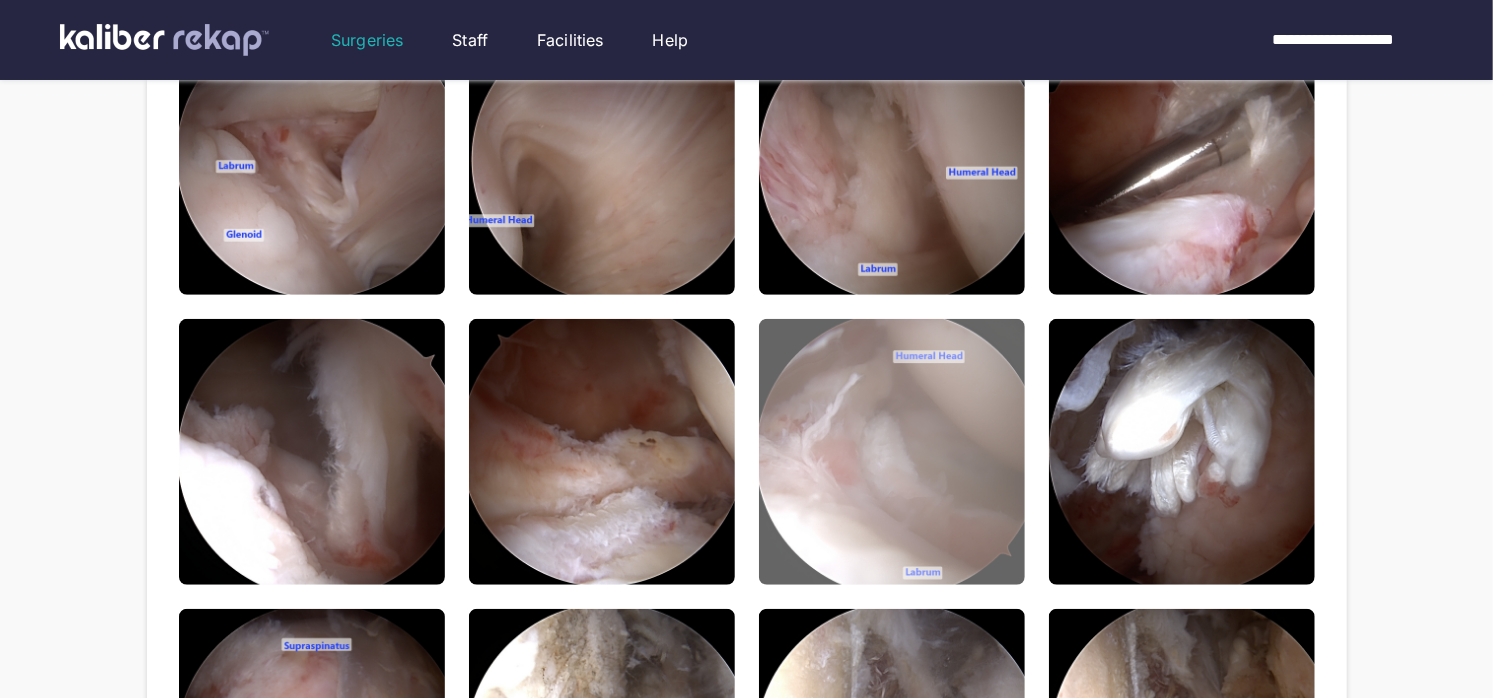 click at bounding box center [892, 452] 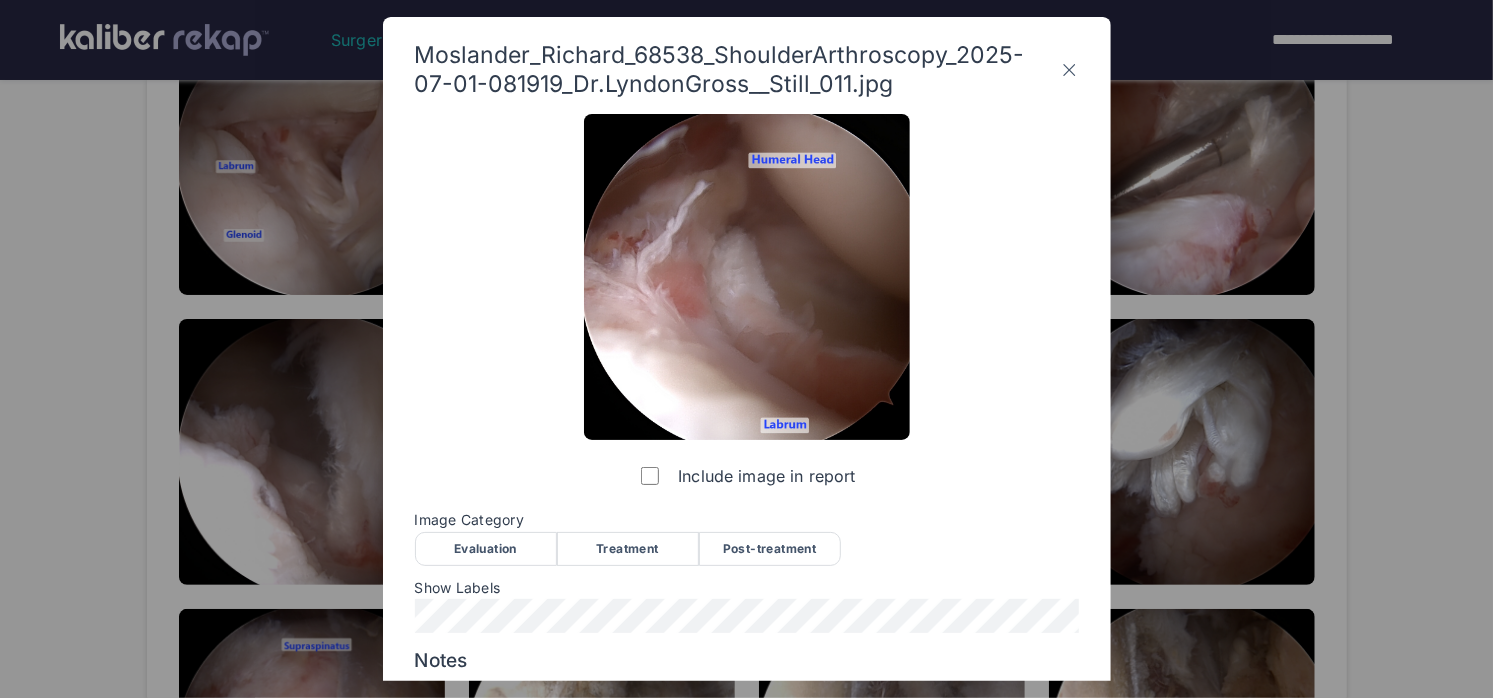 click 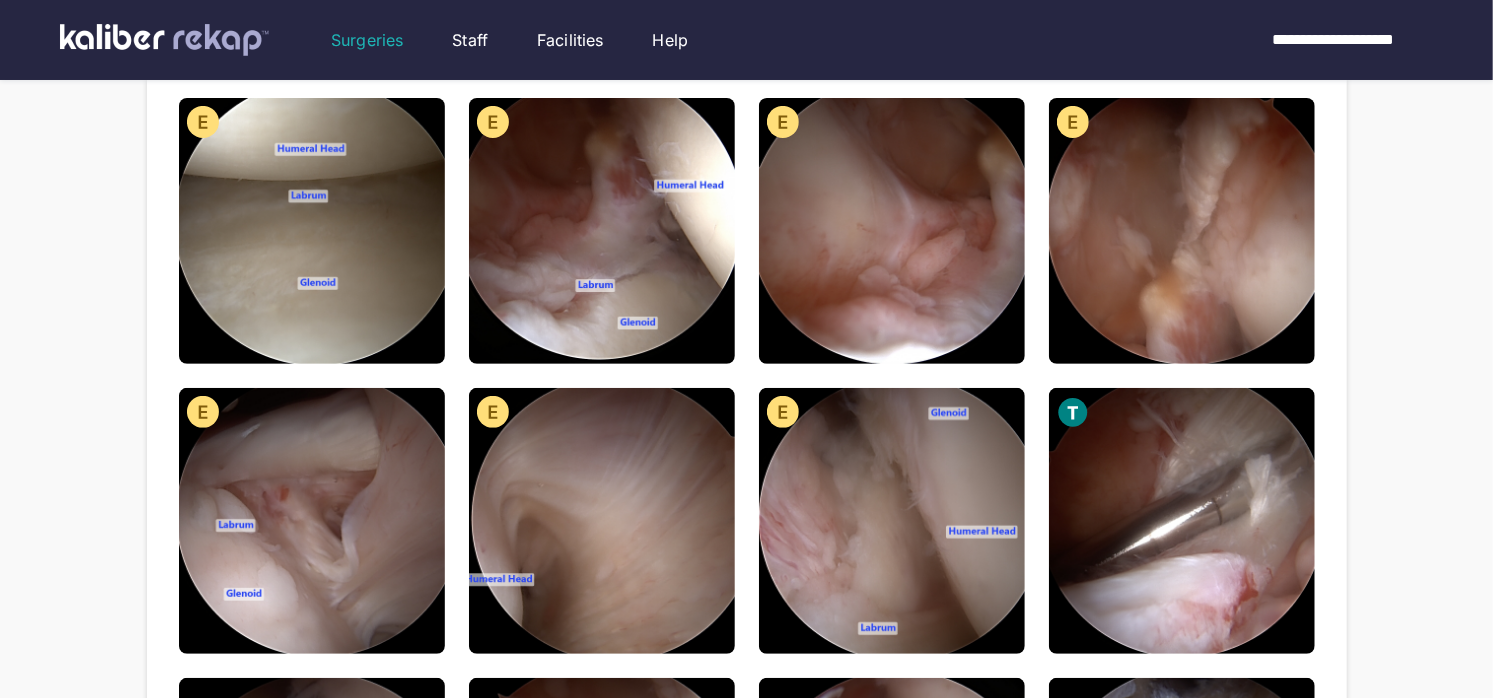 scroll, scrollTop: 520, scrollLeft: 0, axis: vertical 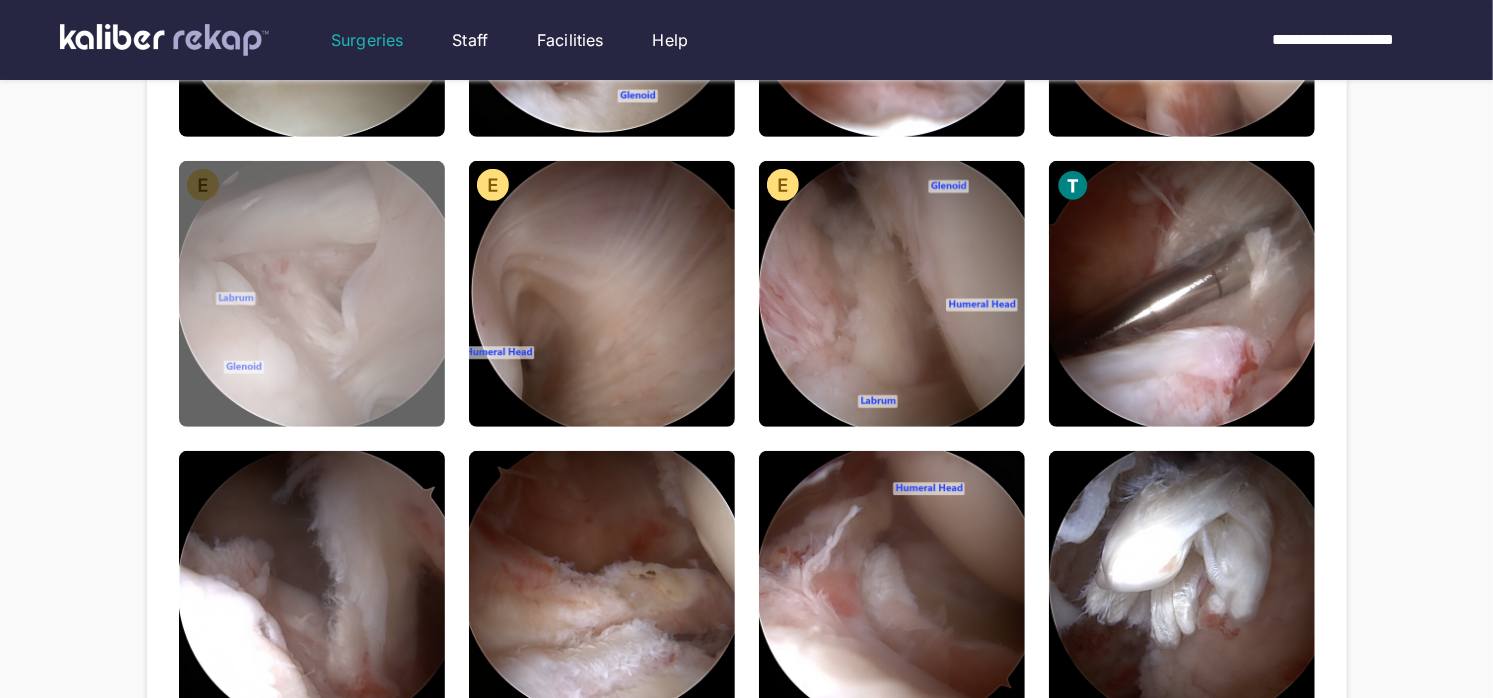 click at bounding box center [312, 294] 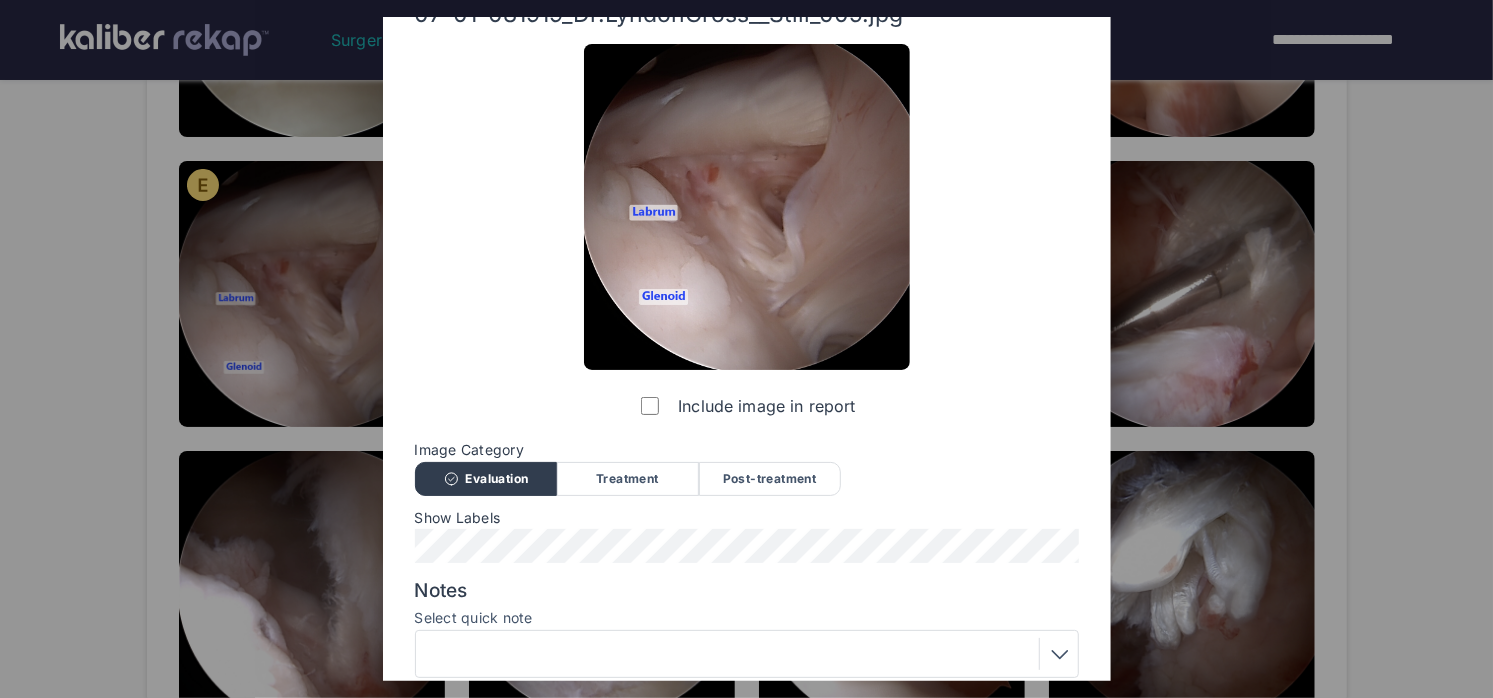 scroll, scrollTop: 0, scrollLeft: 0, axis: both 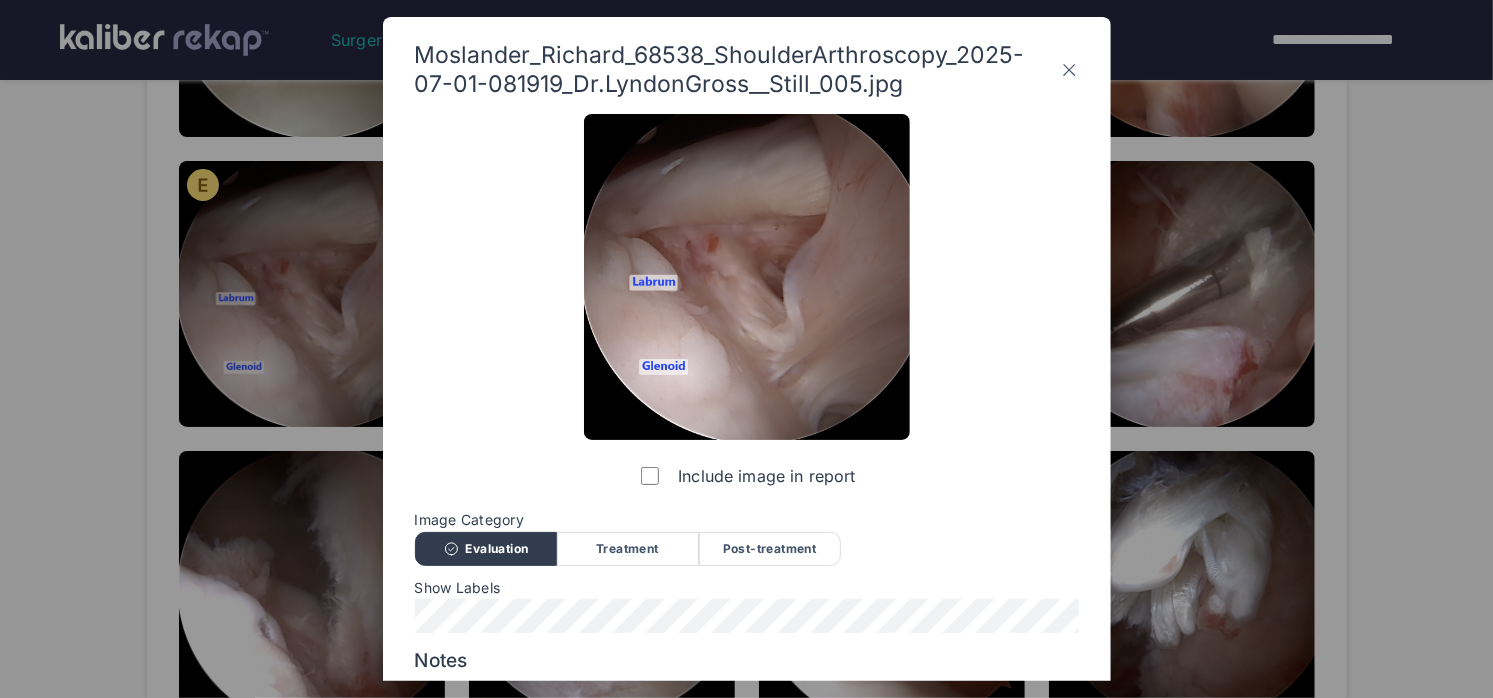 click 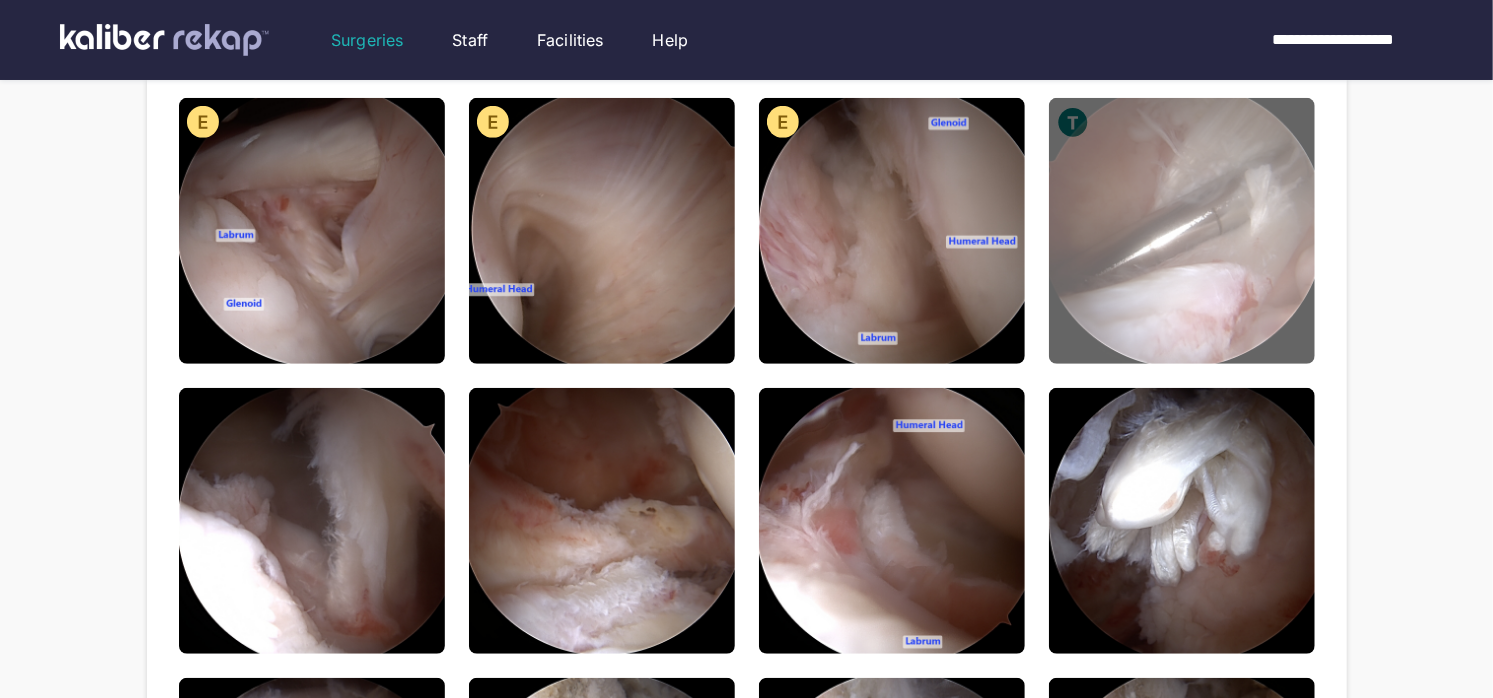scroll, scrollTop: 641, scrollLeft: 0, axis: vertical 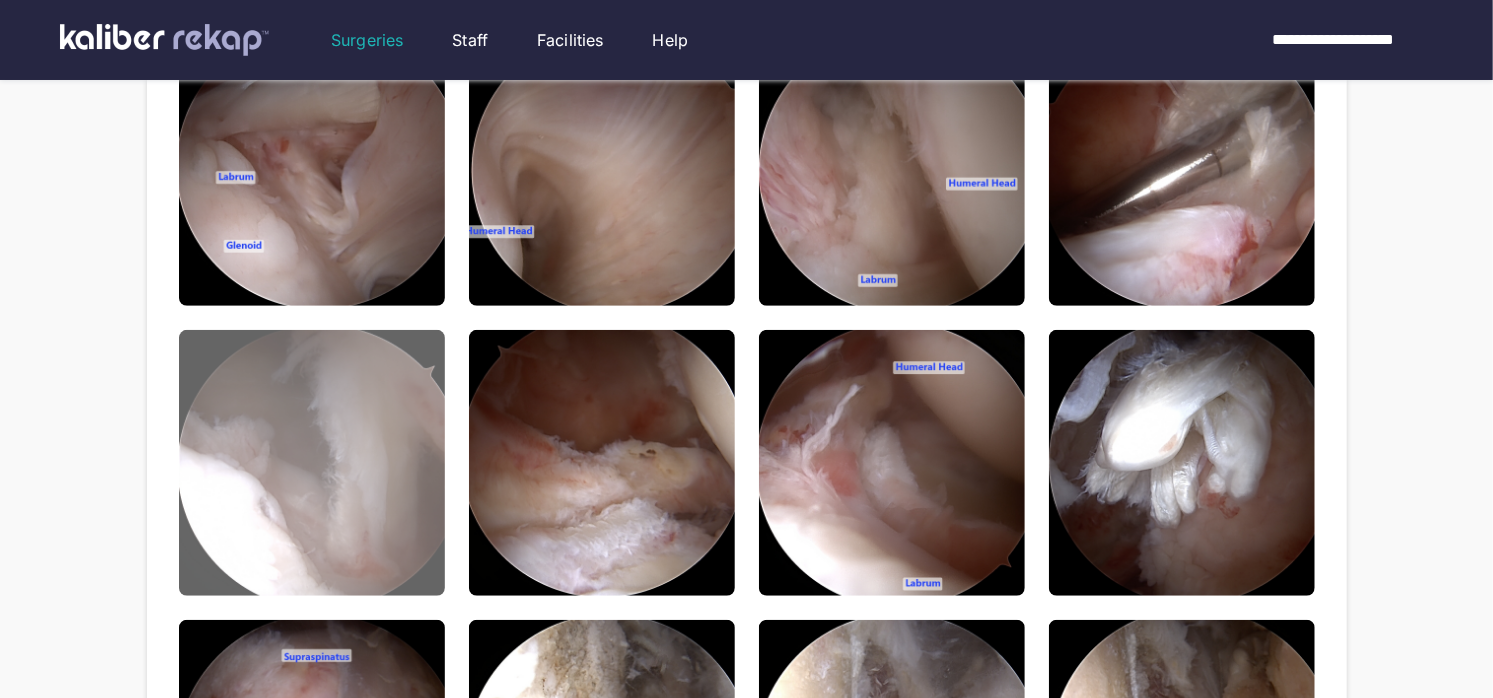 click at bounding box center (312, 463) 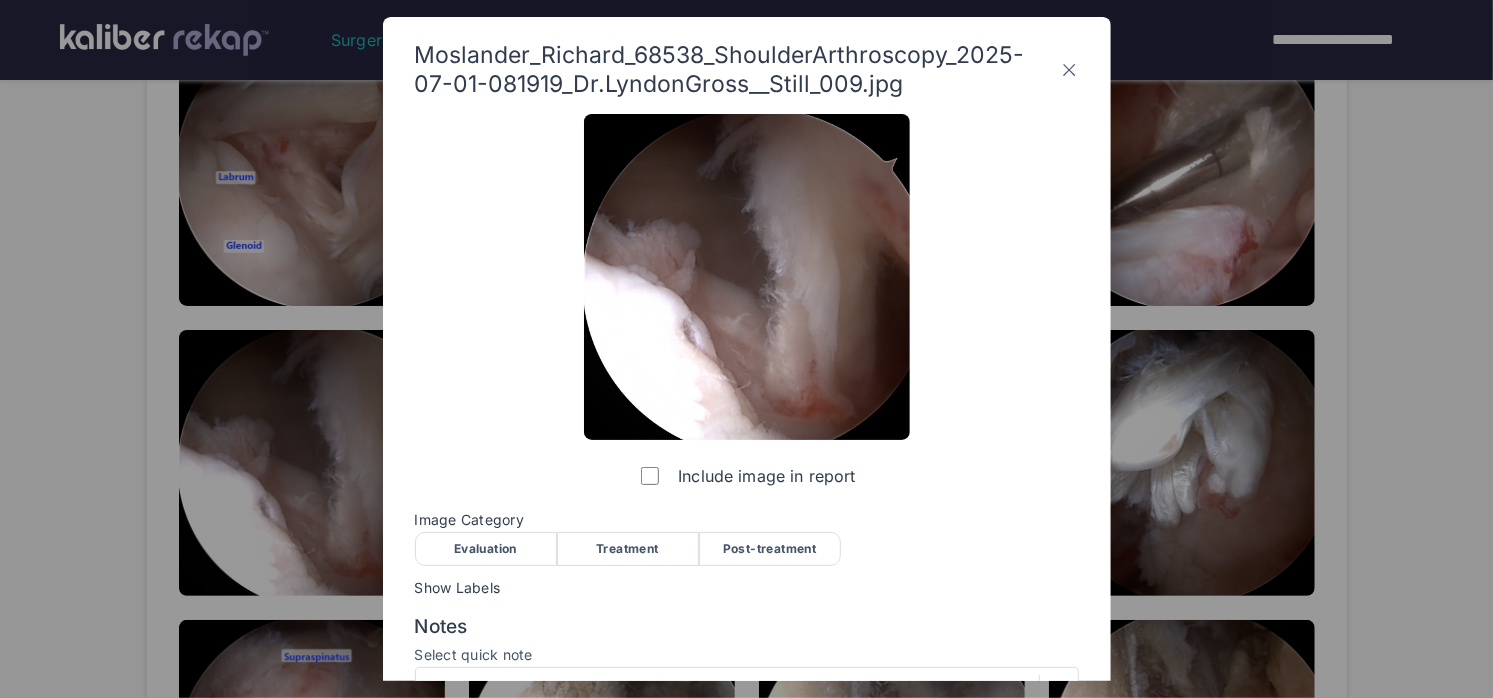 click on "Treatment" at bounding box center (628, 549) 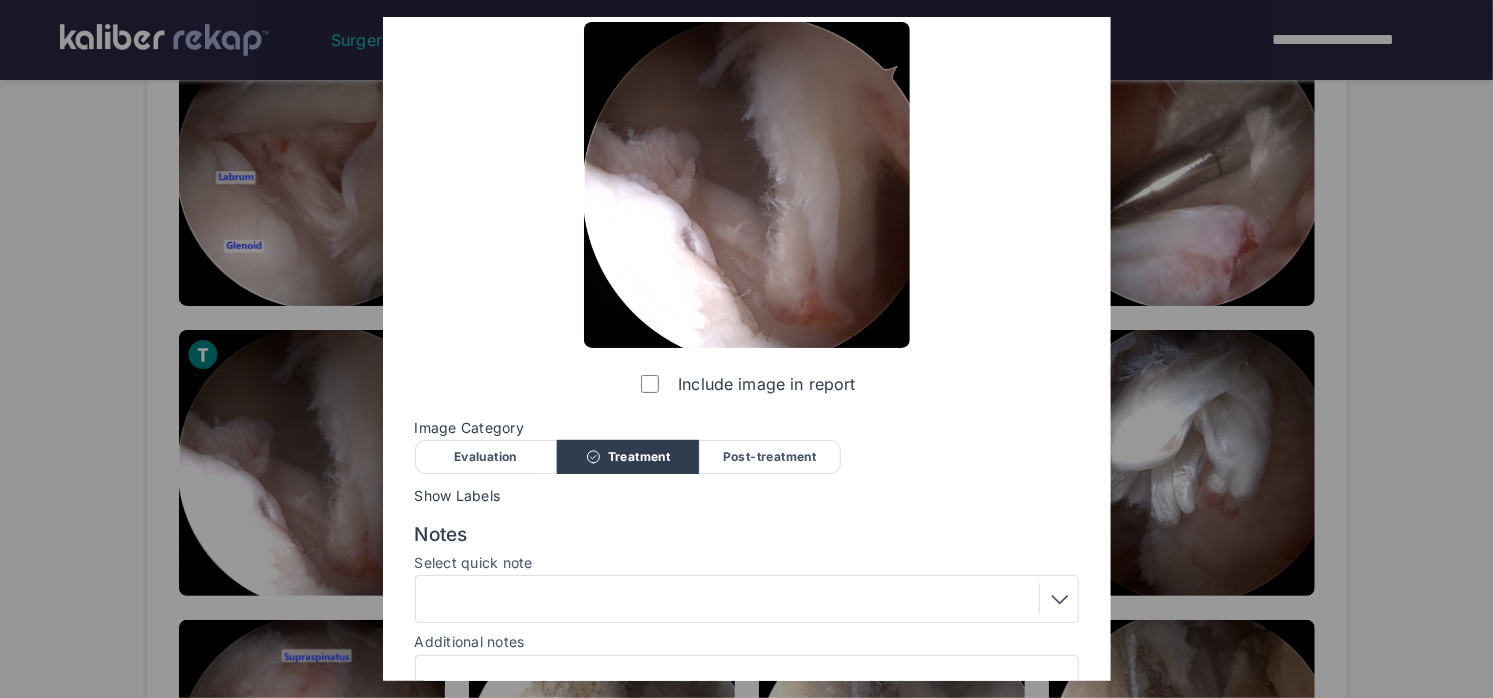 scroll, scrollTop: 195, scrollLeft: 0, axis: vertical 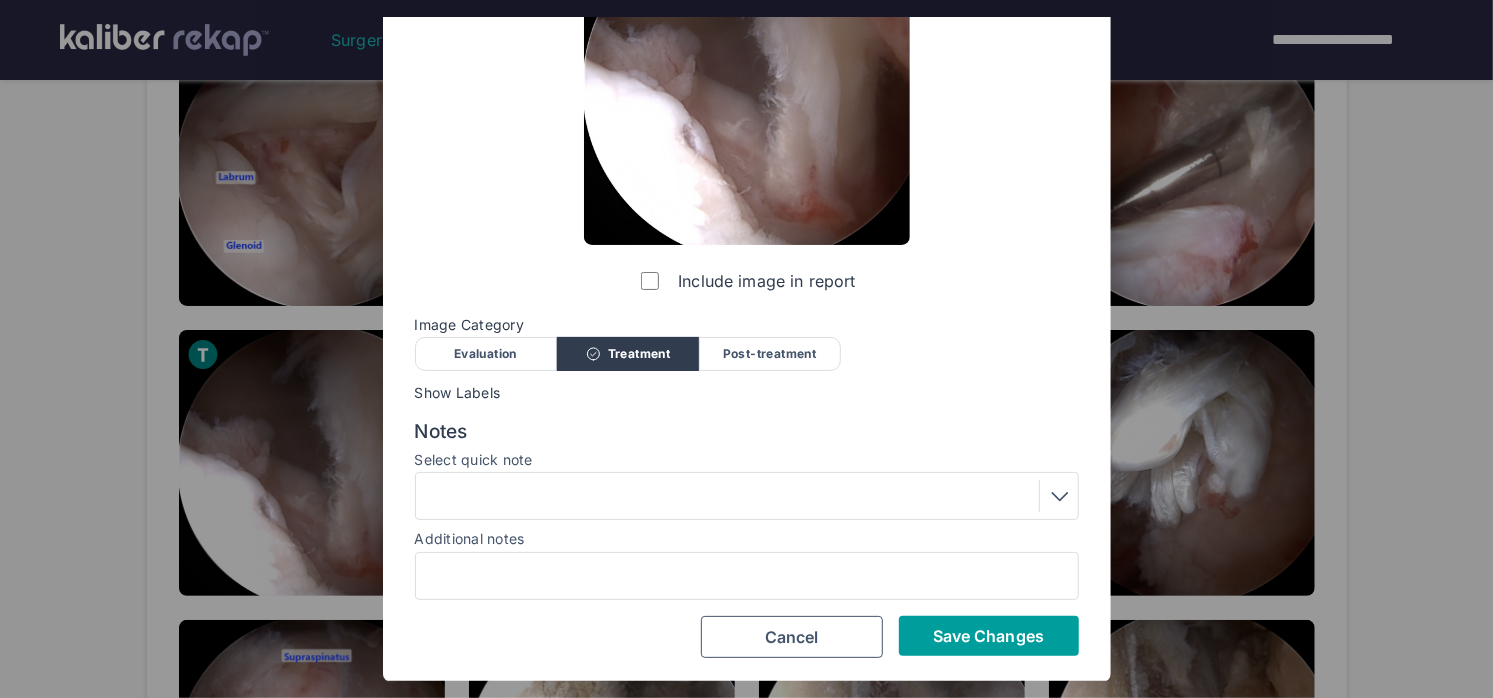 click on "Save Changes" at bounding box center [988, 636] 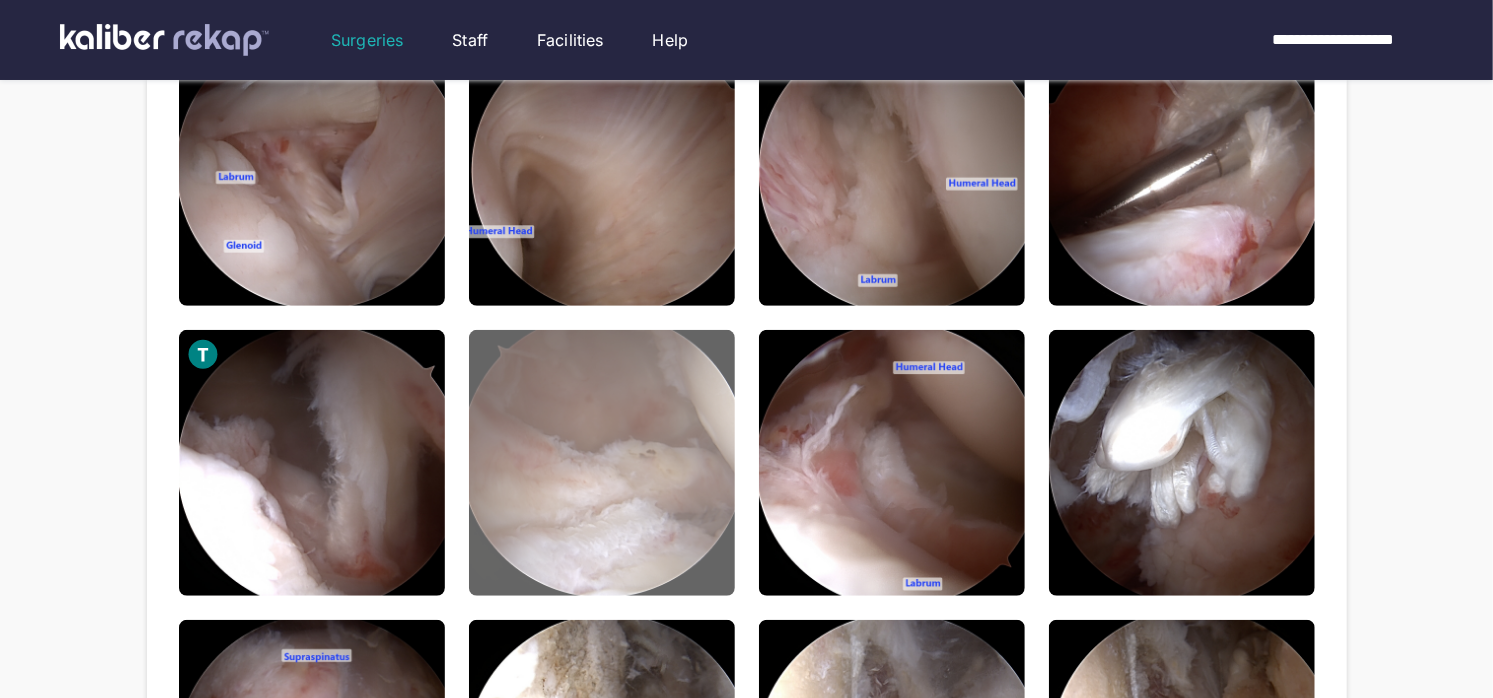 click at bounding box center (602, 463) 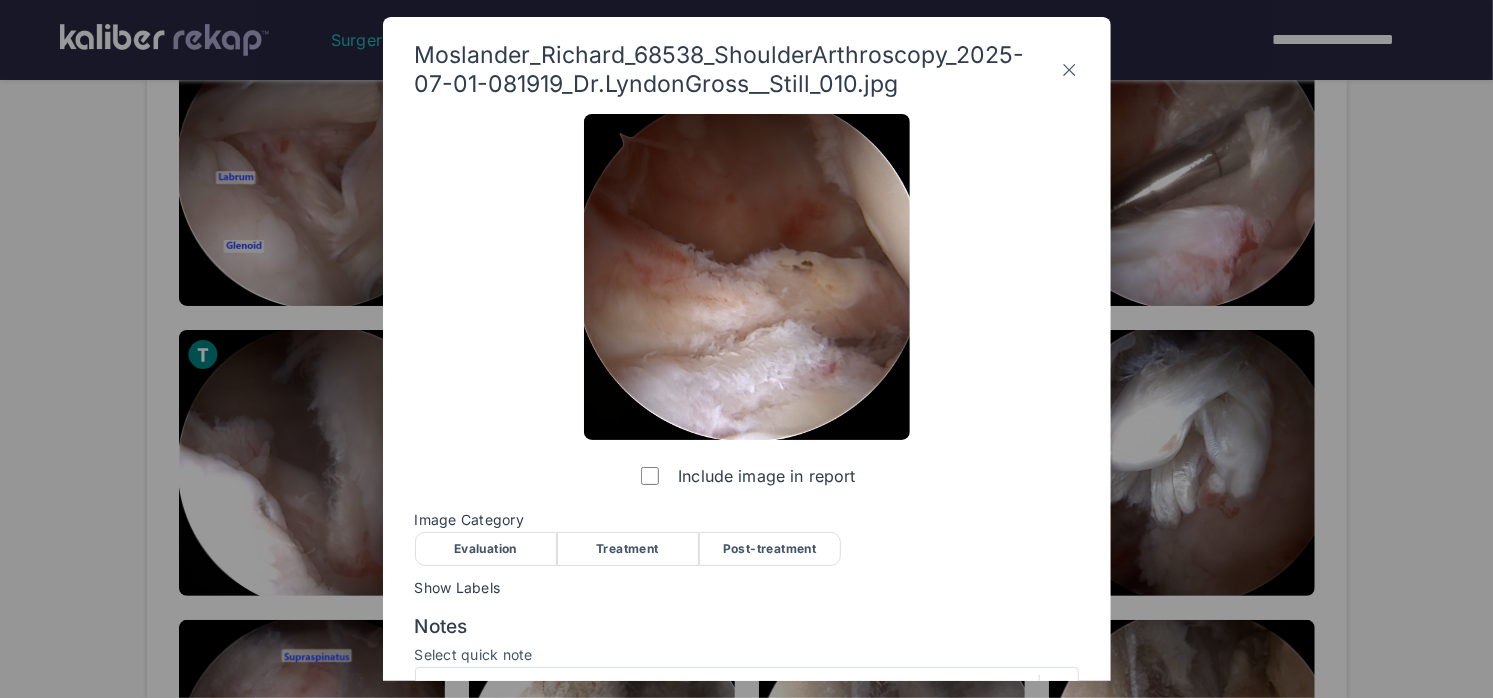 click on "Post-treatment" at bounding box center [770, 549] 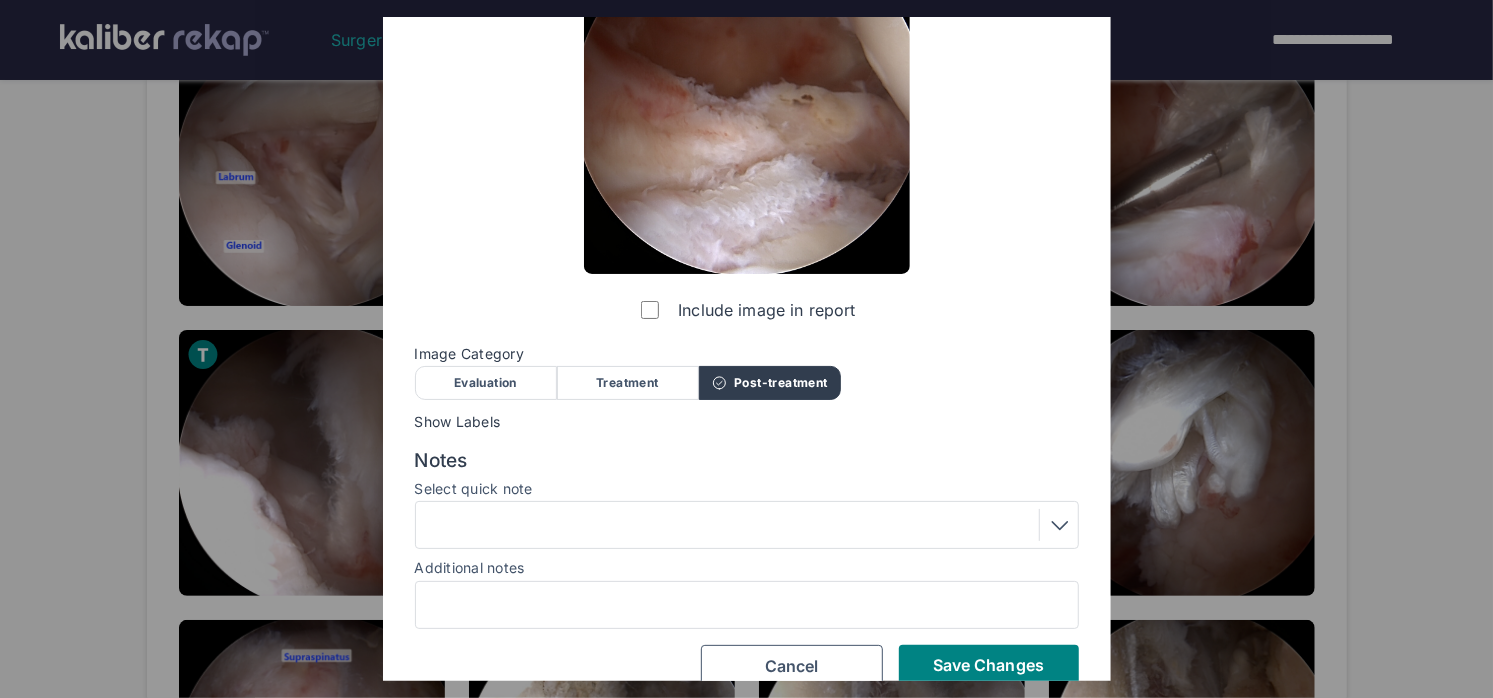 scroll, scrollTop: 195, scrollLeft: 0, axis: vertical 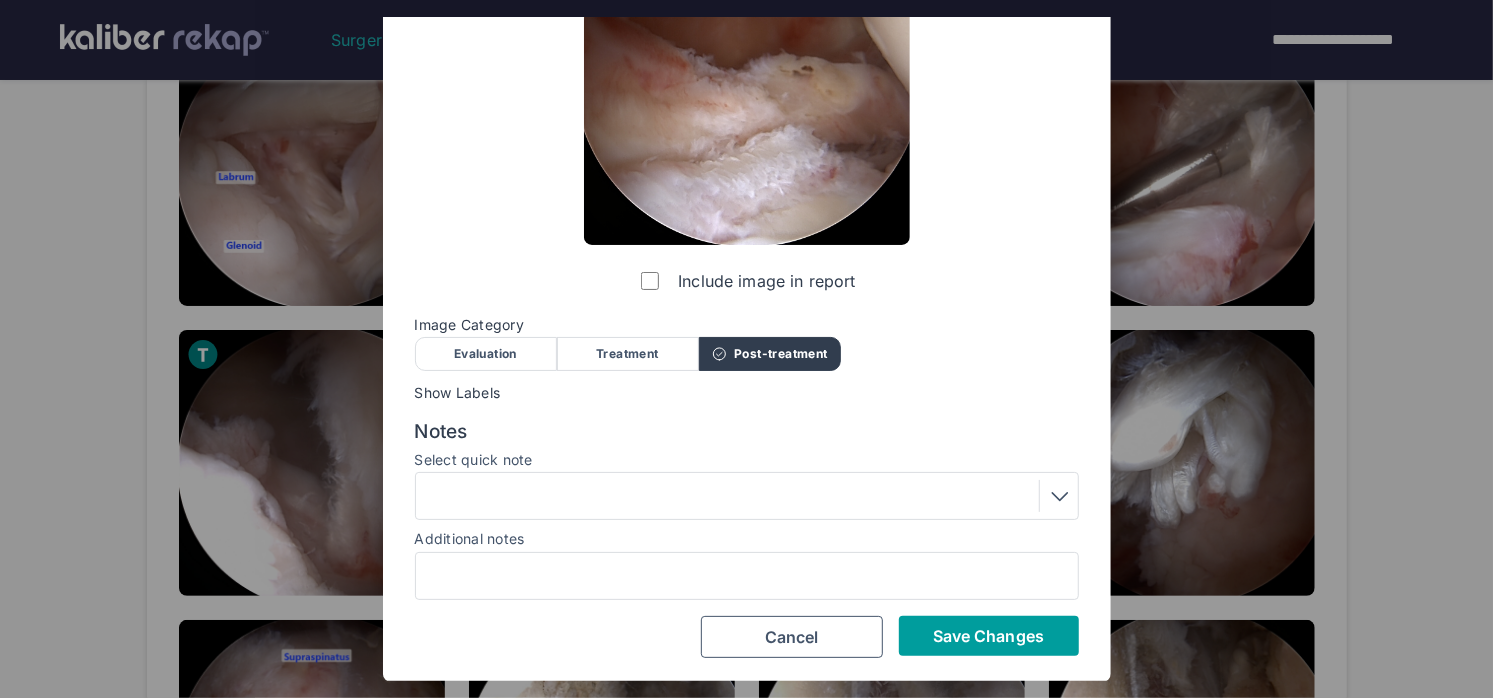 click on "Save Changes" at bounding box center (988, 636) 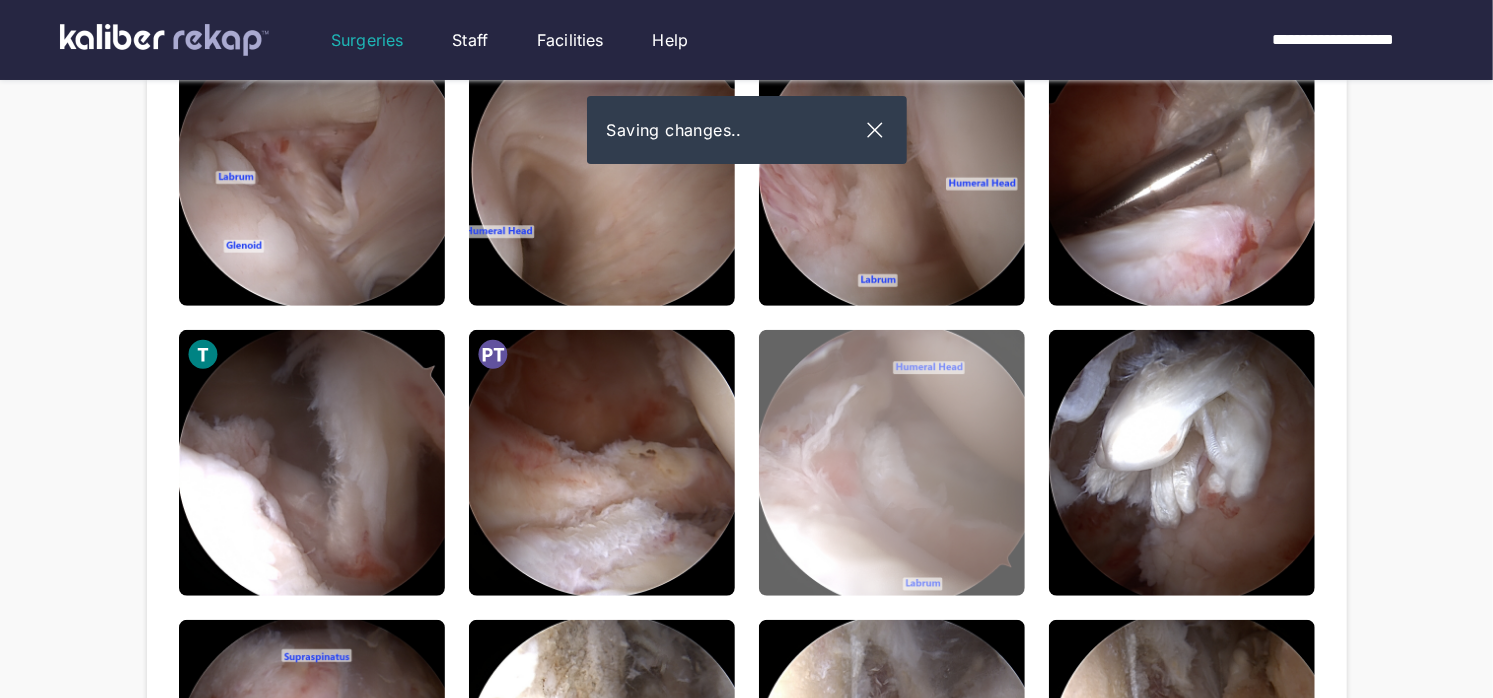click at bounding box center [892, 463] 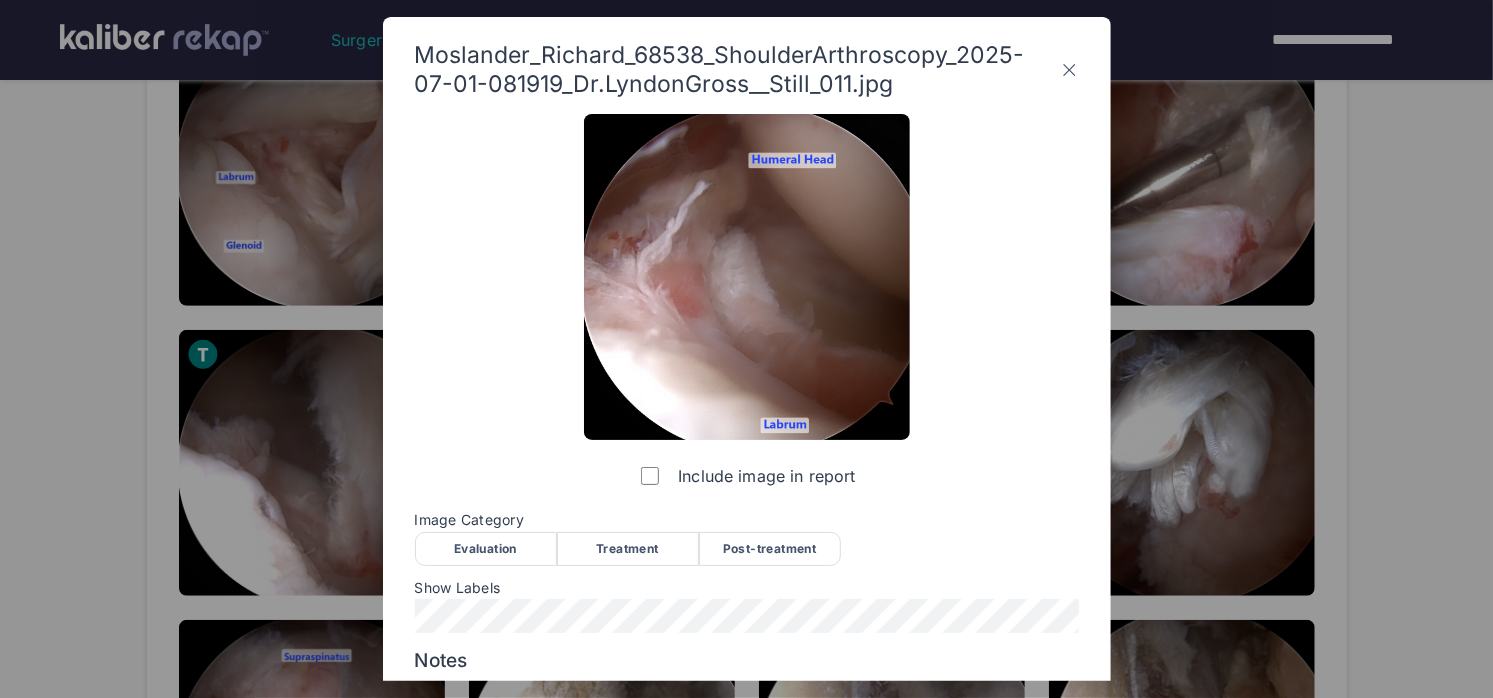 click on "Post-treatment" at bounding box center (770, 549) 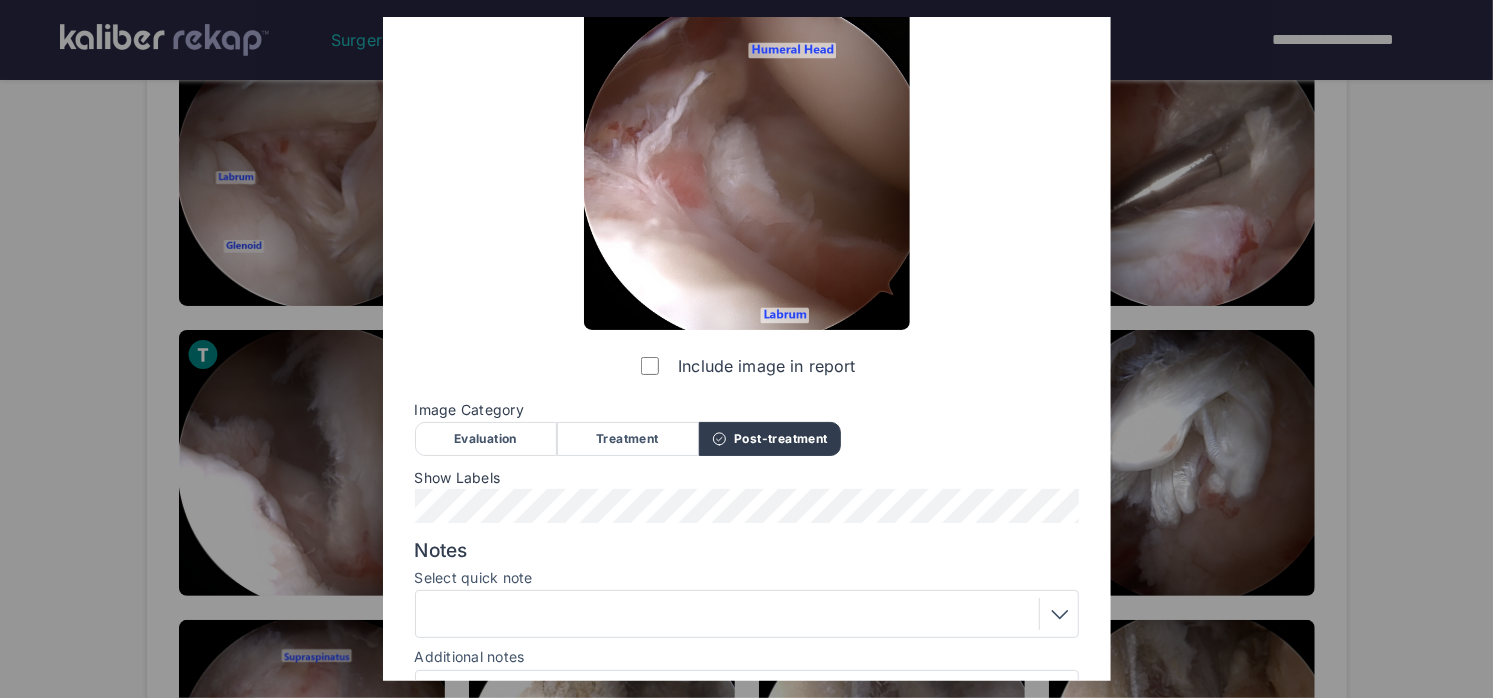 scroll, scrollTop: 228, scrollLeft: 0, axis: vertical 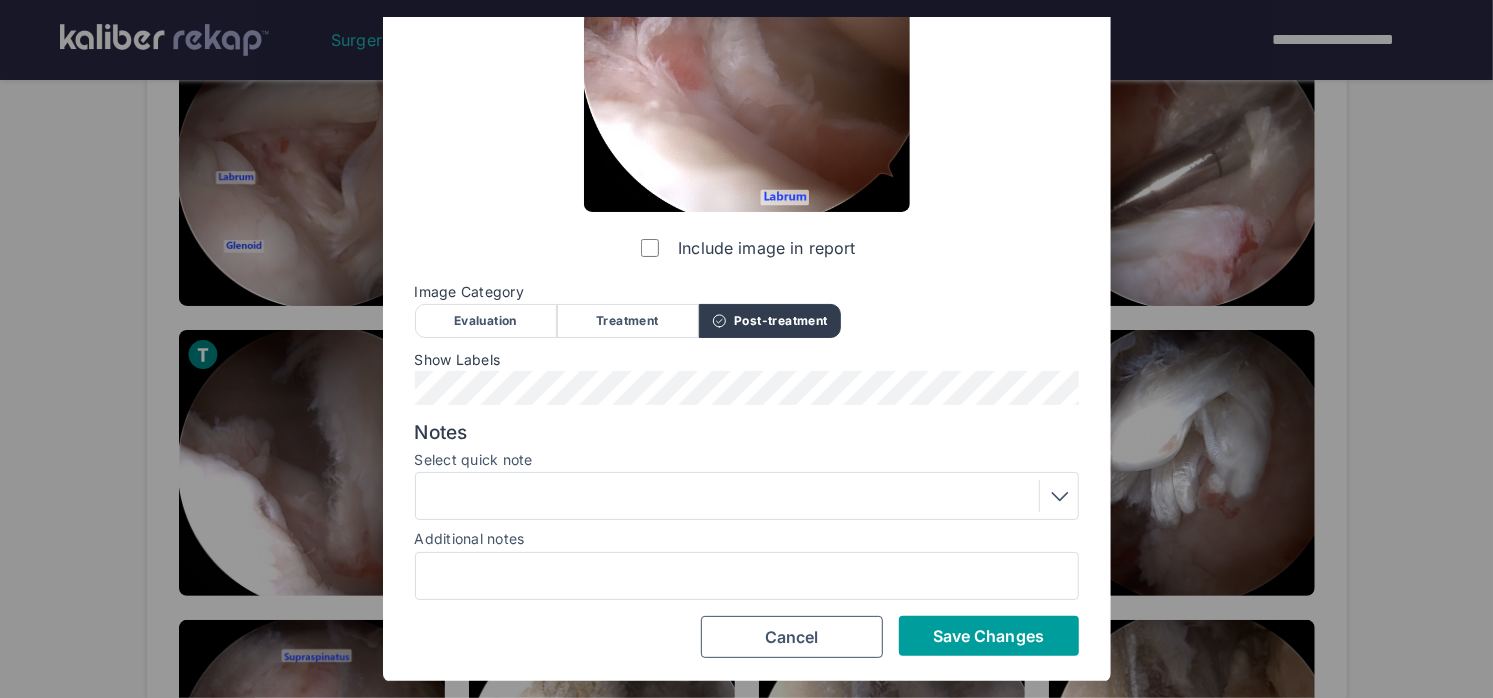 click on "Save Changes" at bounding box center [988, 636] 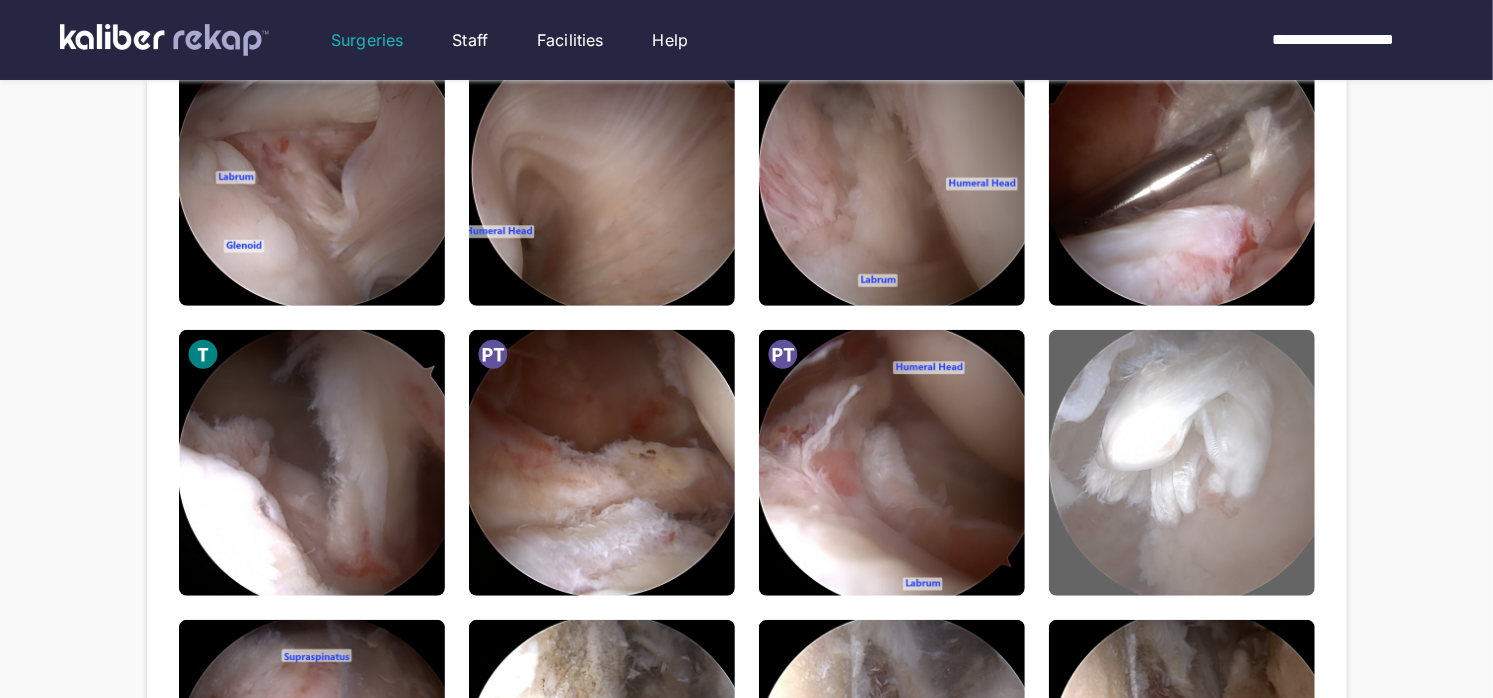 click at bounding box center (1182, 463) 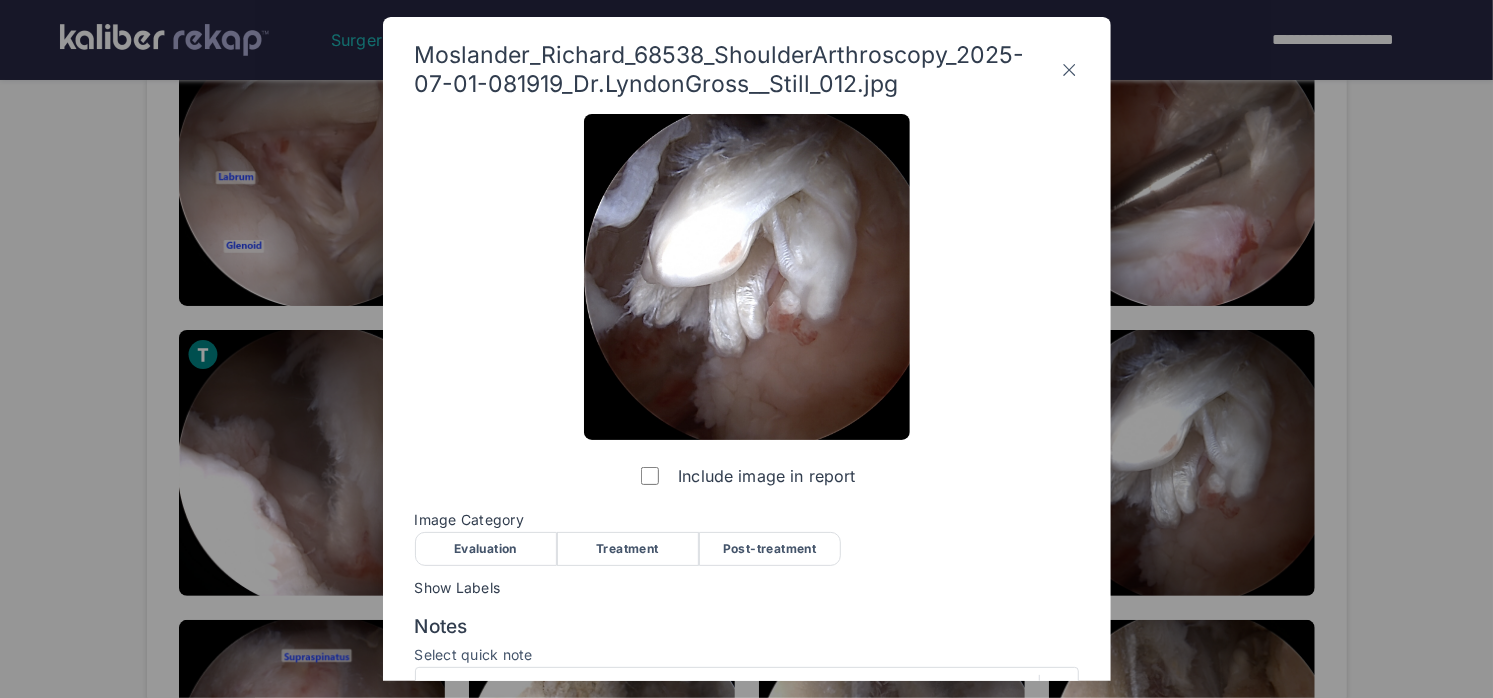 click on "Evaluation" at bounding box center [486, 549] 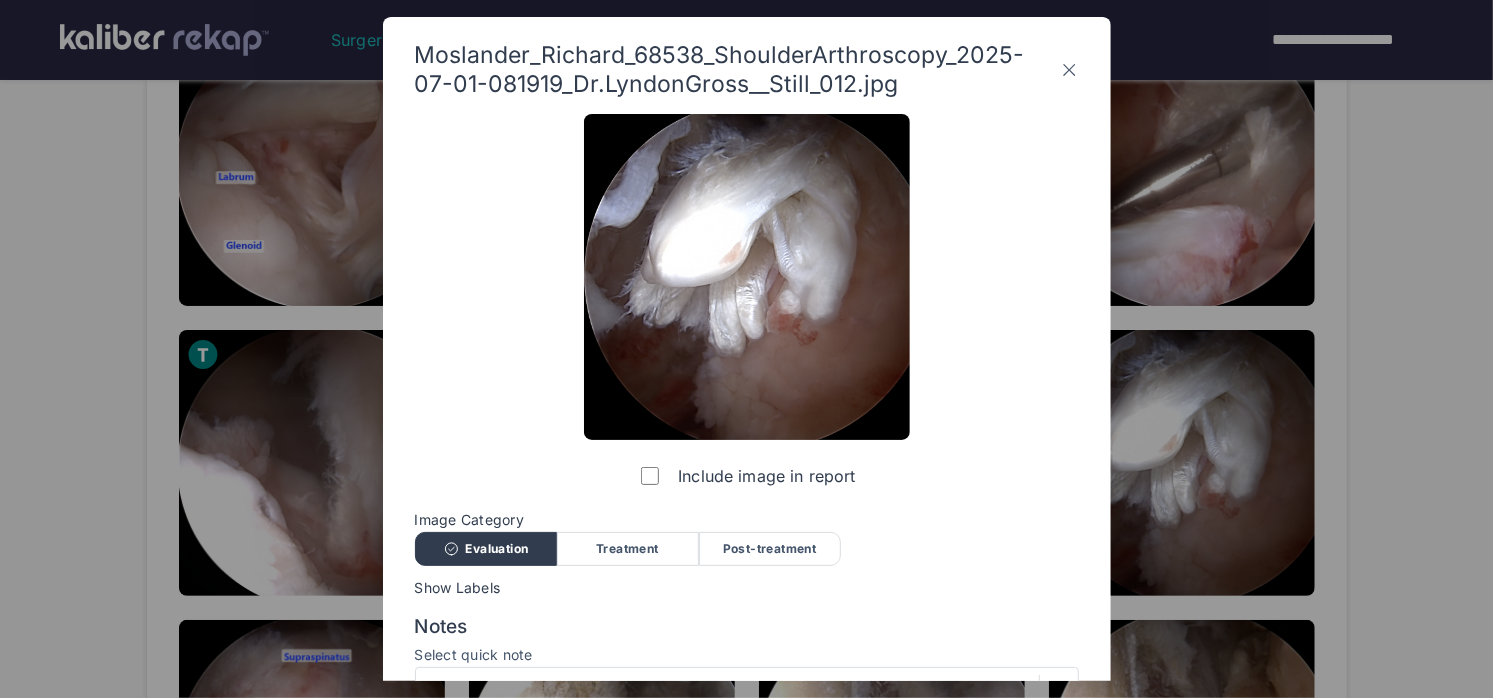 scroll, scrollTop: 195, scrollLeft: 0, axis: vertical 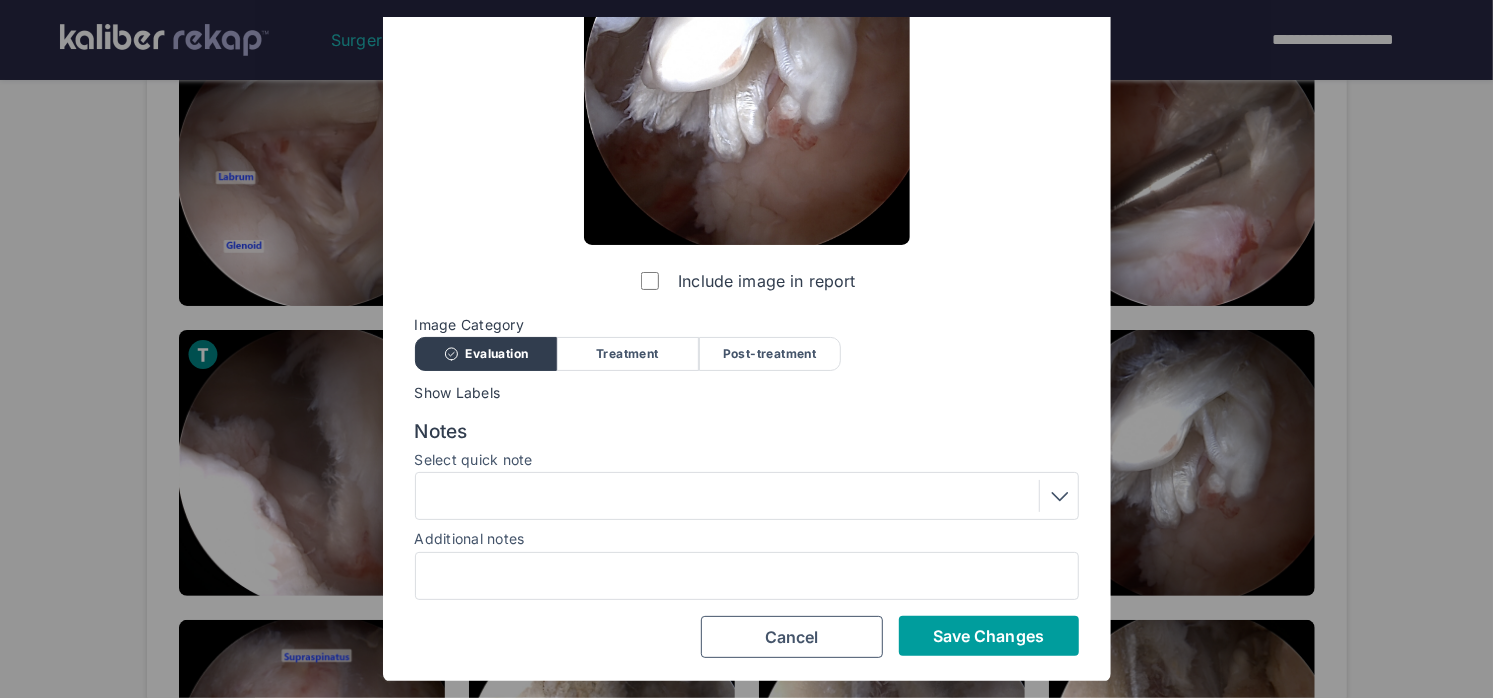 click on "Save Changes" at bounding box center (988, 636) 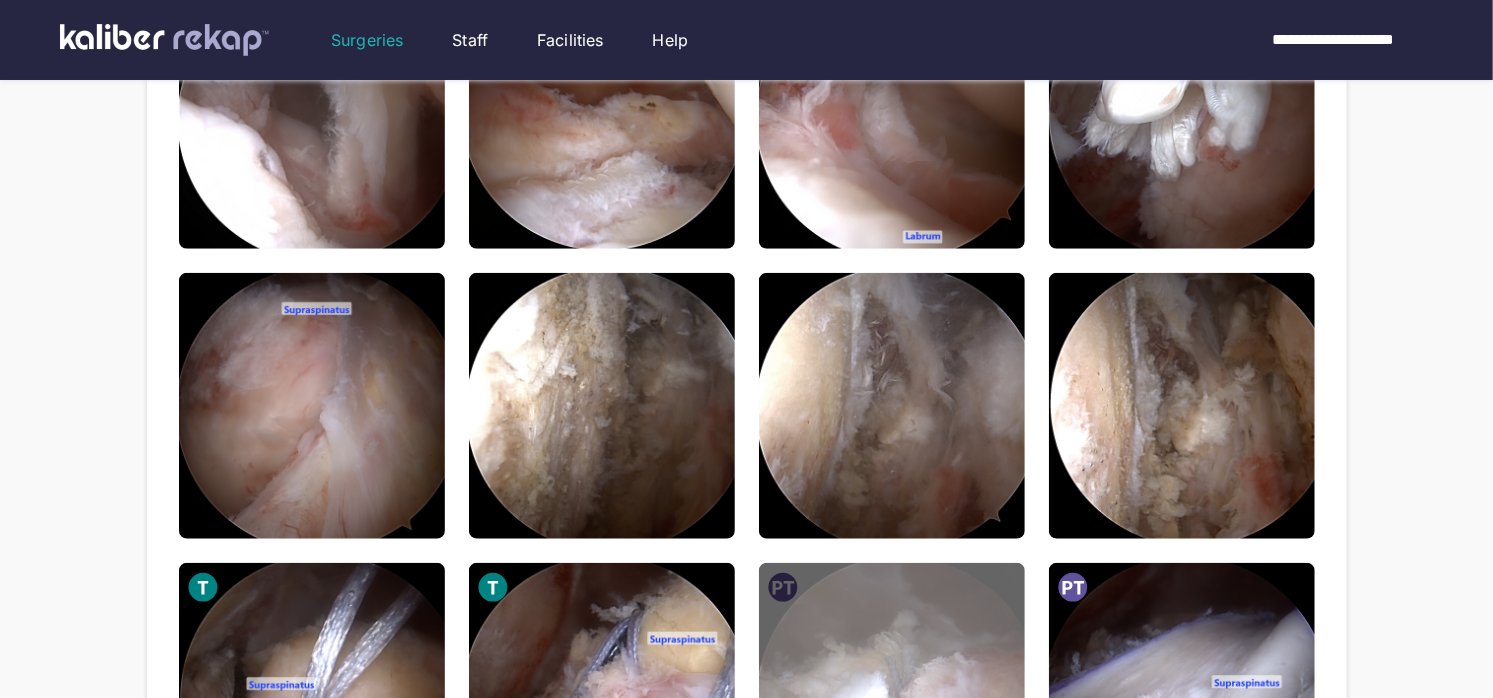 scroll, scrollTop: 1005, scrollLeft: 0, axis: vertical 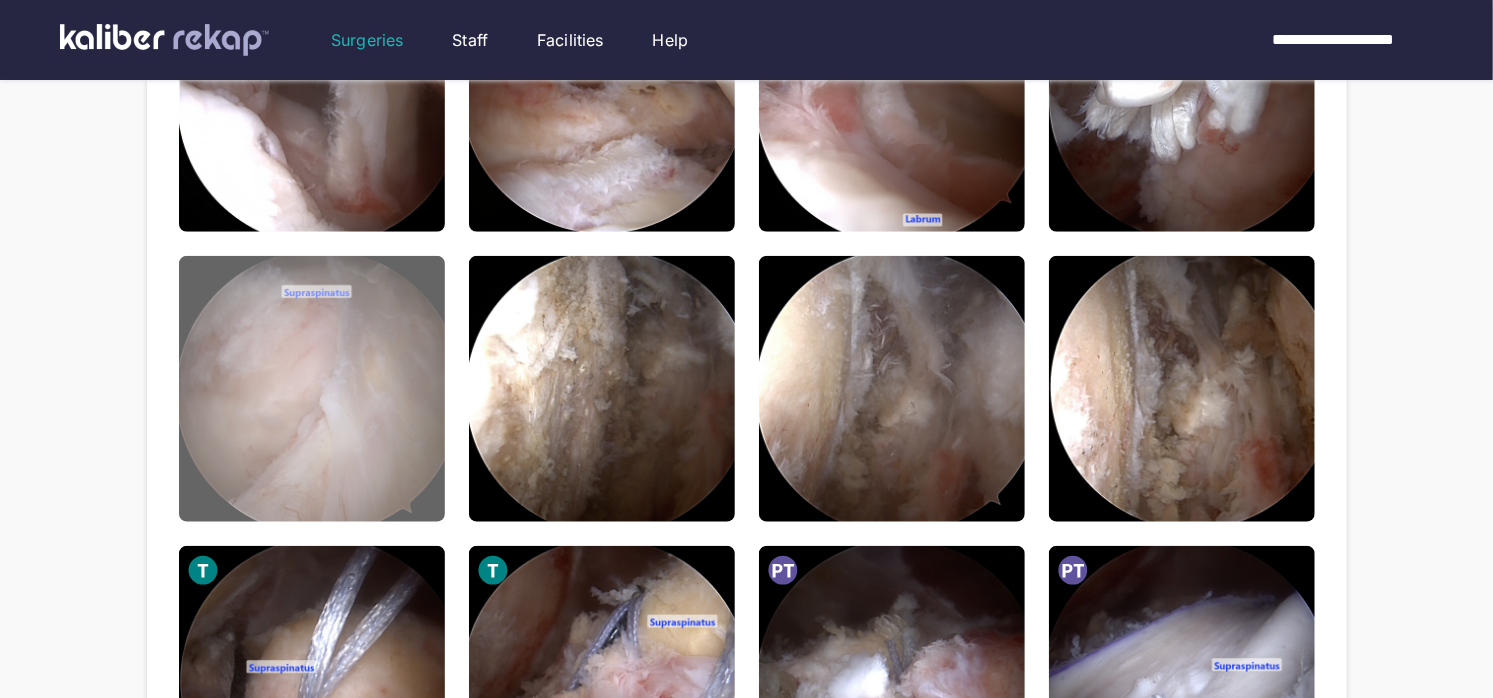 click at bounding box center [312, 389] 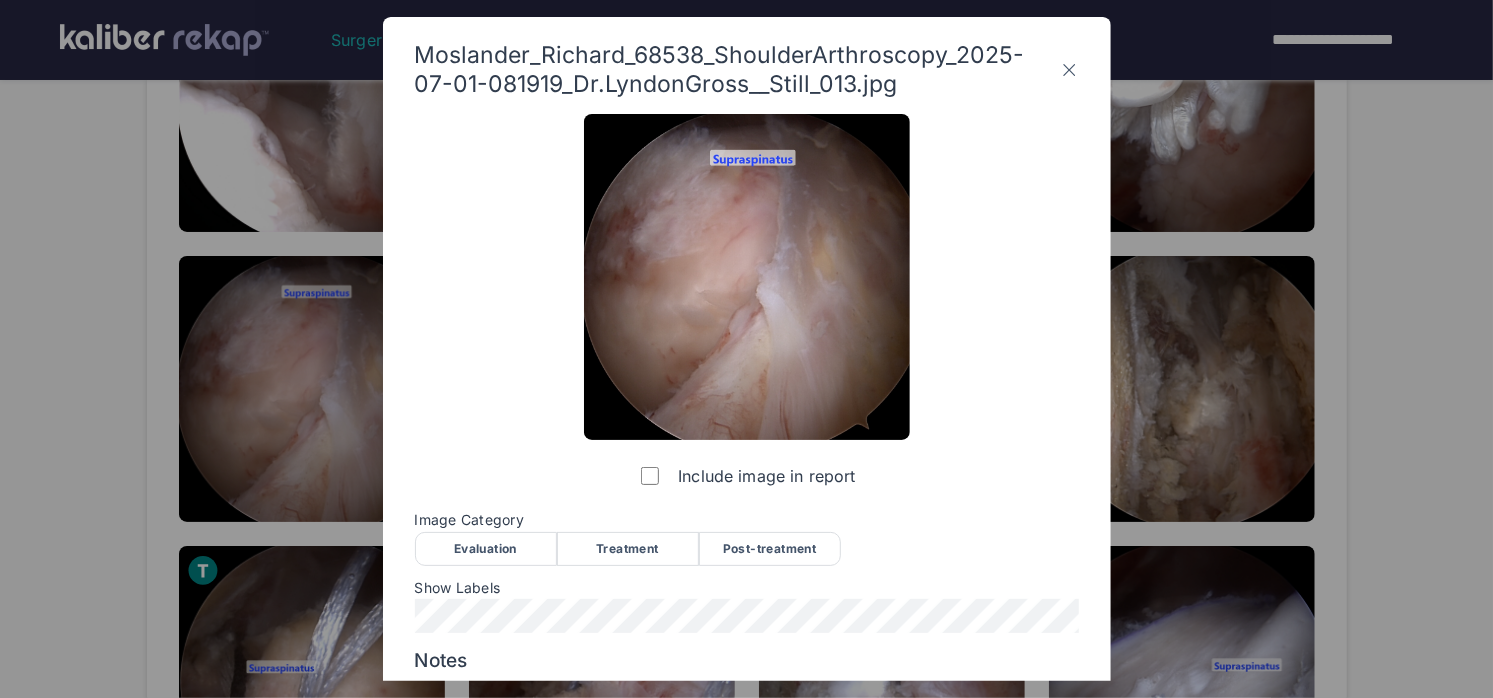 click on "Post-treatment" at bounding box center (770, 549) 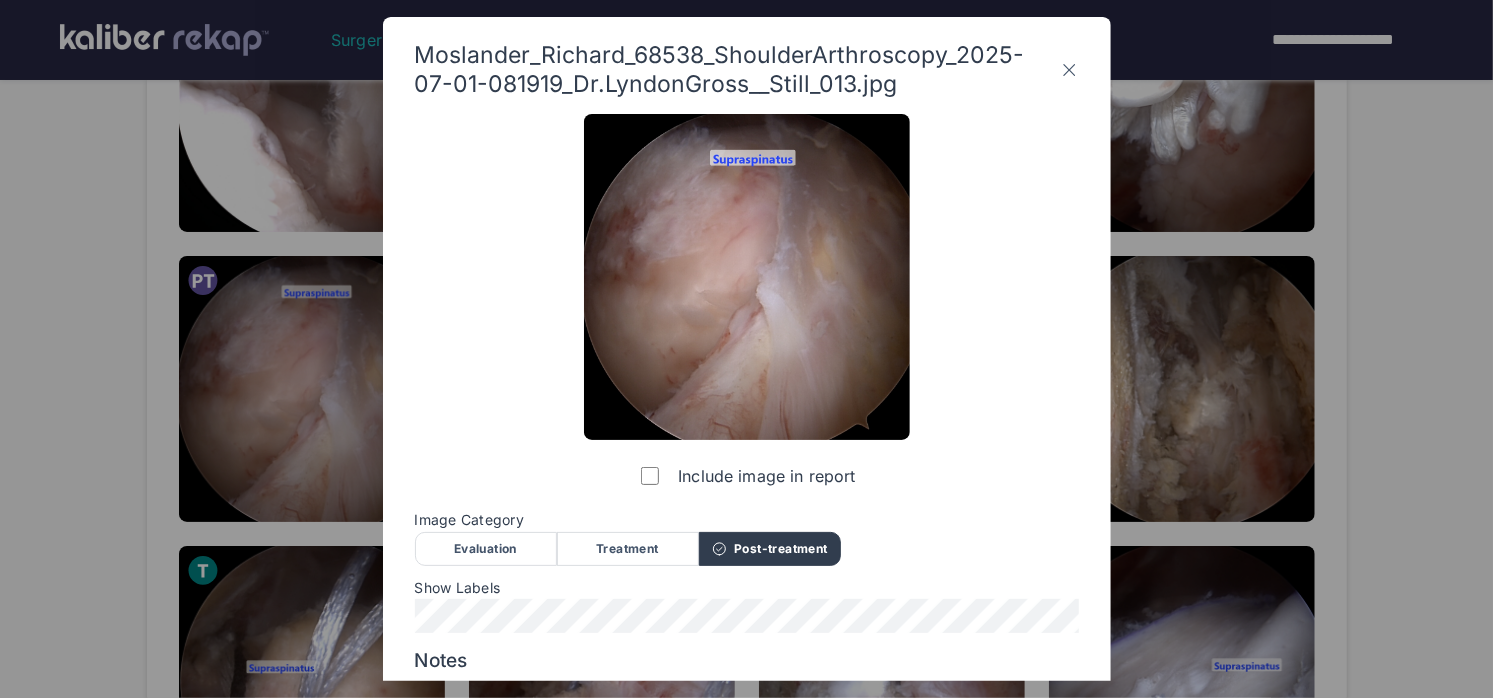scroll, scrollTop: 228, scrollLeft: 0, axis: vertical 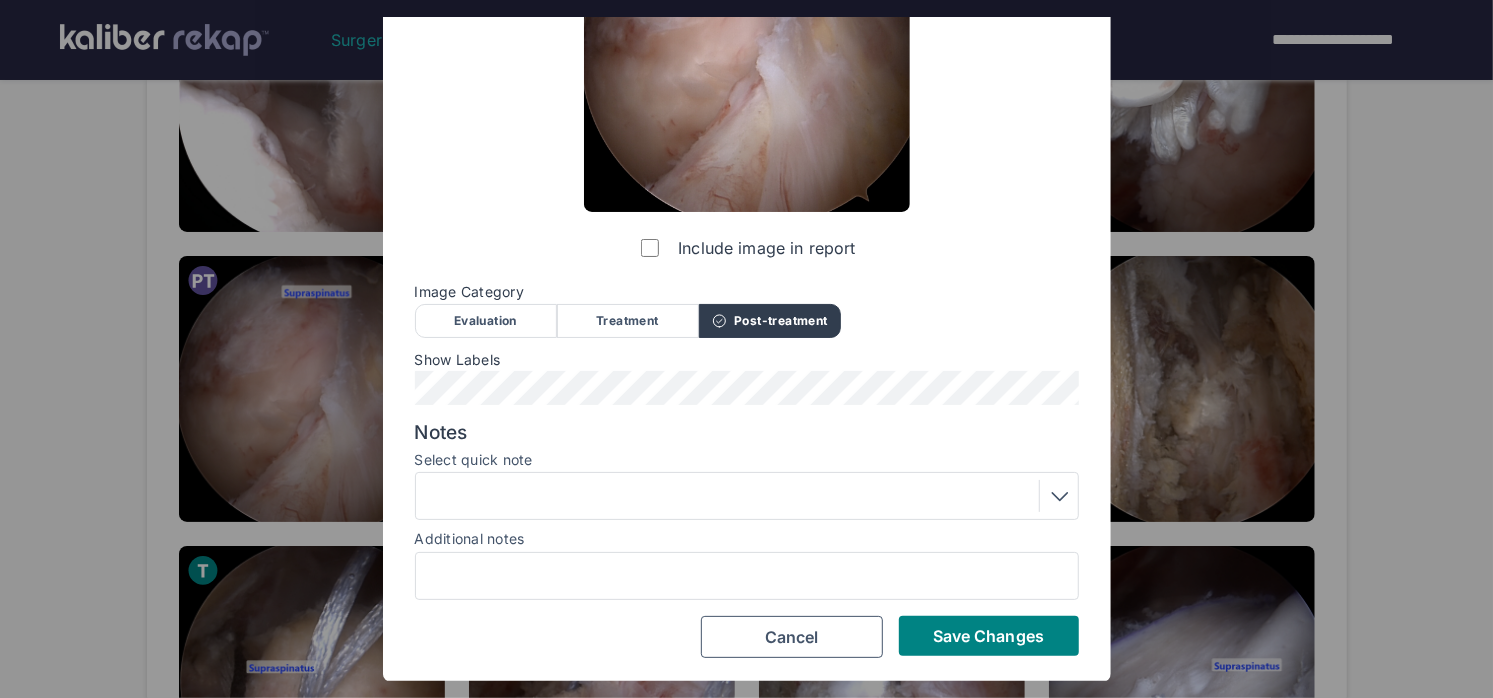 click on "Notes Select quick note Additional notes" at bounding box center (747, 511) 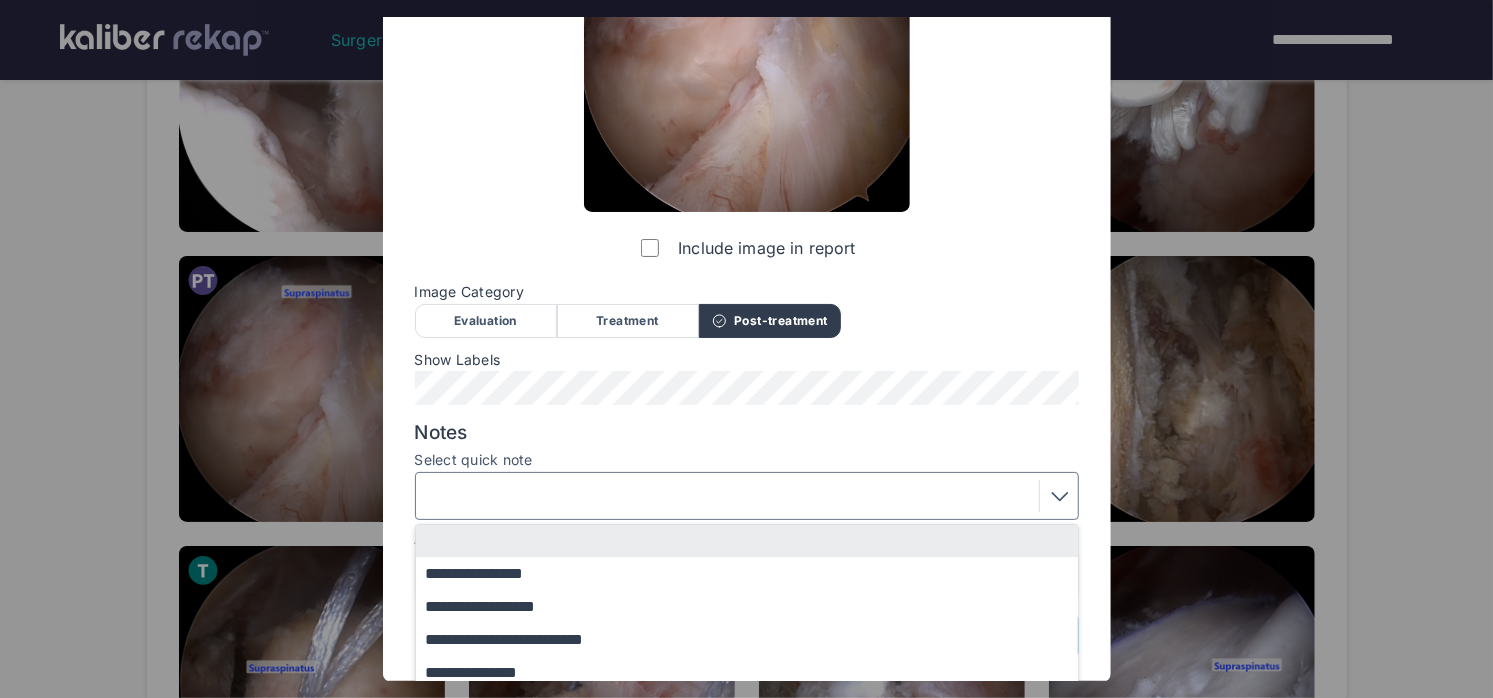 scroll, scrollTop: 392, scrollLeft: 0, axis: vertical 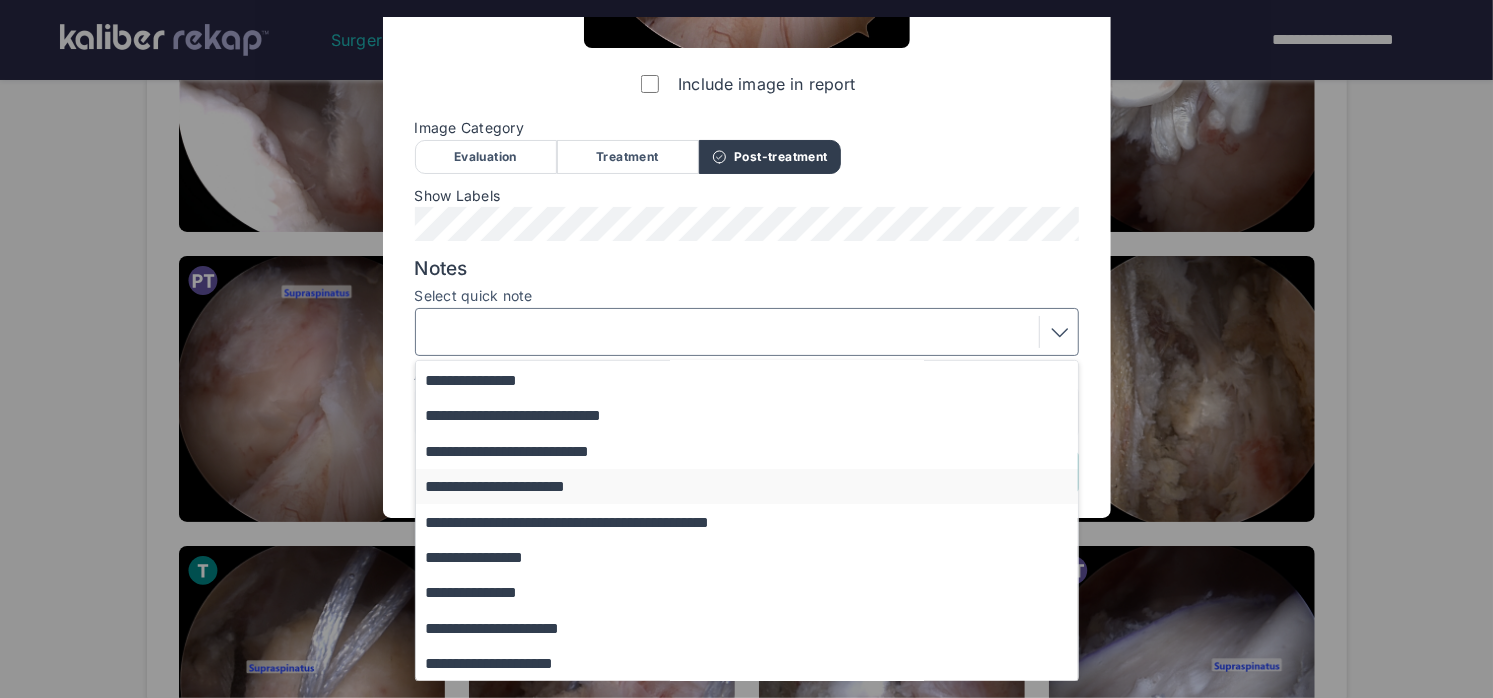 click on "**********" at bounding box center (756, 486) 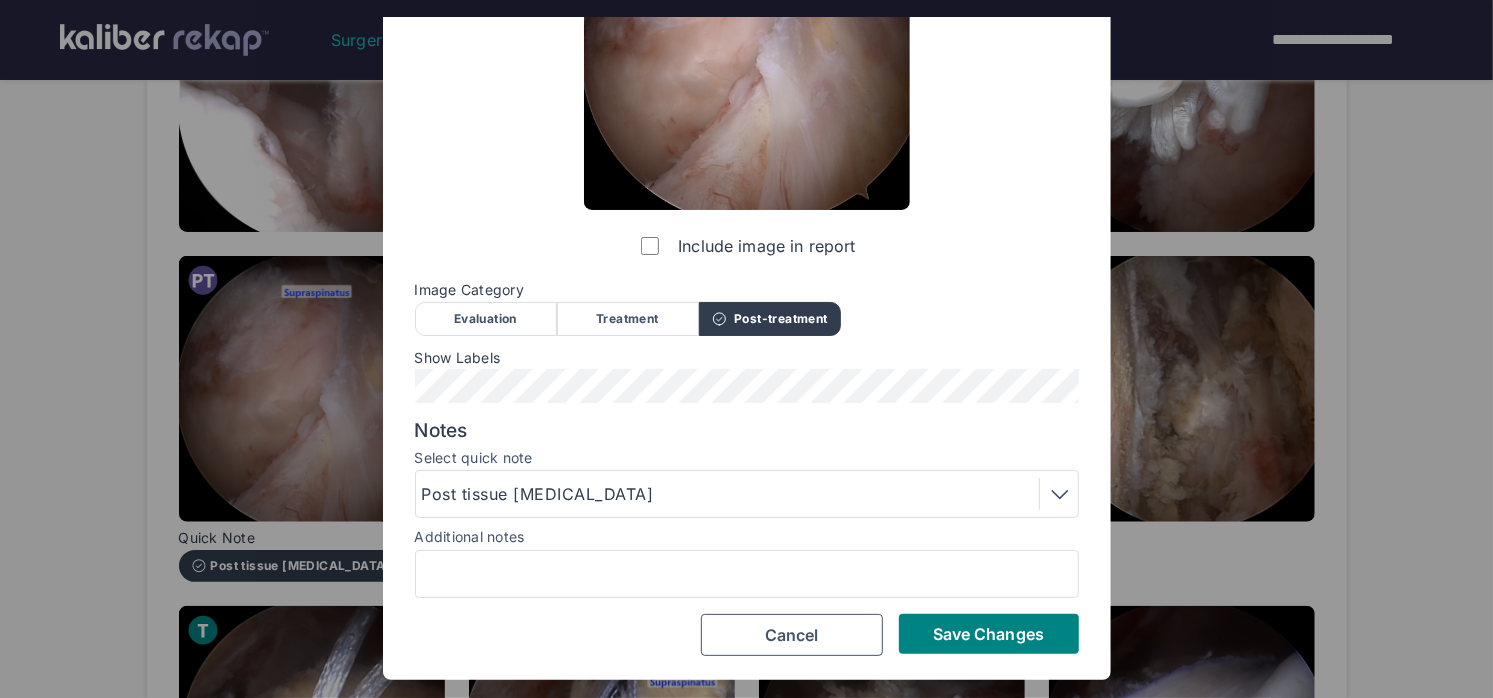 scroll, scrollTop: 228, scrollLeft: 0, axis: vertical 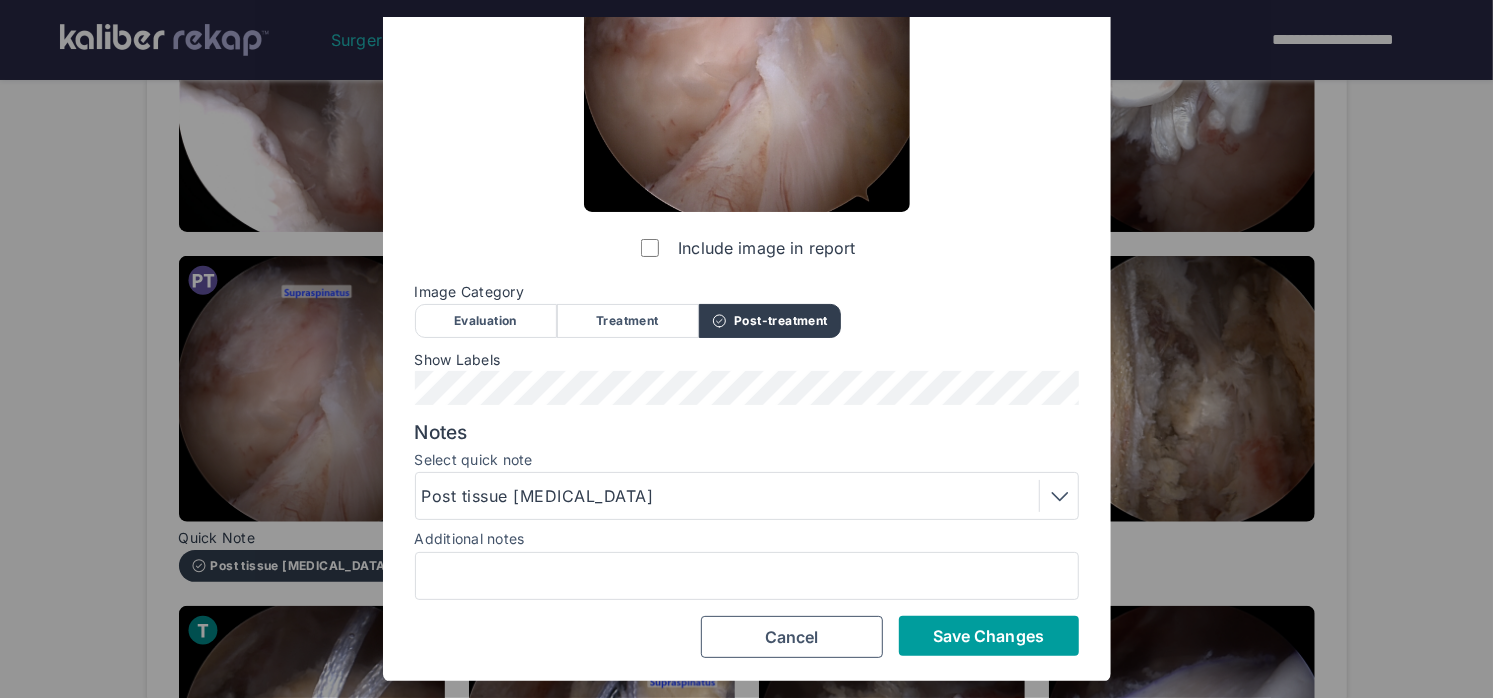 click on "Save Changes" at bounding box center (988, 636) 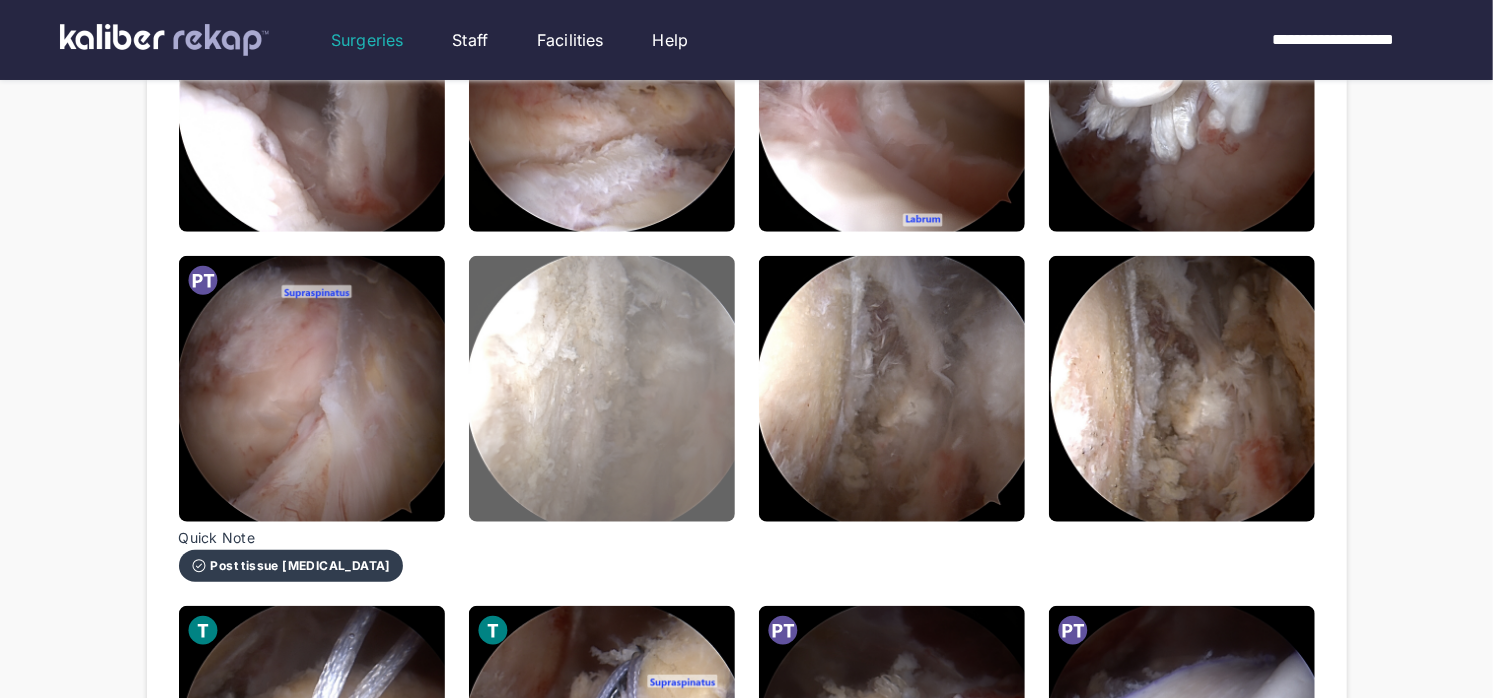 click at bounding box center (602, 389) 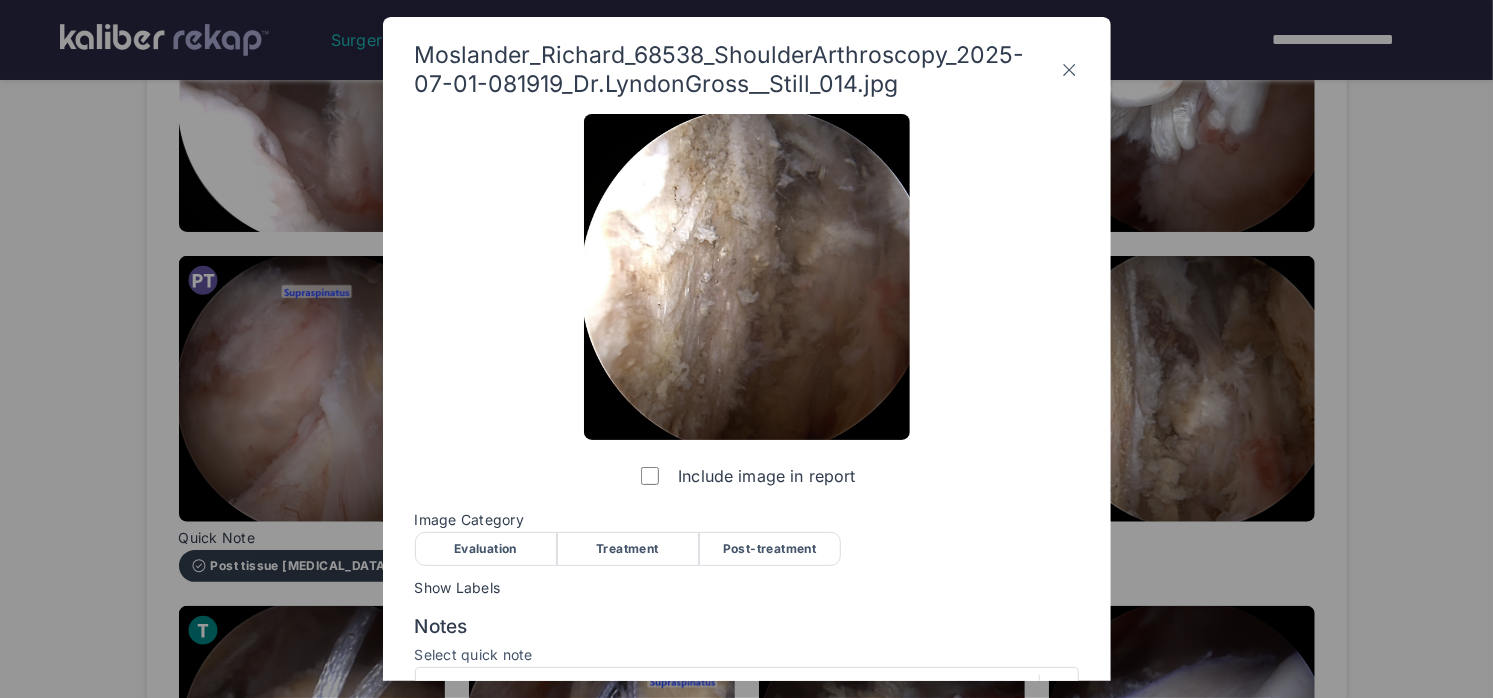 click 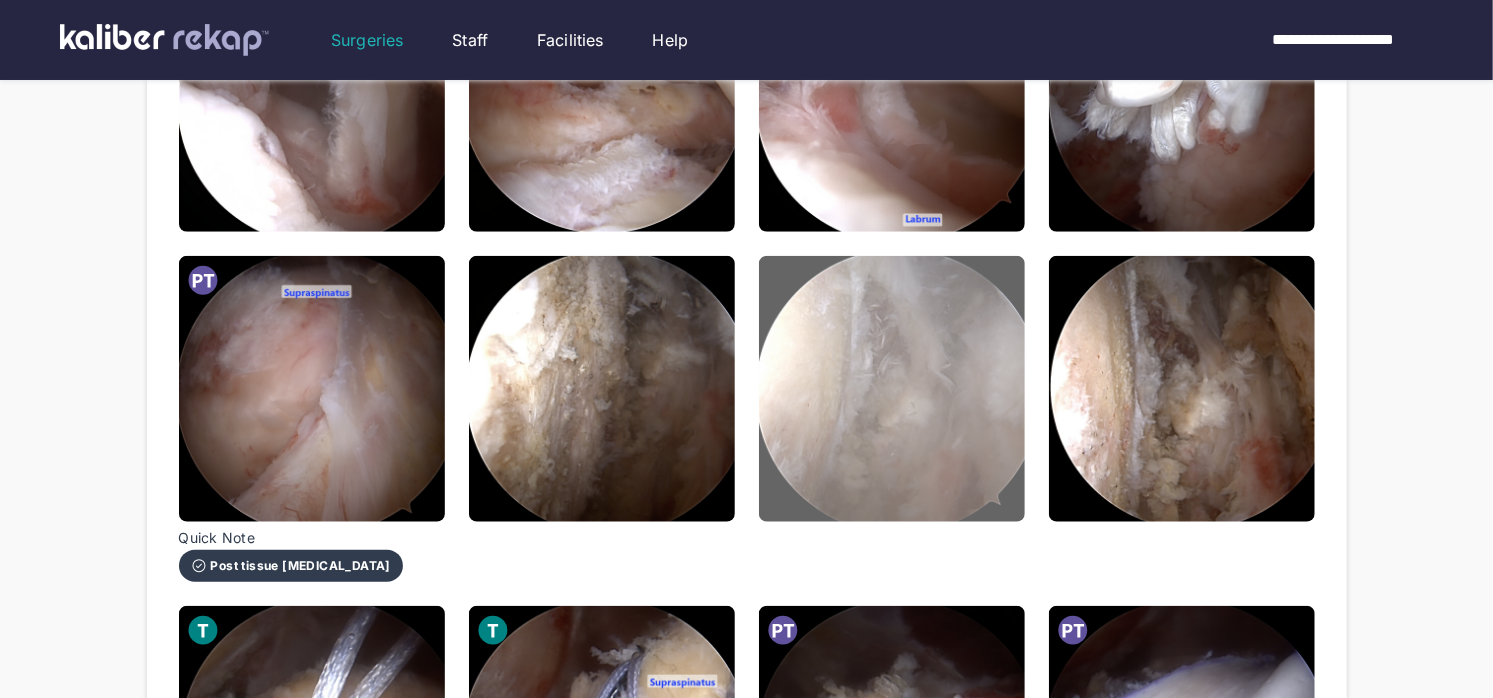 click at bounding box center [892, 389] 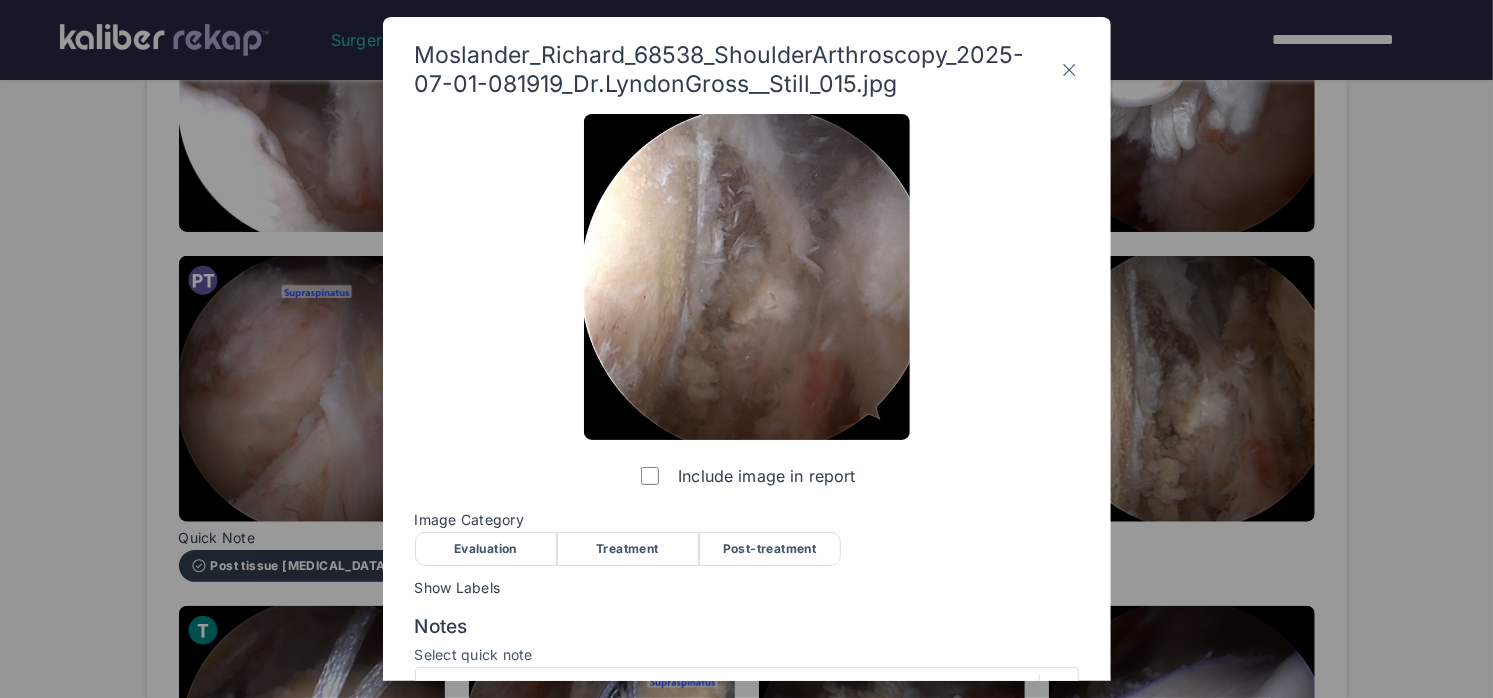 click 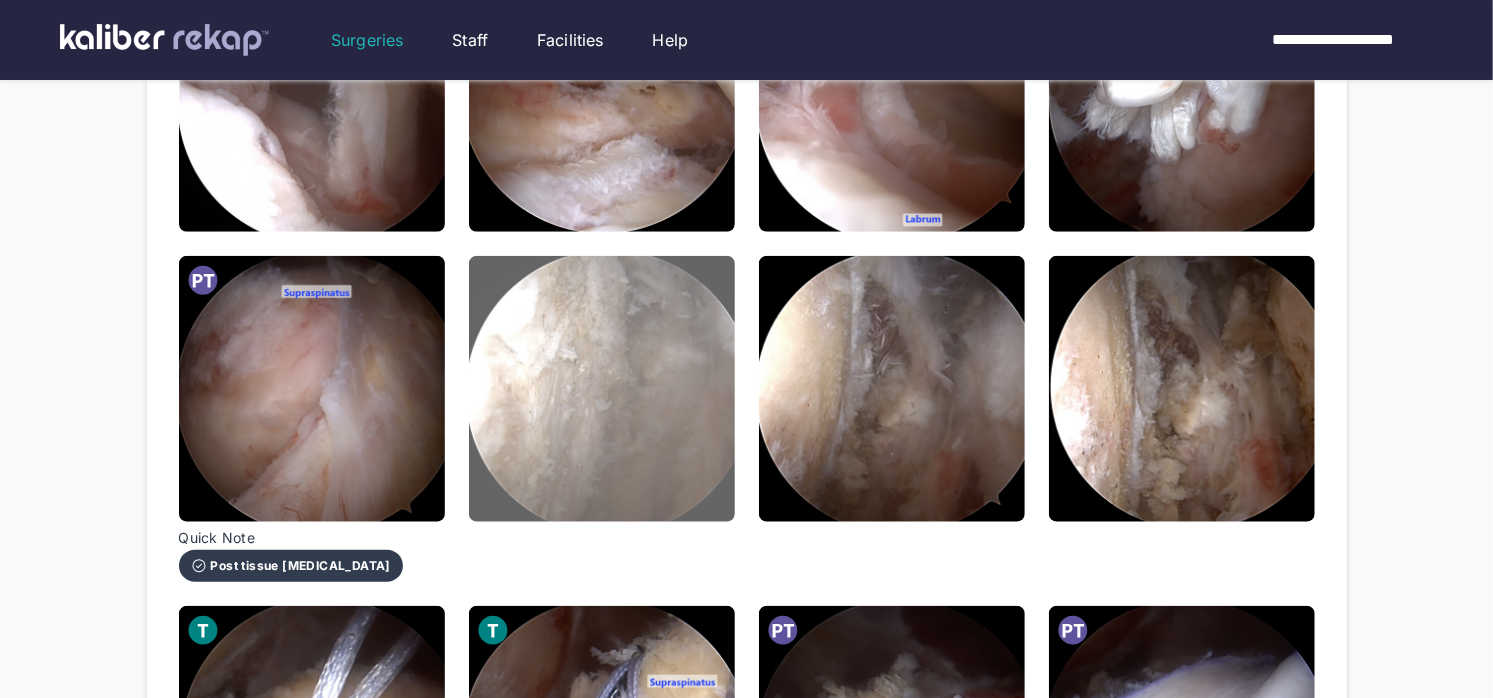 click at bounding box center (602, 389) 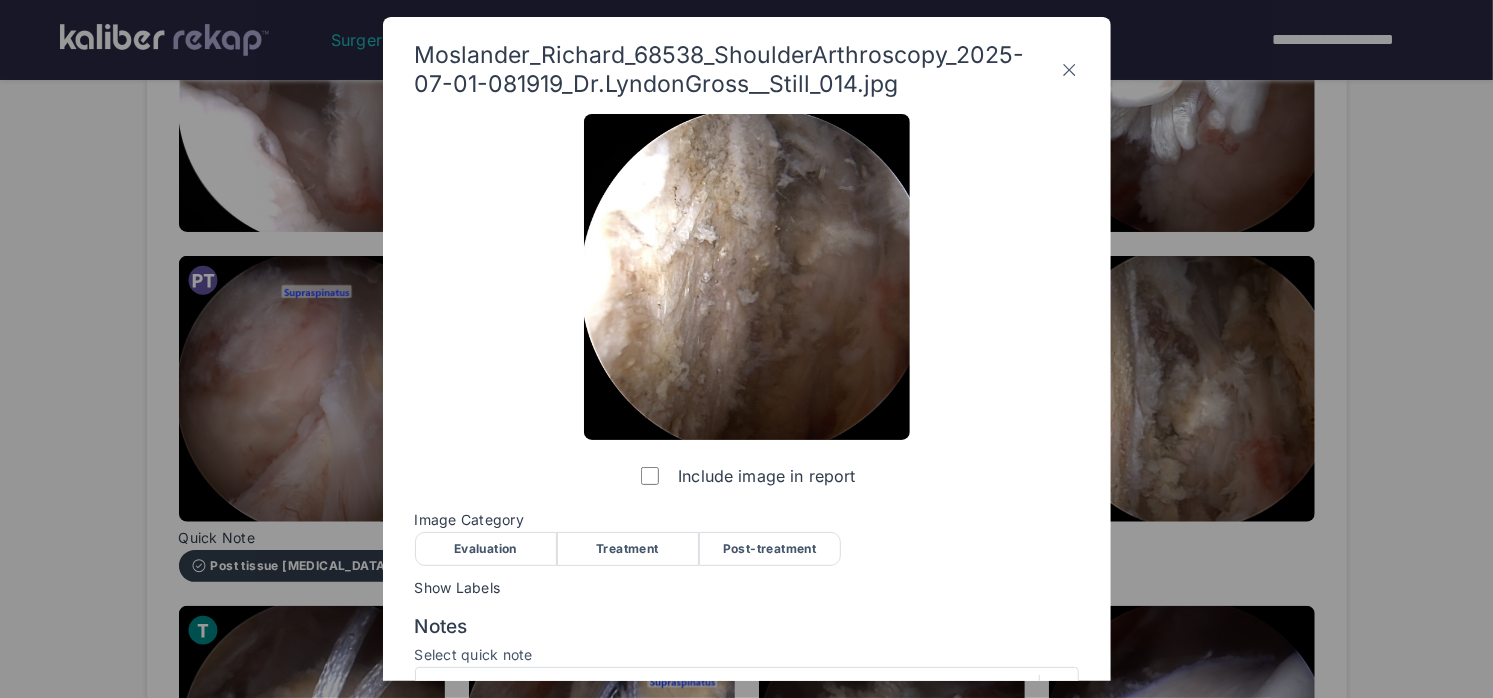 click on "Evaluation" at bounding box center [486, 549] 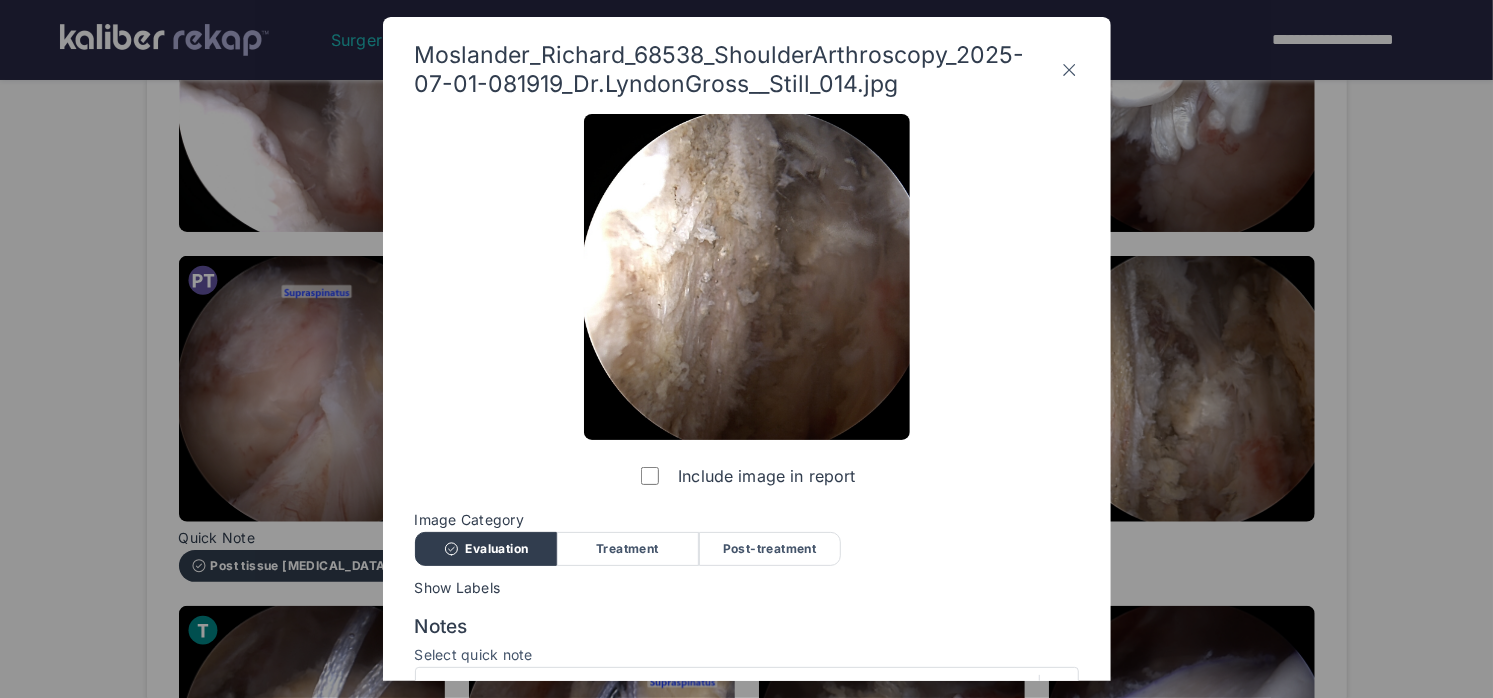 scroll, scrollTop: 195, scrollLeft: 0, axis: vertical 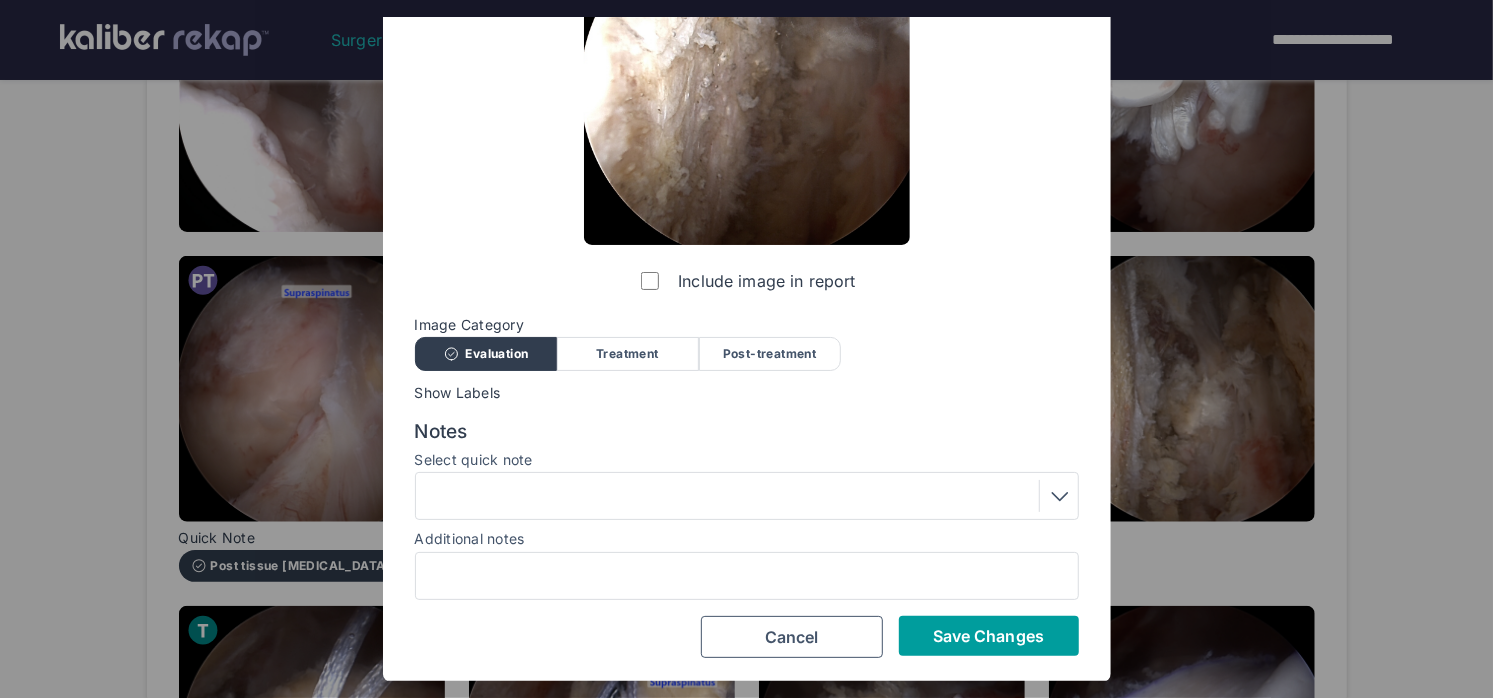click on "Save Changes" at bounding box center (988, 636) 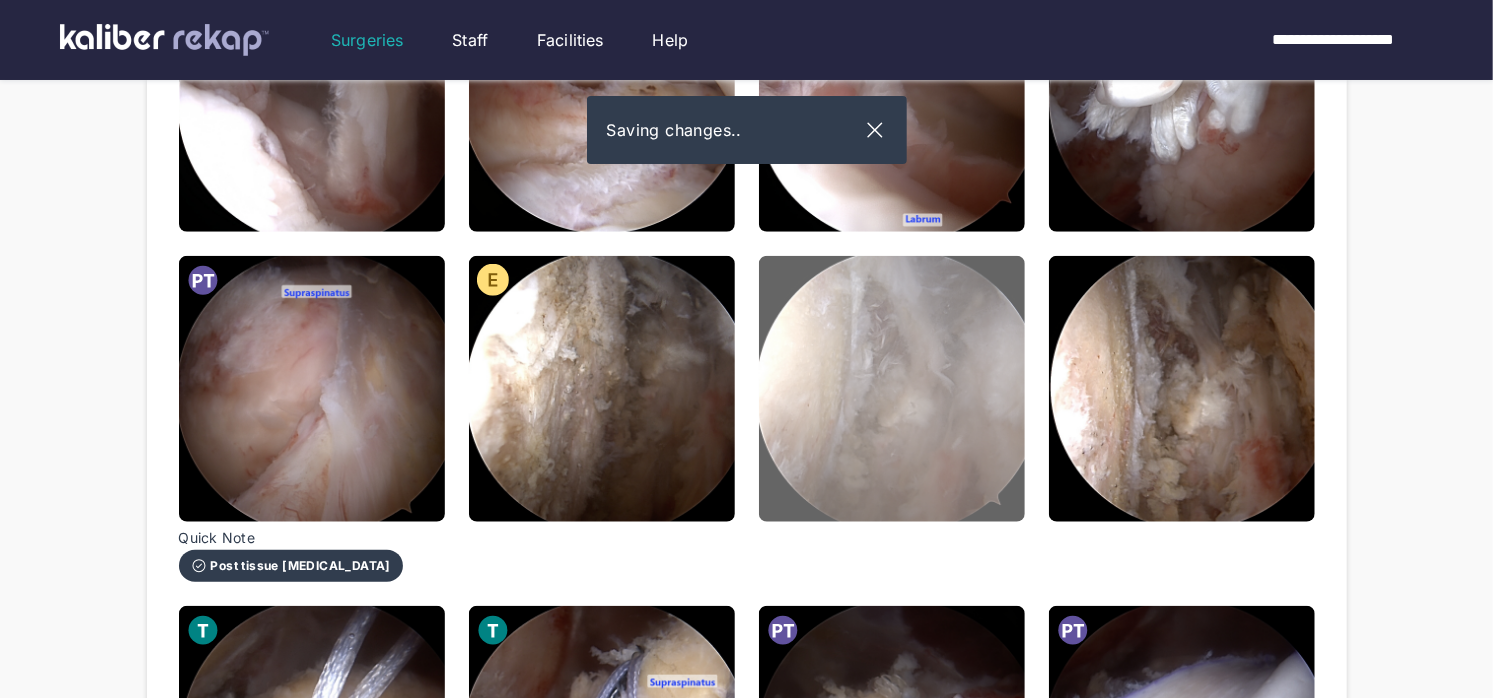 click at bounding box center (892, 389) 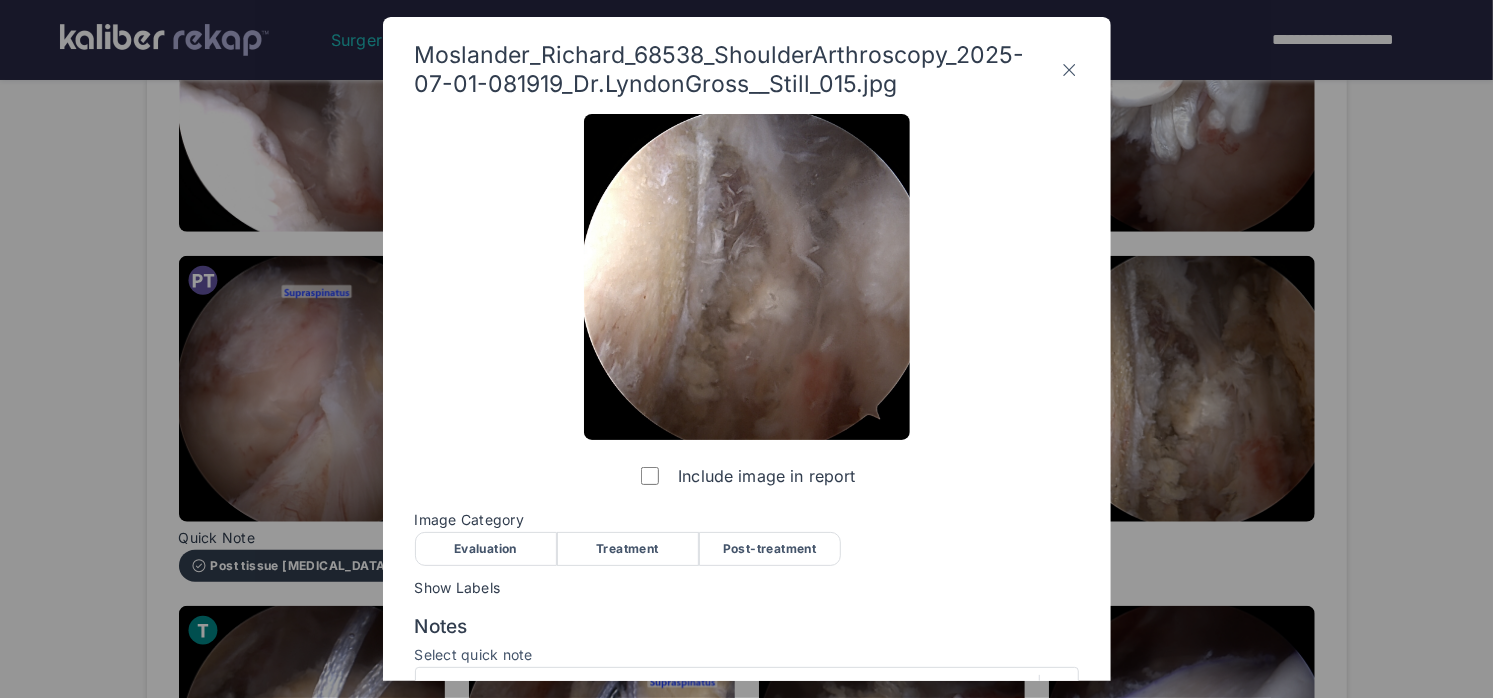 click on "Post-treatment" at bounding box center [770, 549] 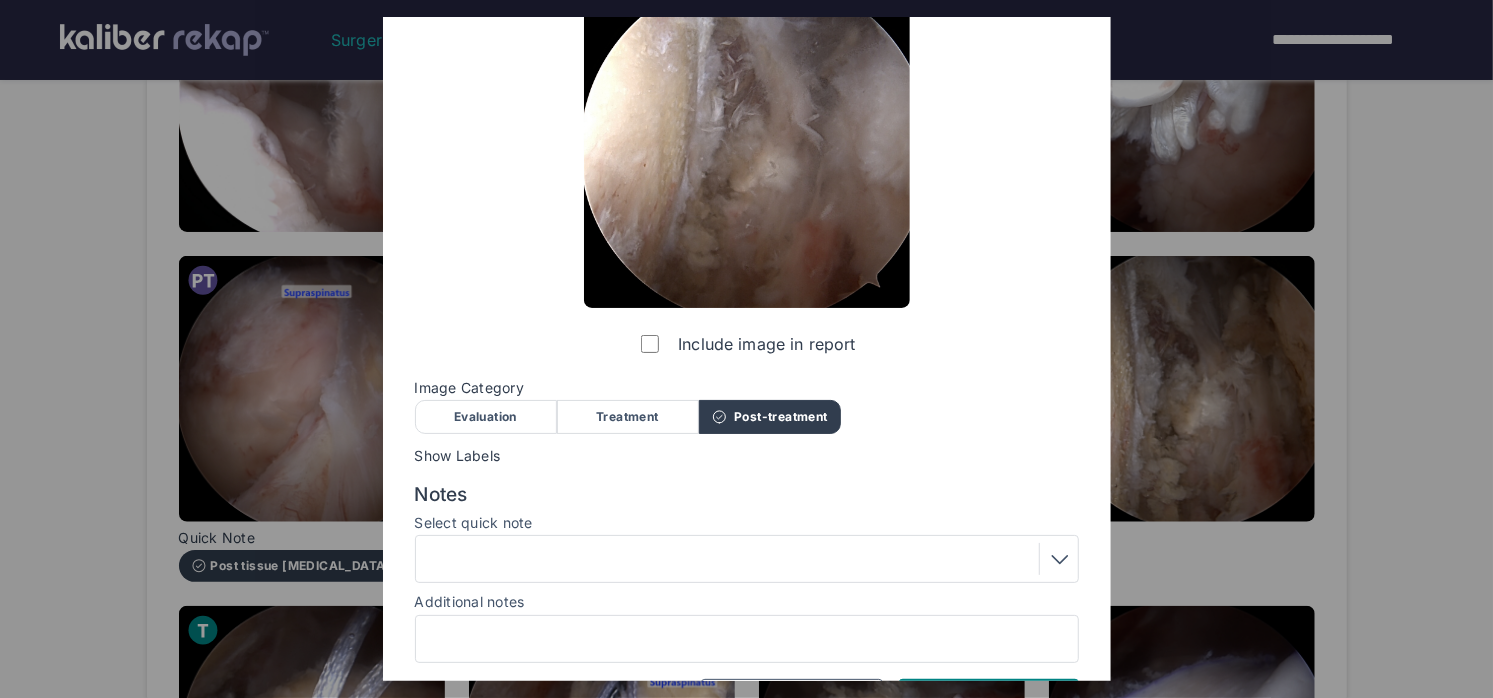 scroll, scrollTop: 195, scrollLeft: 0, axis: vertical 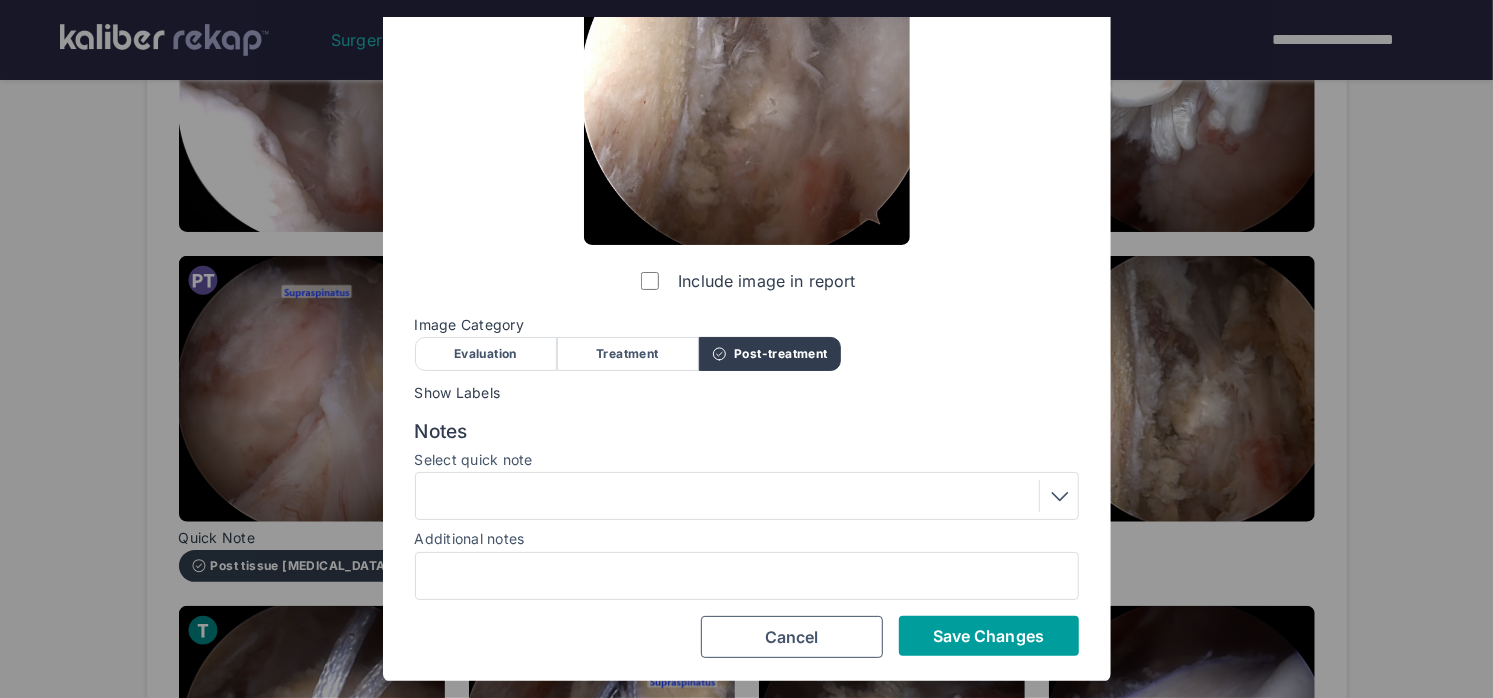 click on "Save Changes" at bounding box center (988, 636) 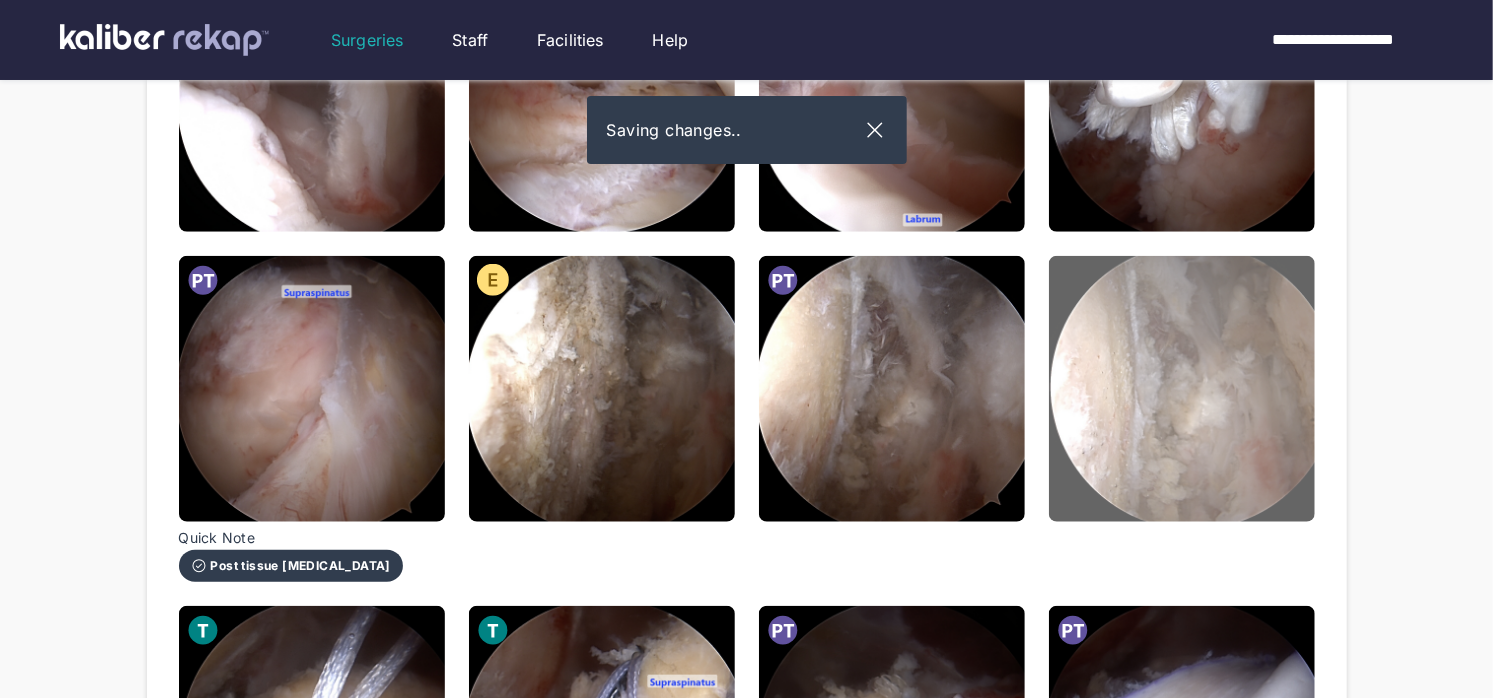 click at bounding box center [1182, 389] 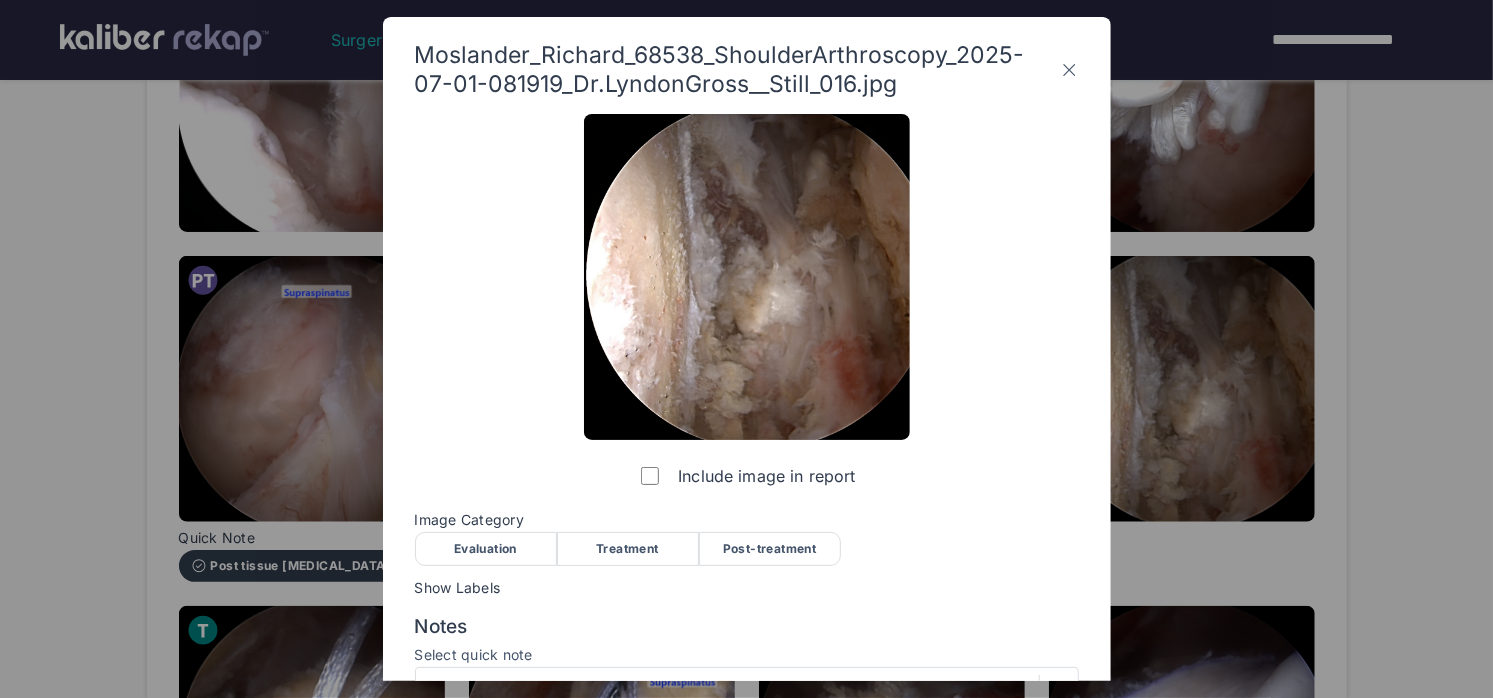 click on "Post-treatment" at bounding box center [770, 549] 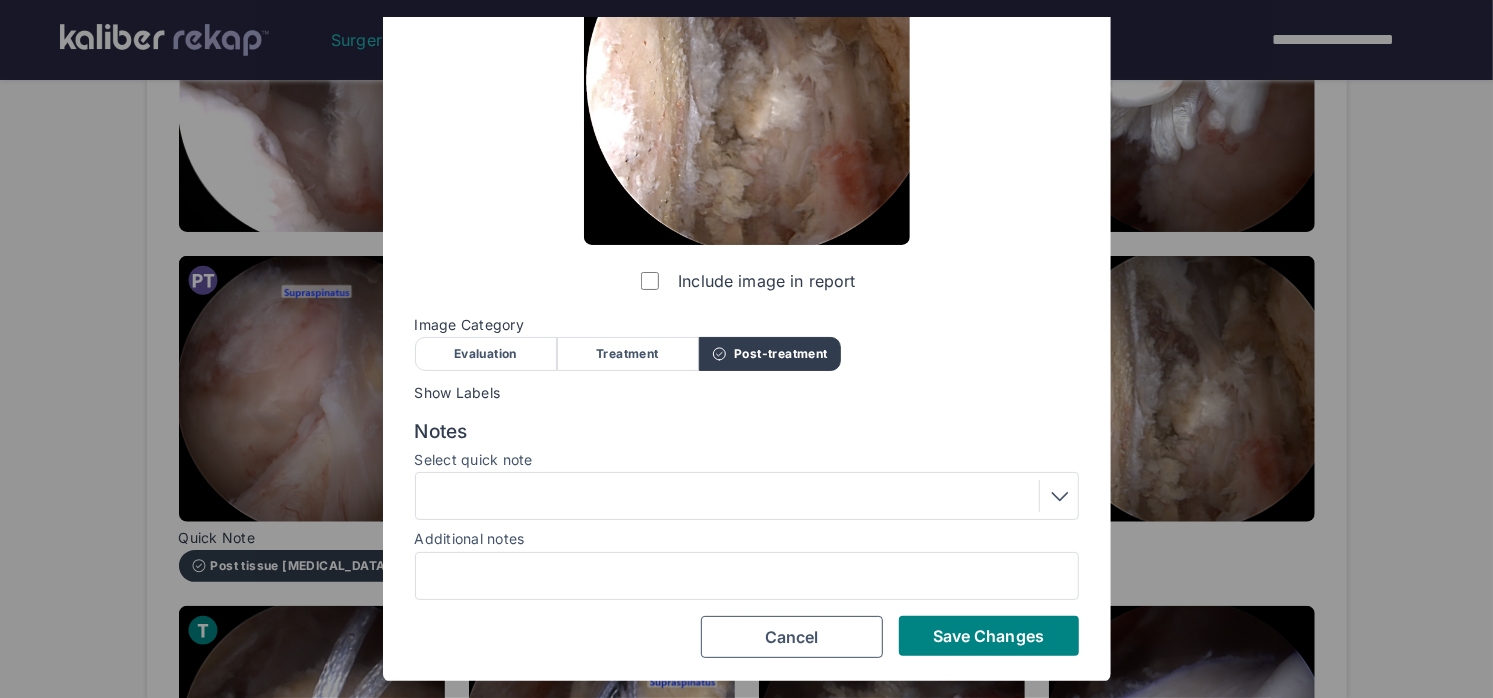 click at bounding box center [747, 496] 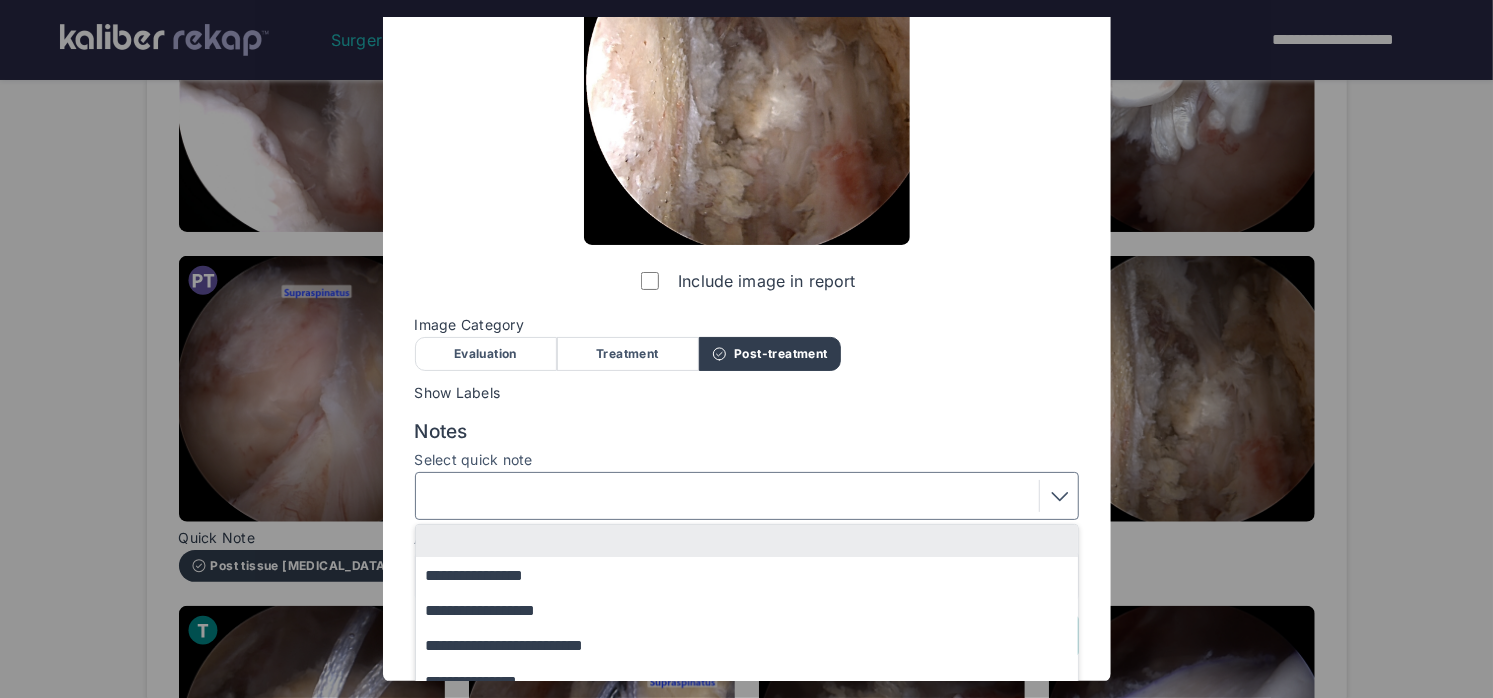 scroll, scrollTop: 360, scrollLeft: 0, axis: vertical 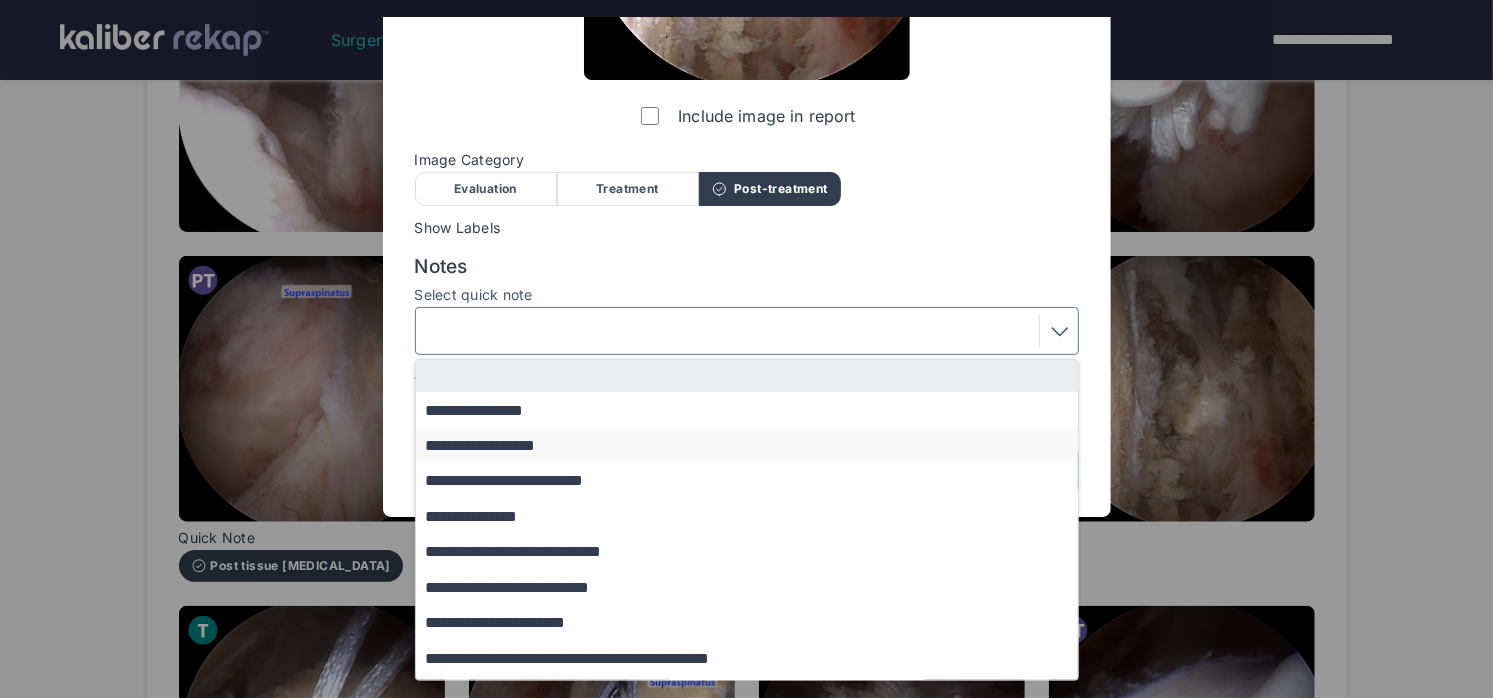 click on "**********" at bounding box center [756, 445] 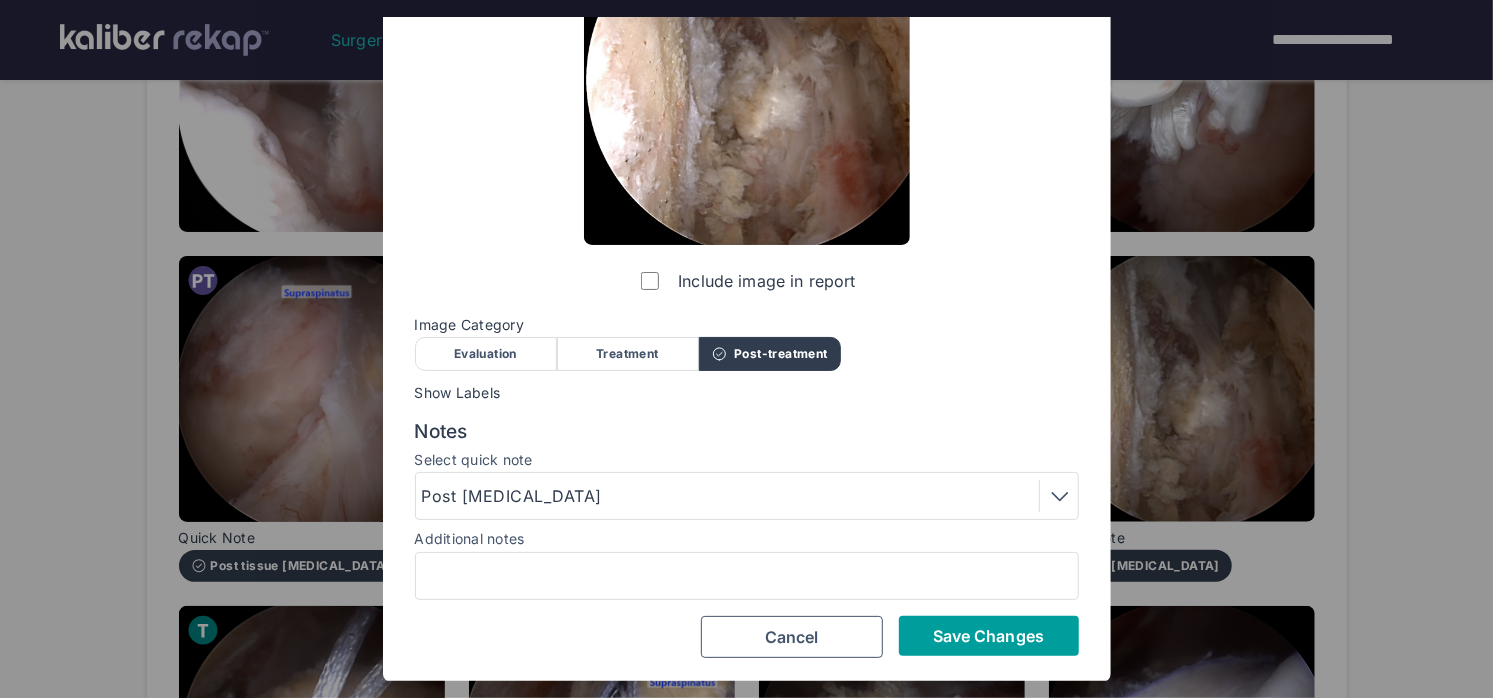 click on "Save Changes" at bounding box center (988, 636) 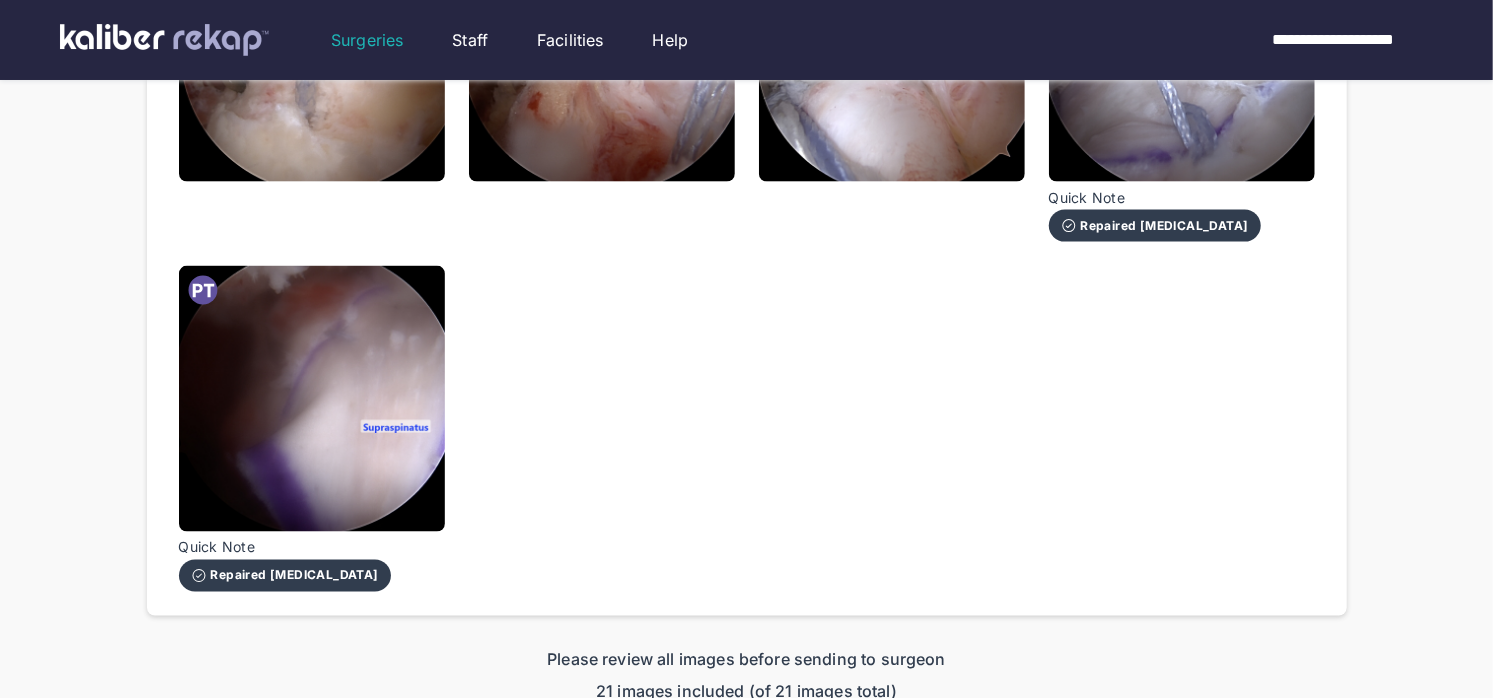 scroll, scrollTop: 1956, scrollLeft: 0, axis: vertical 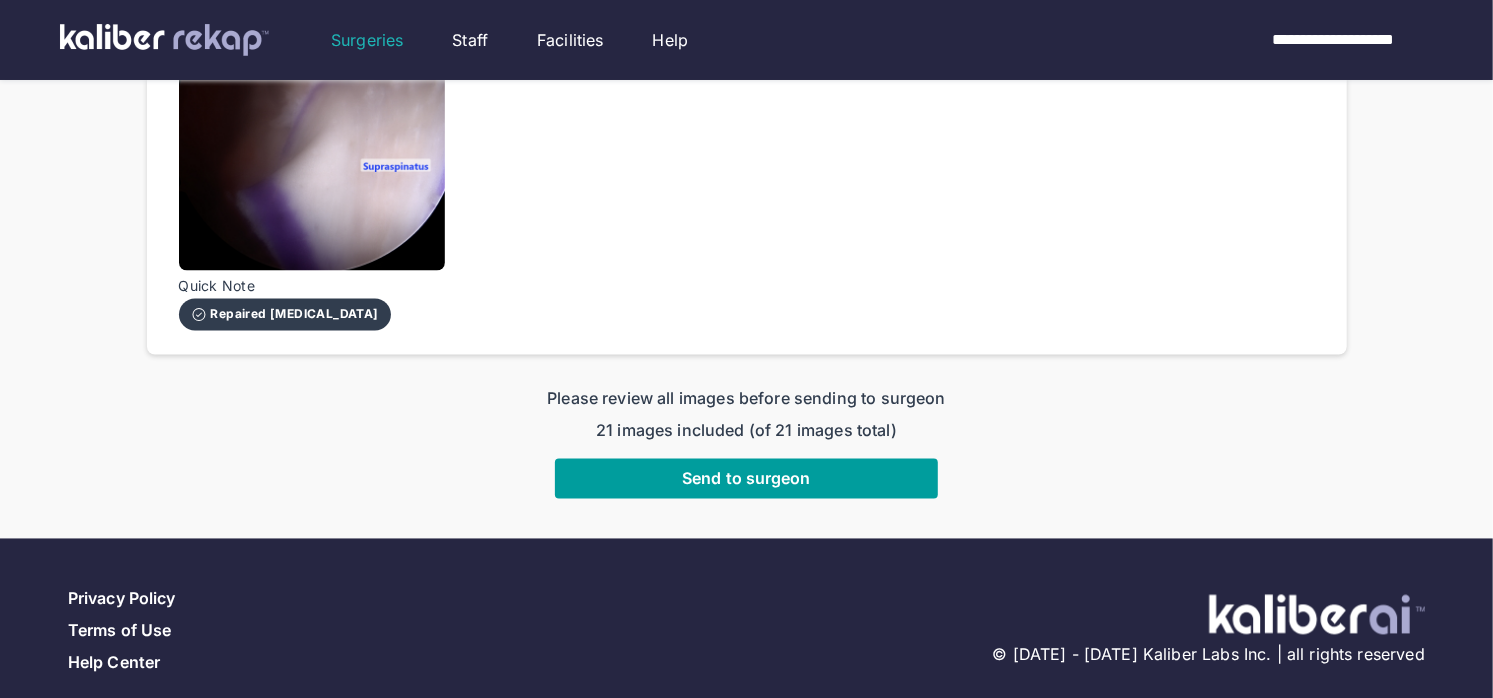 click on "Send to surgeon" at bounding box center [746, 479] 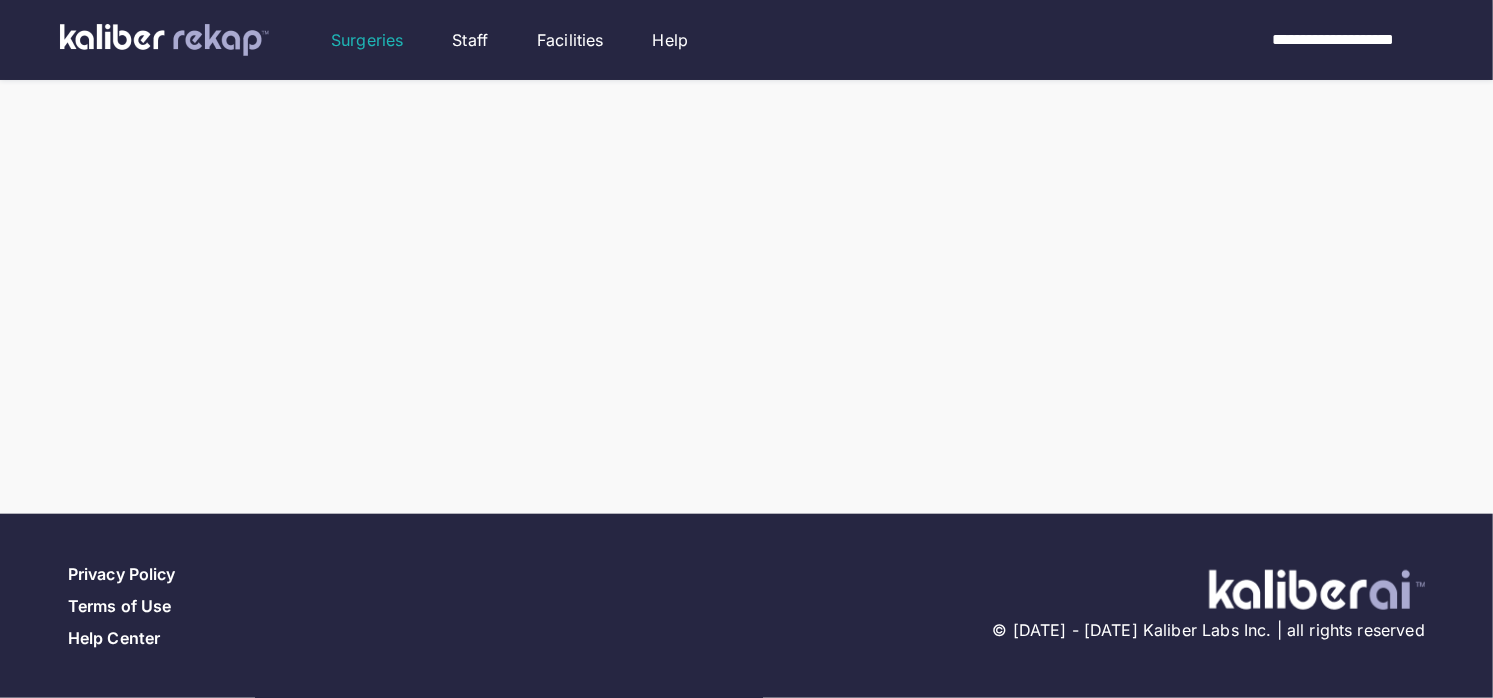 scroll, scrollTop: 0, scrollLeft: 0, axis: both 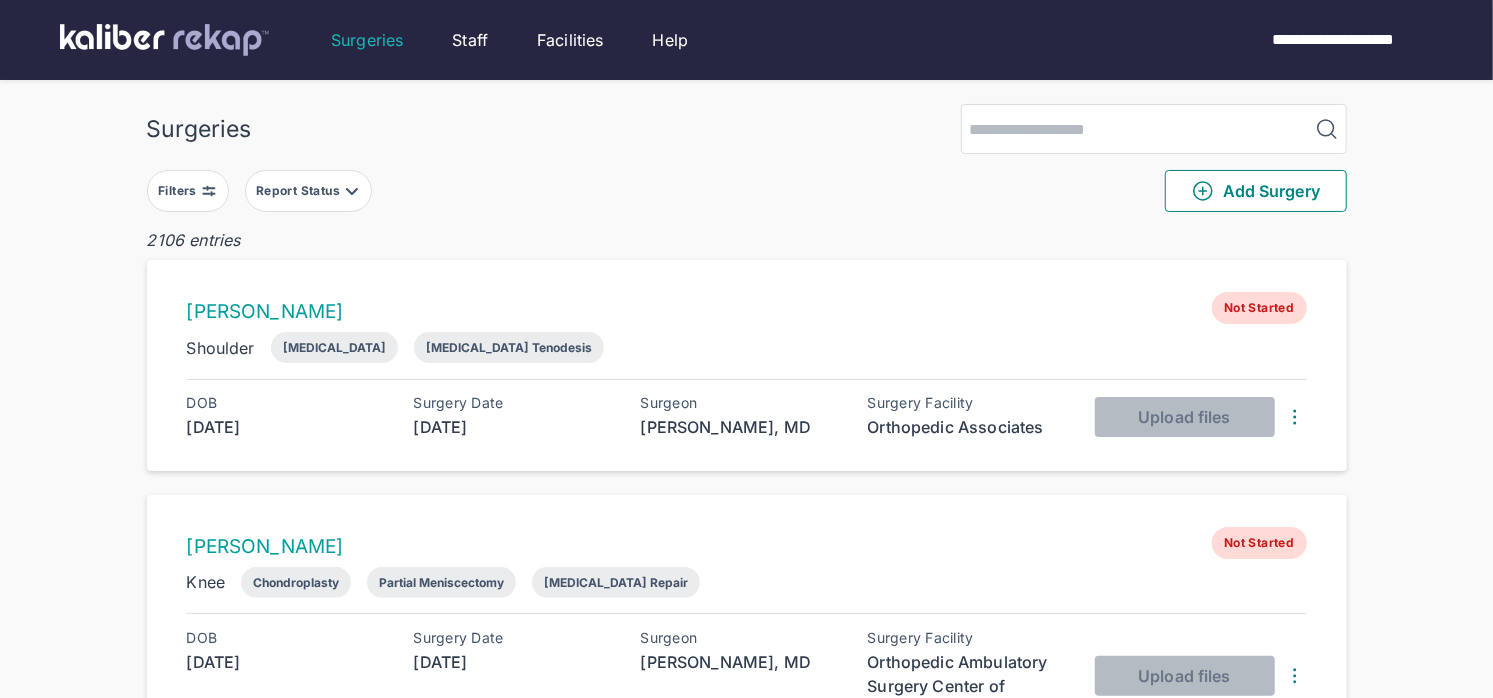 click on "Filters" at bounding box center [188, 191] 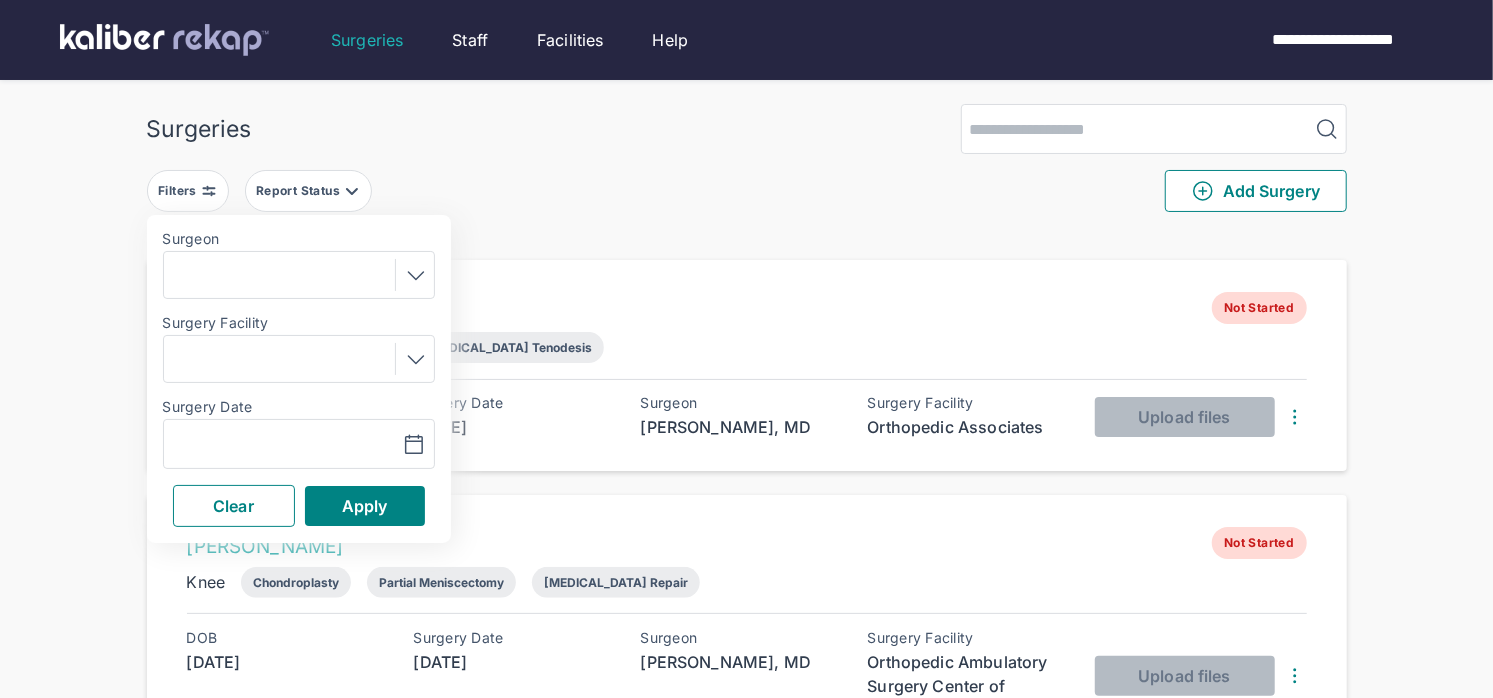click on "Navigate forward to interact with the calendar and select a date. Press the question mark key to get the keyboard shortcuts for changing dates." at bounding box center [299, 444] 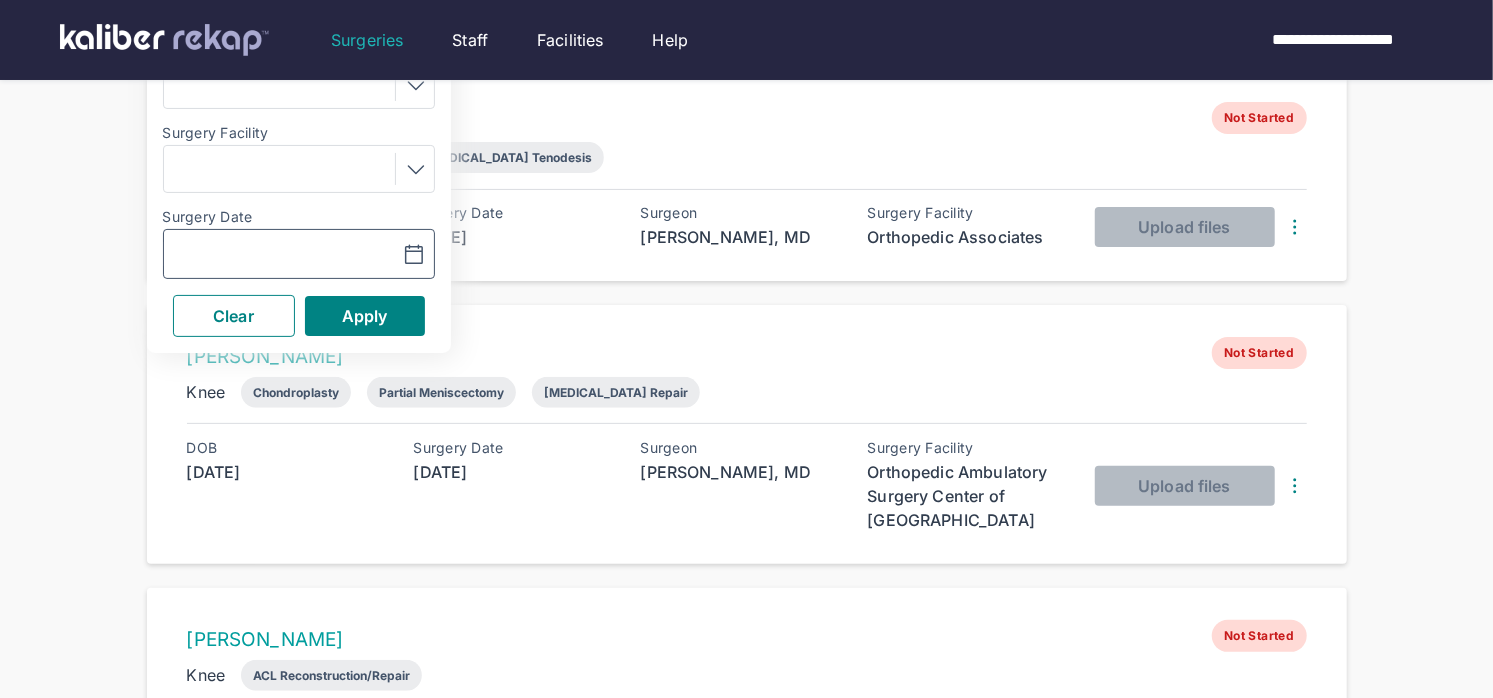 click at bounding box center [230, 254] 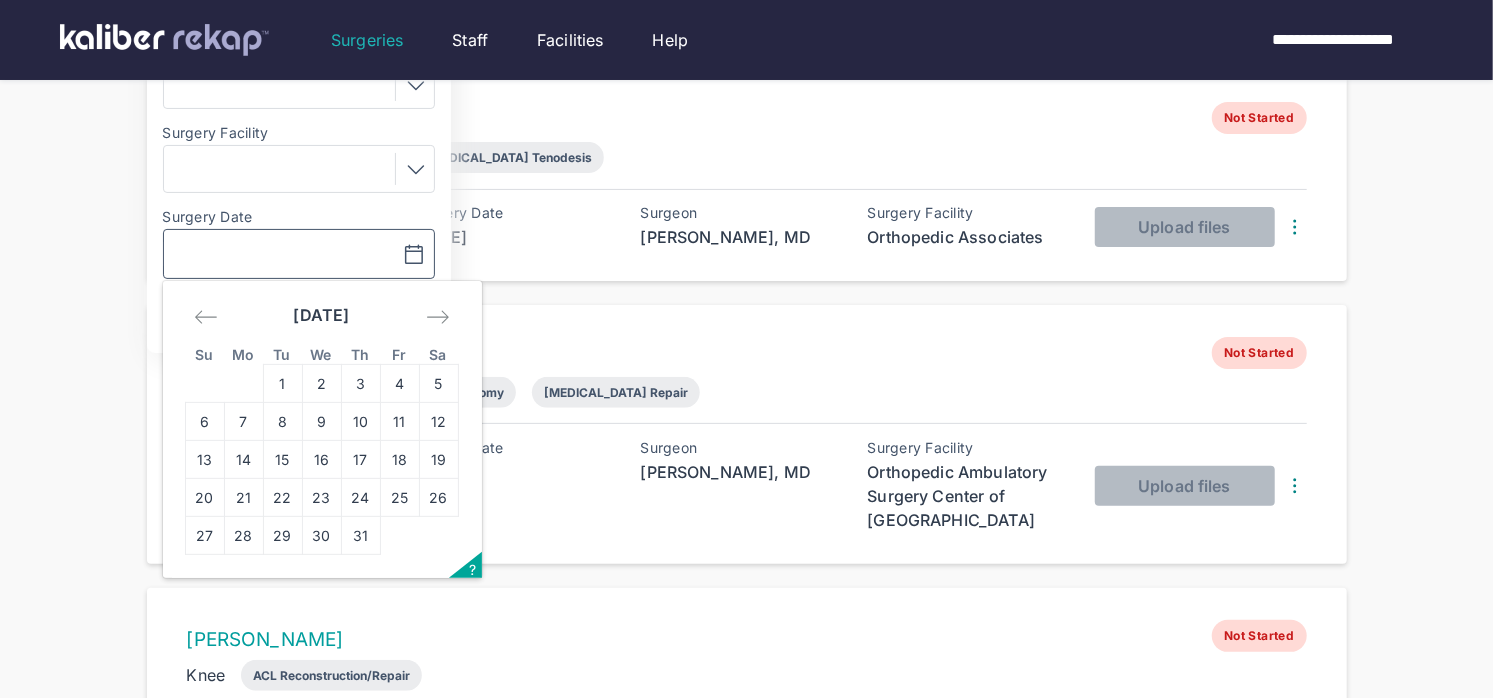 scroll, scrollTop: 201, scrollLeft: 0, axis: vertical 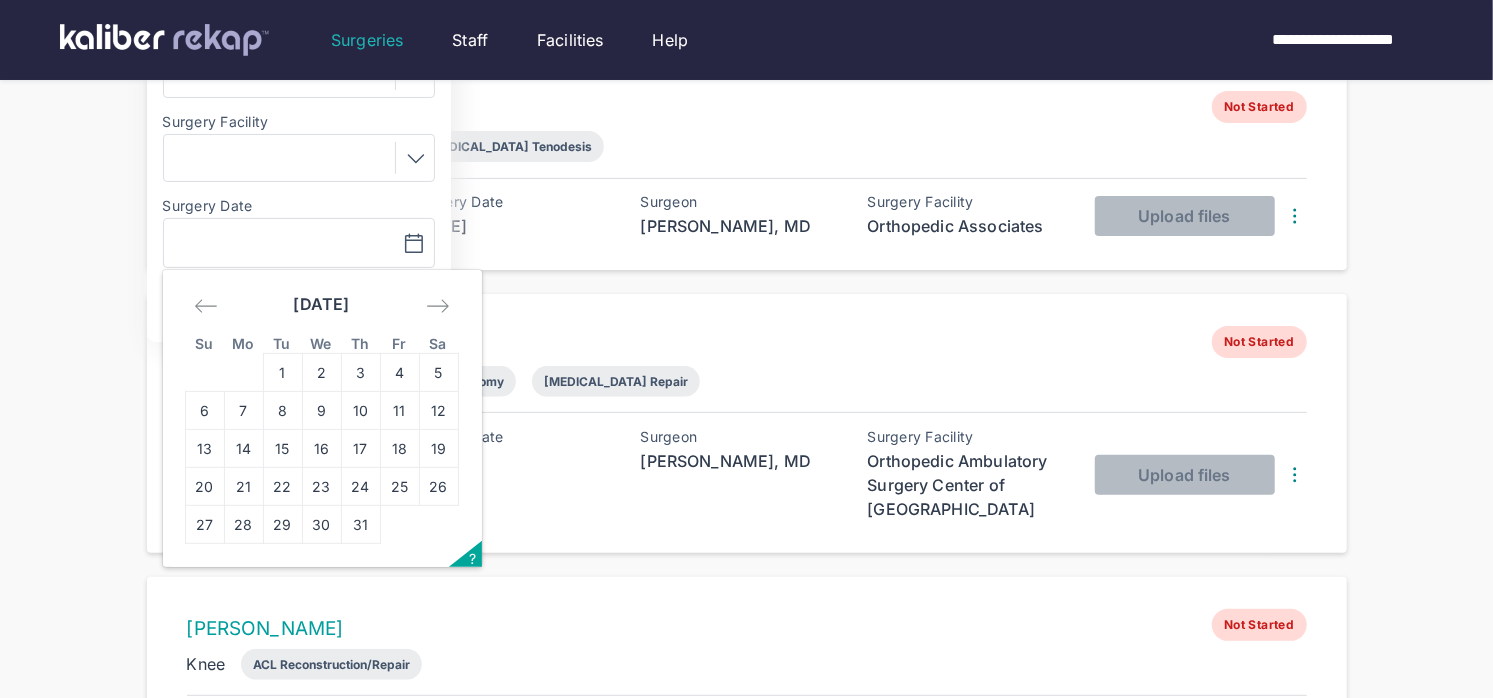 click 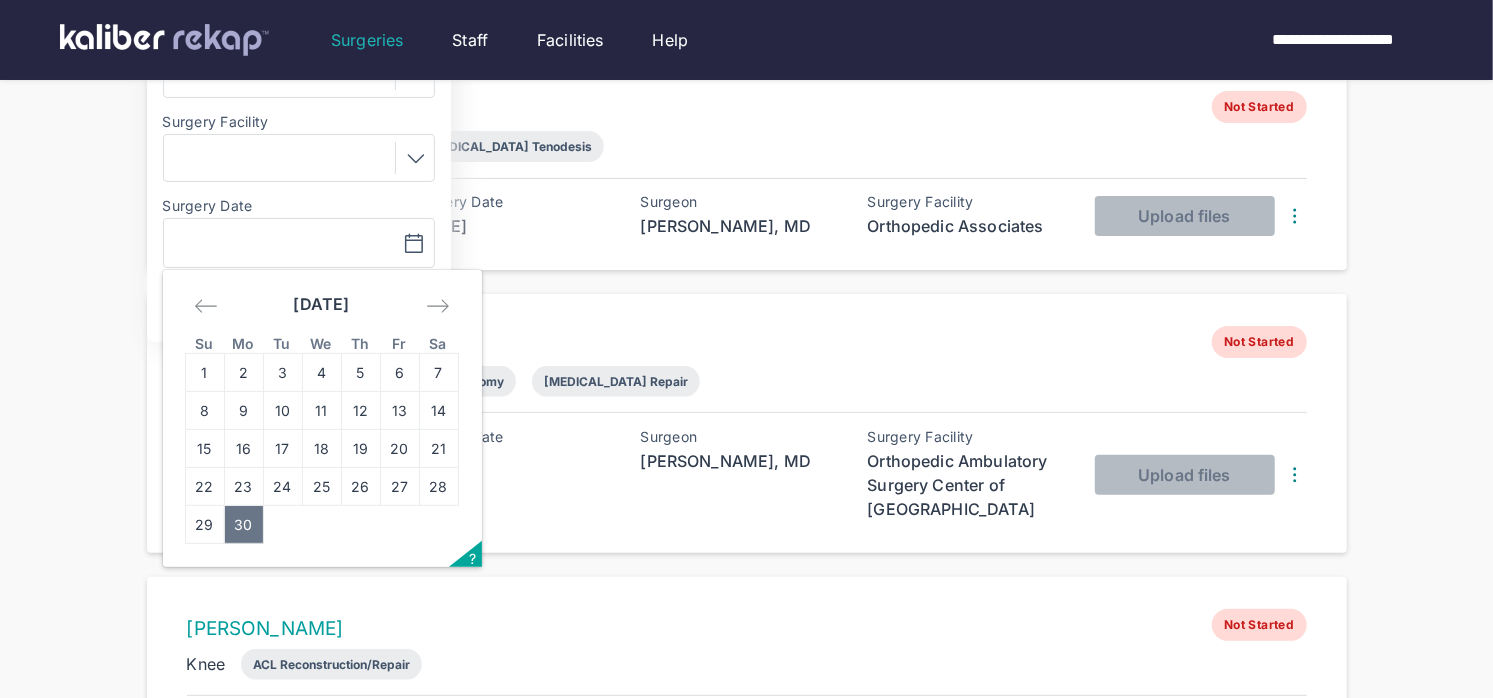 click on "30" at bounding box center [243, 525] 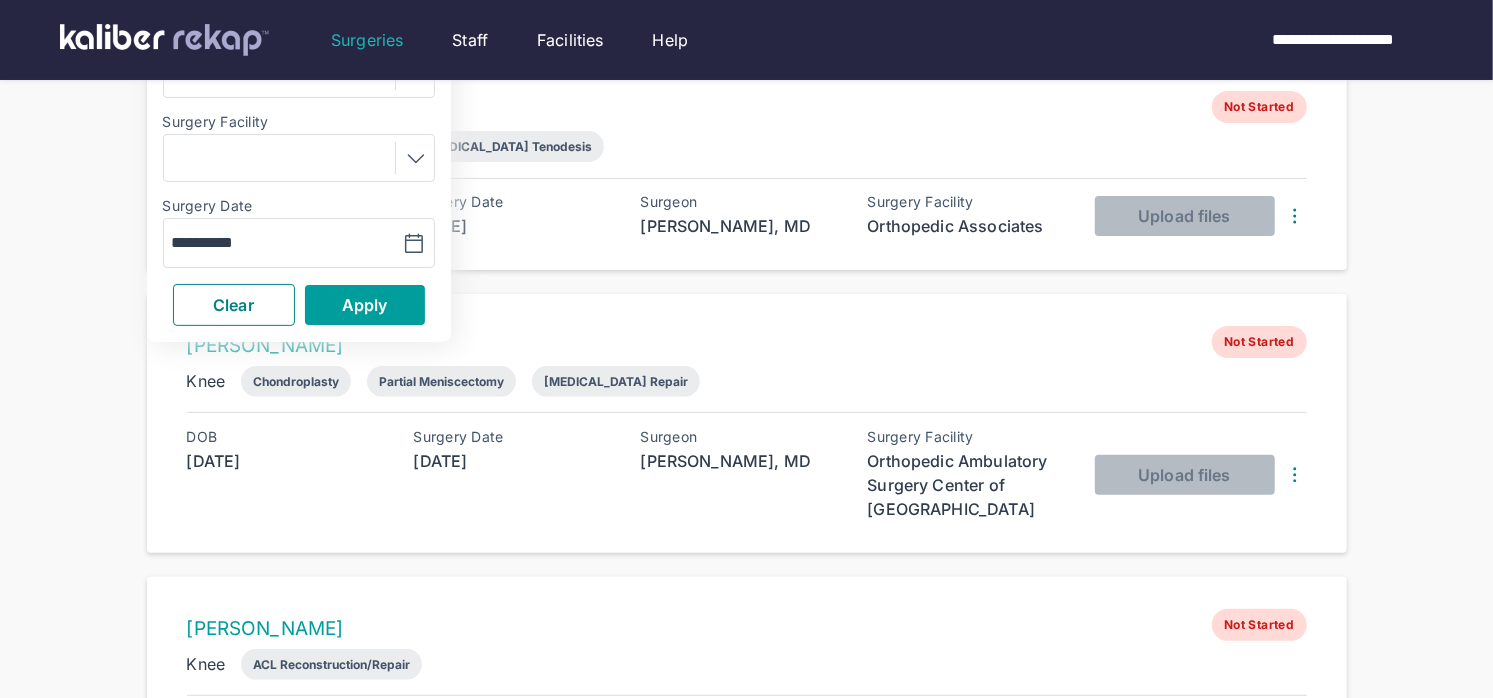 click on "Apply" at bounding box center [365, 305] 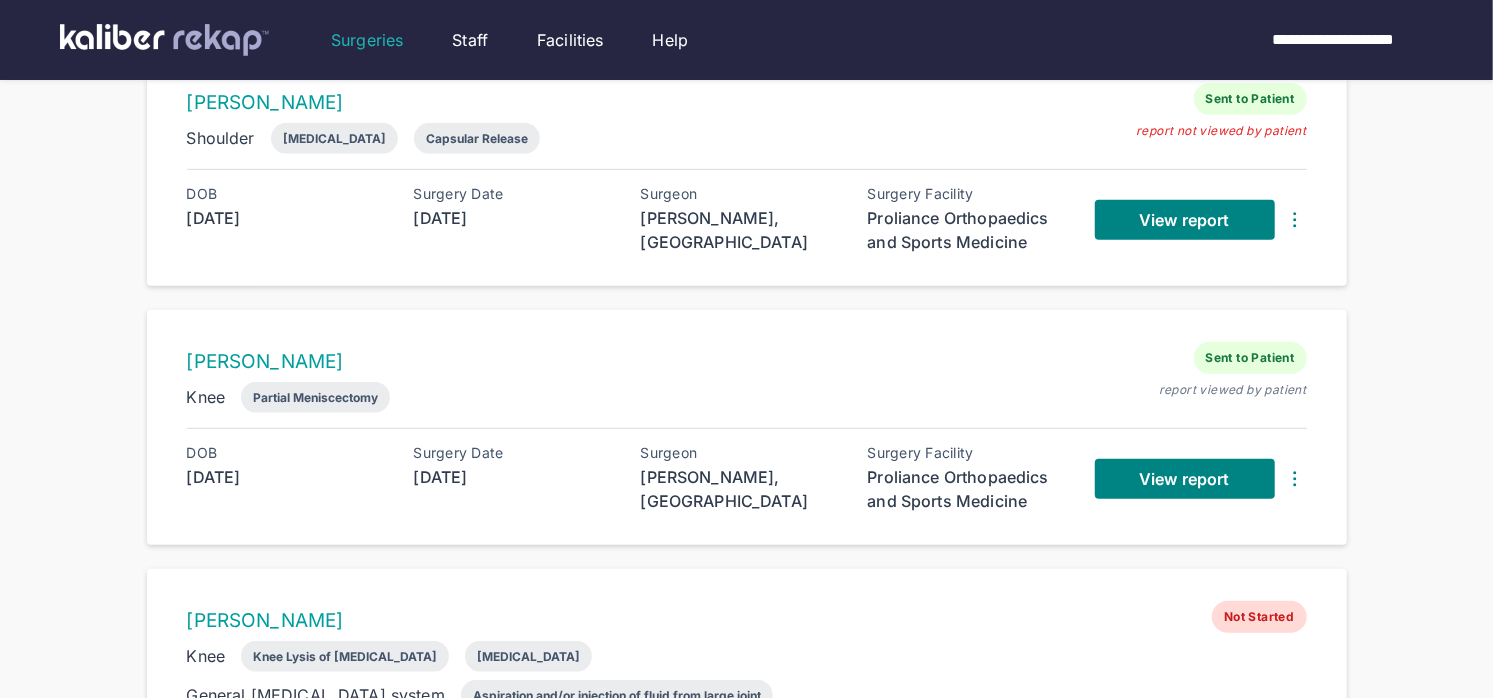 scroll, scrollTop: 237, scrollLeft: 0, axis: vertical 